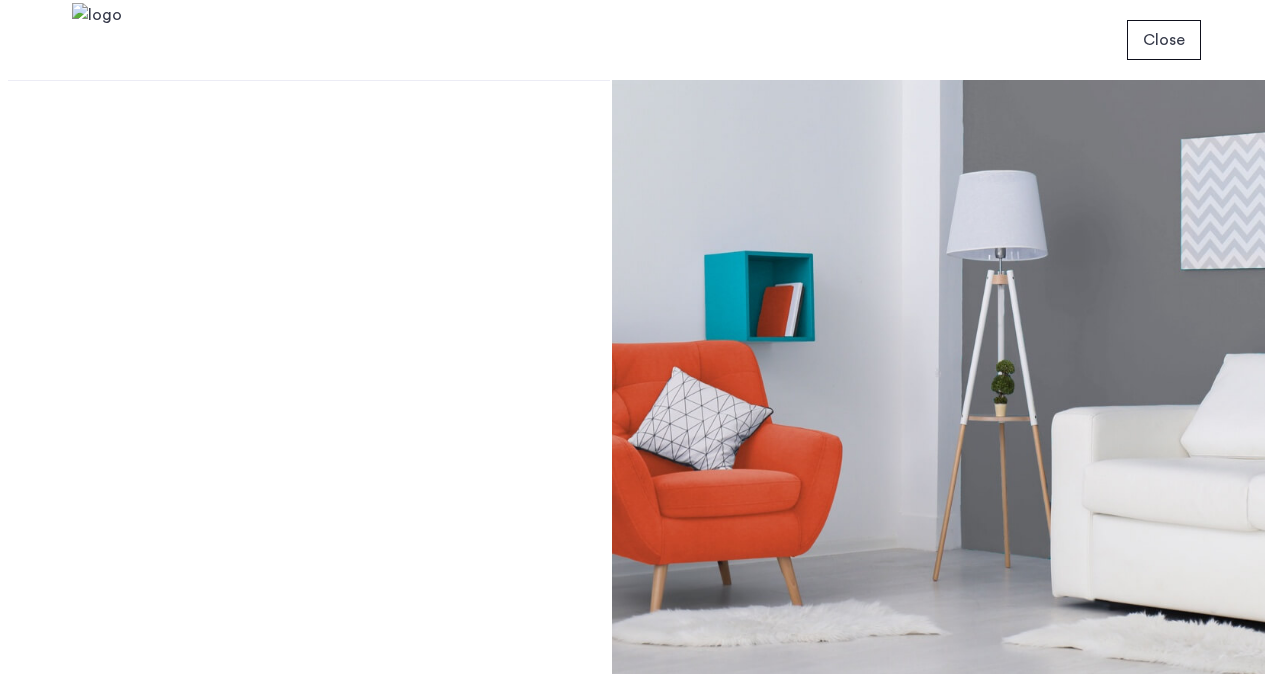 scroll, scrollTop: 0, scrollLeft: 0, axis: both 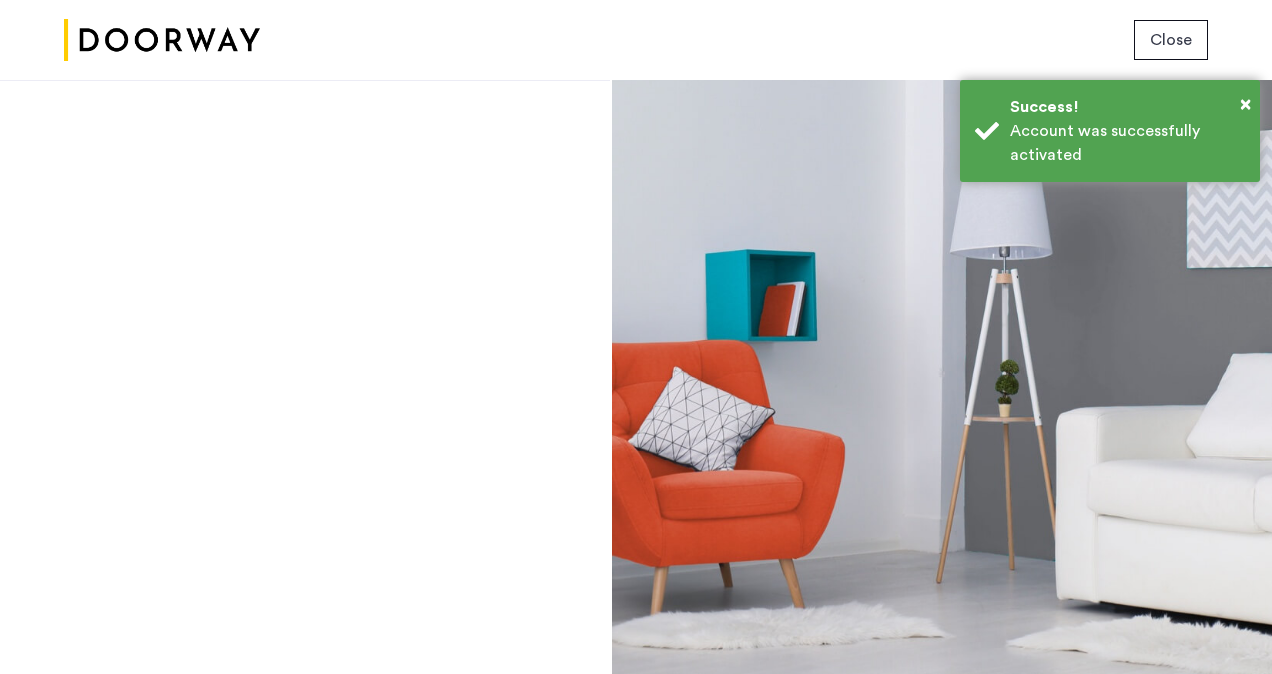click on "Login Don’t have an account?  Sign up now Email address Password Show Remember me Forgot password? Login or Login with Facebook Login with Twitter  By logging in you acknowledge that you have read and agree to the  Terms of Service  and  Privacy Policy ." 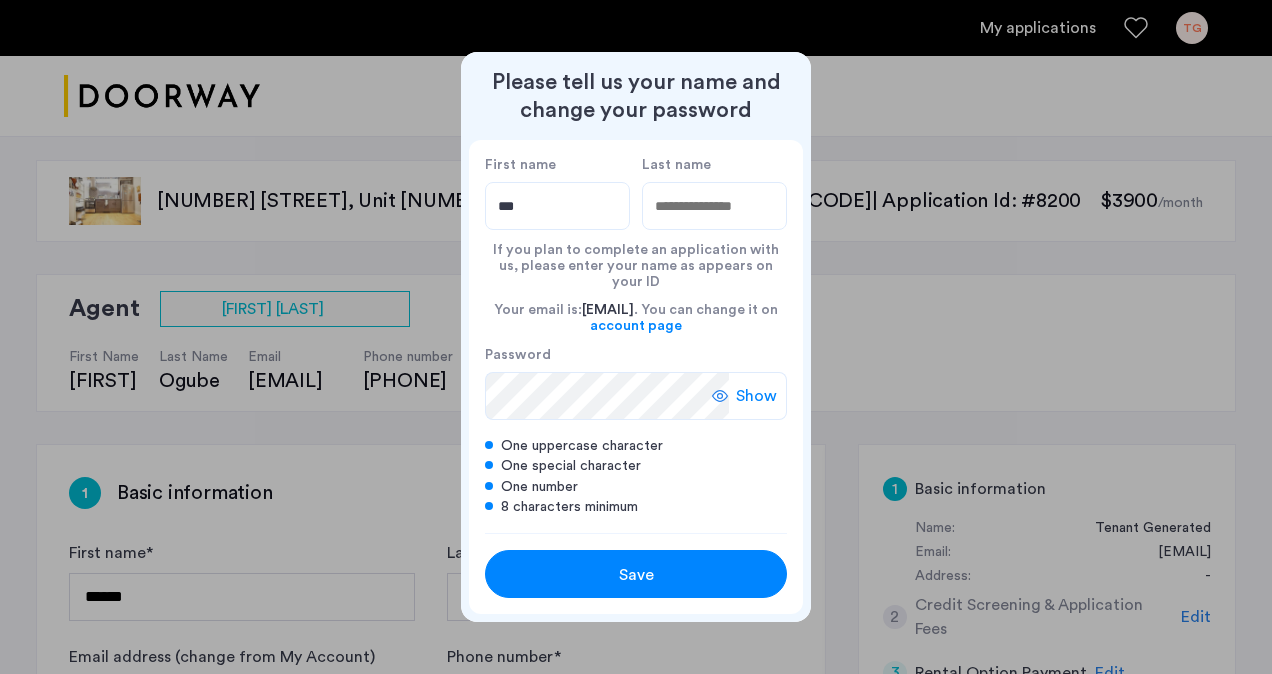 type on "*******" 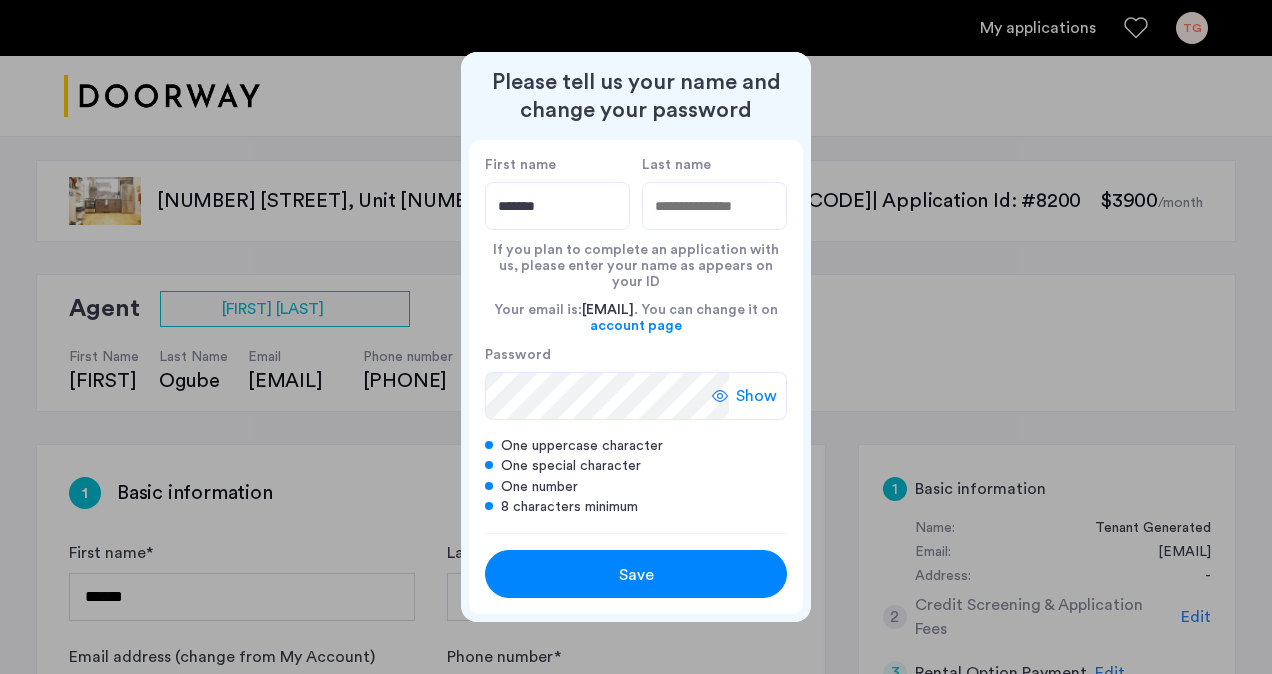 click on "Last name" at bounding box center (714, 206) 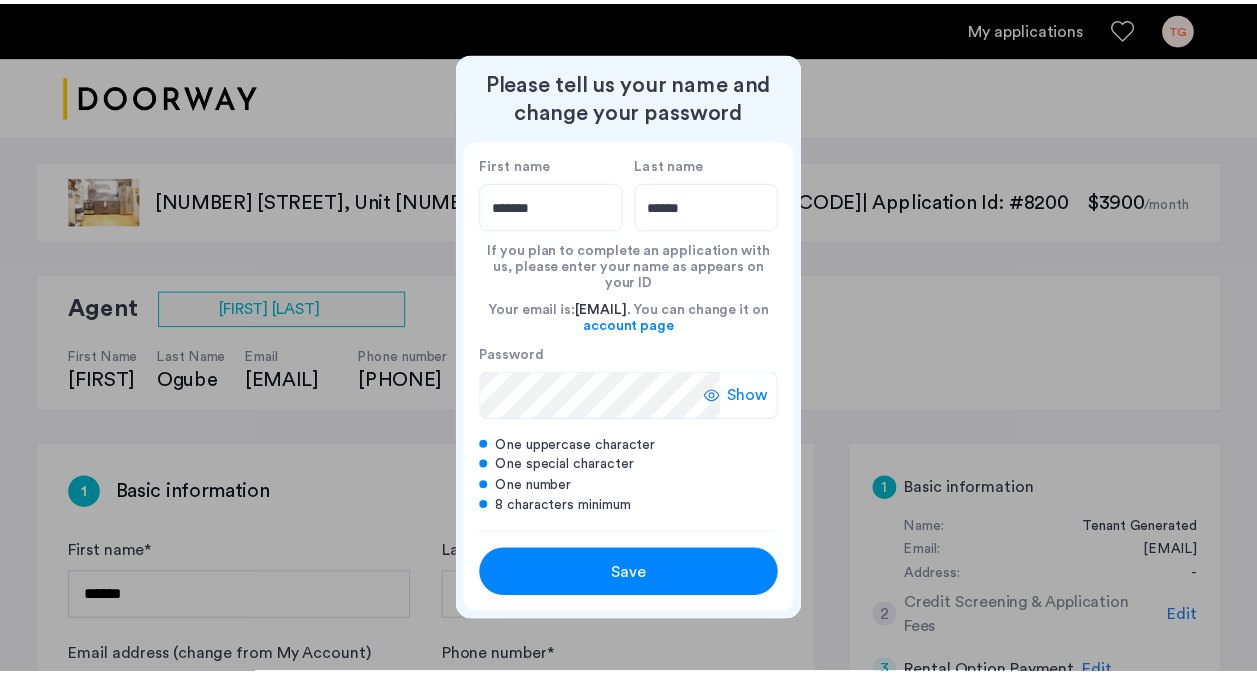 scroll, scrollTop: 0, scrollLeft: 0, axis: both 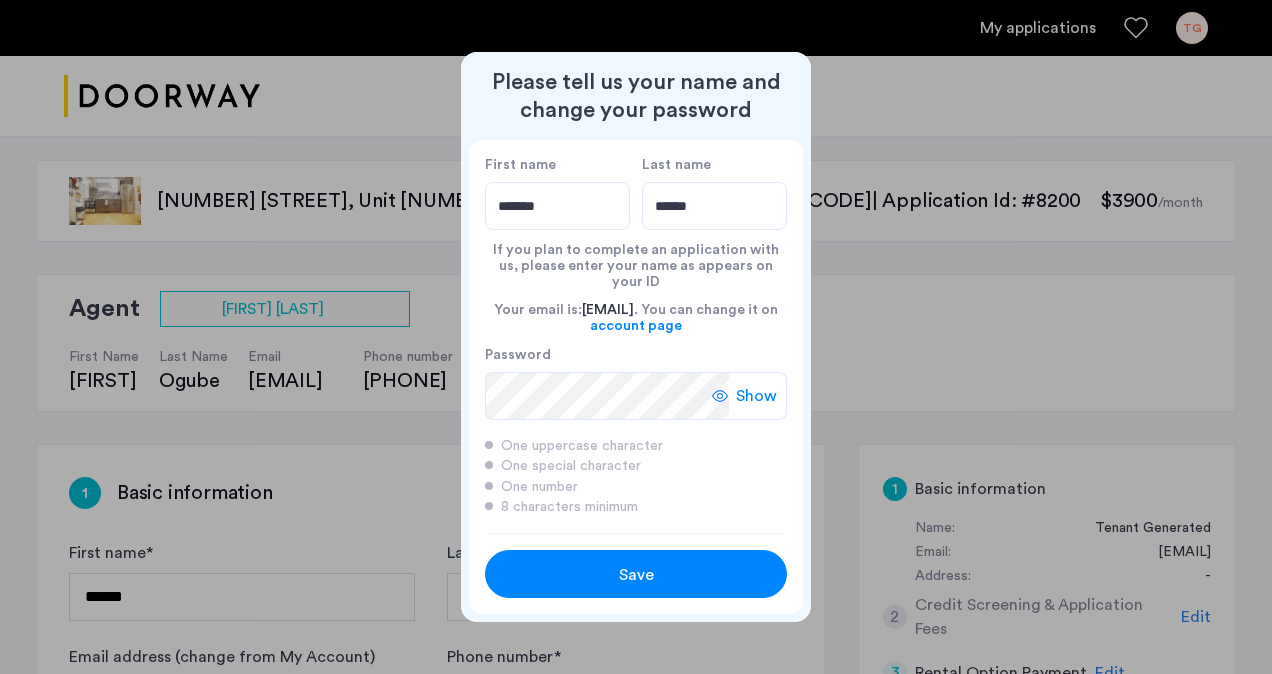 click on "Save" at bounding box center [636, 575] 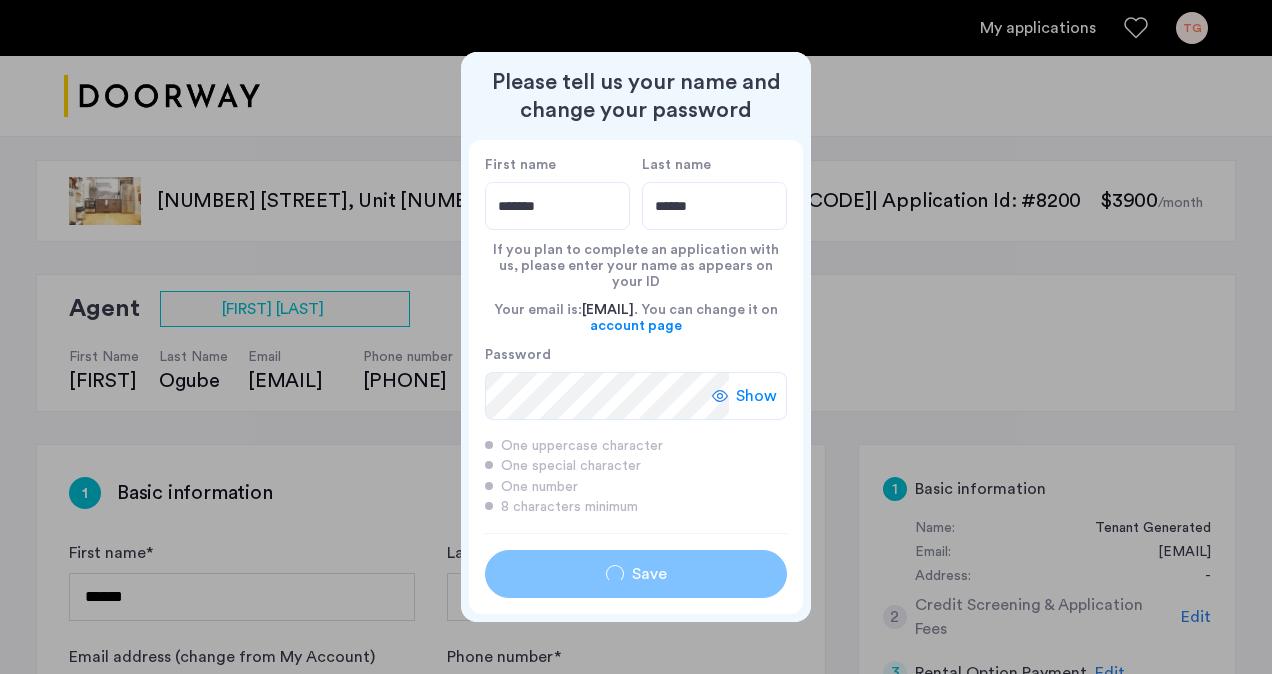 type on "*******" 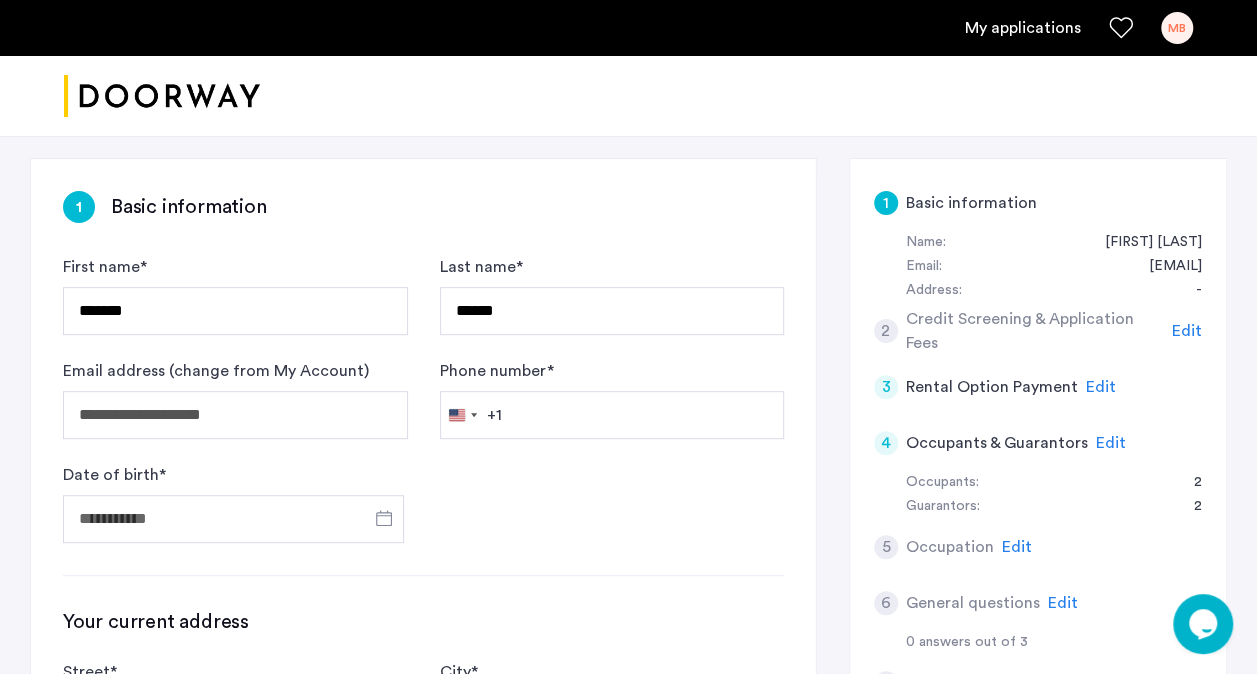 scroll, scrollTop: 288, scrollLeft: 0, axis: vertical 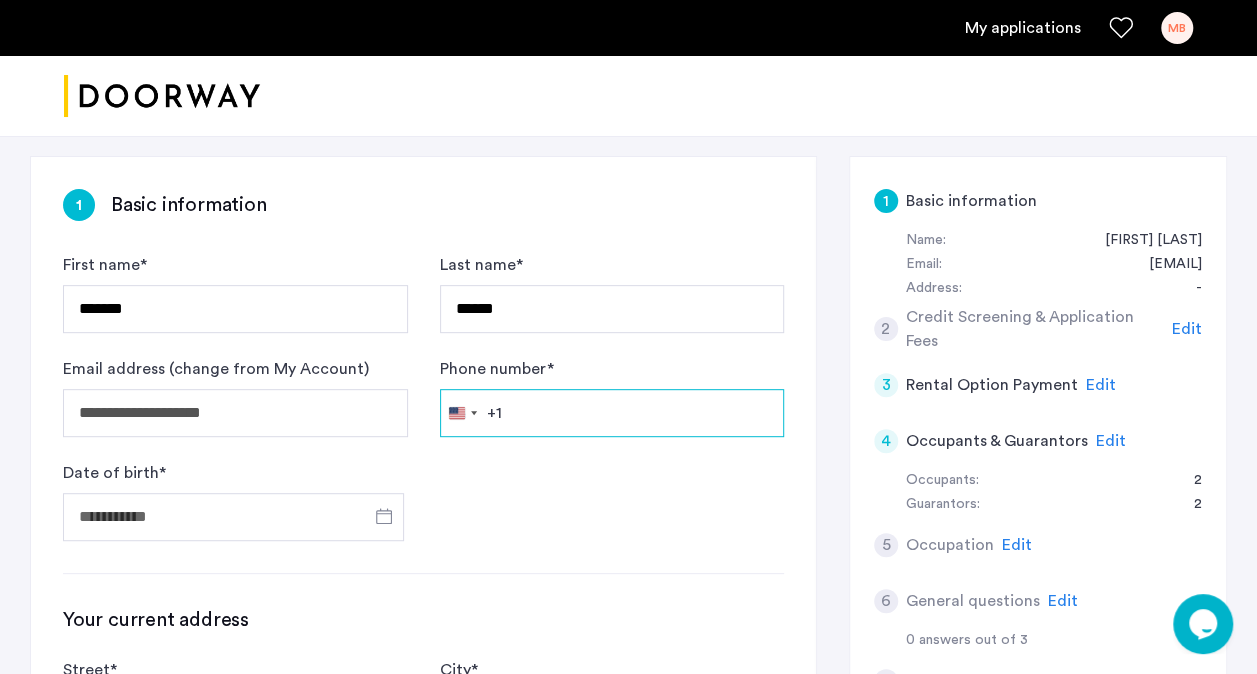 click on "Phone number  *" at bounding box center (612, 413) 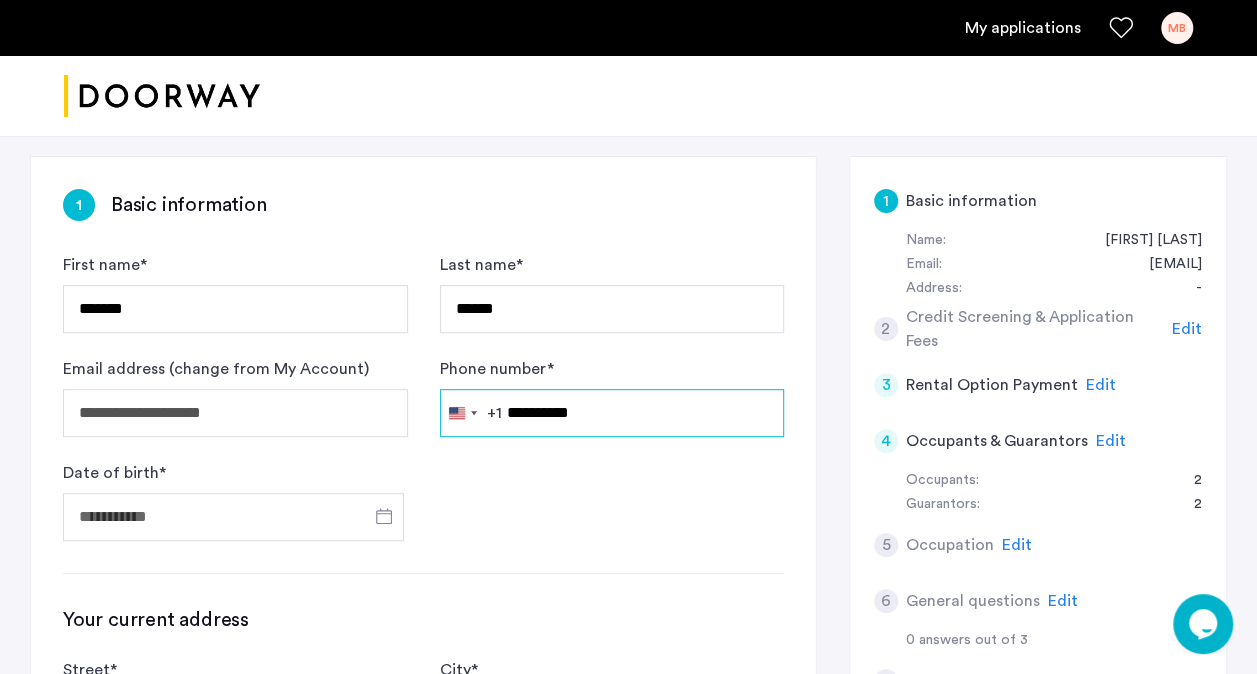 type on "**********" 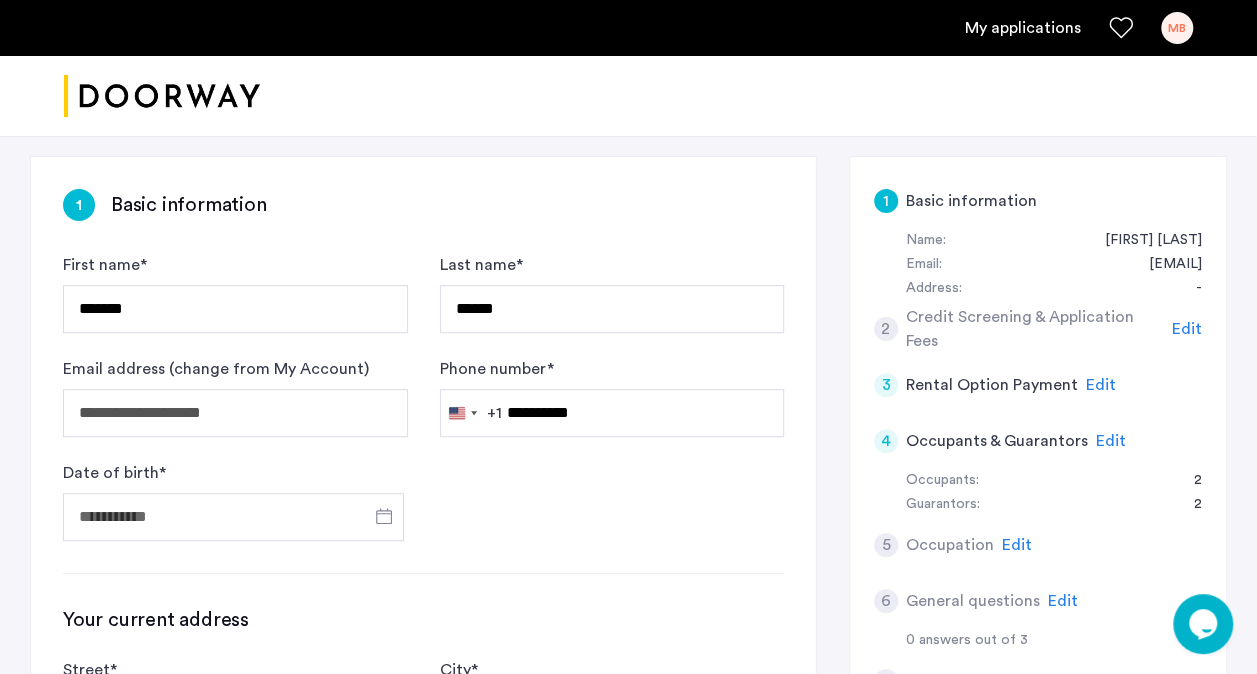 click on "1 [PHONE]" 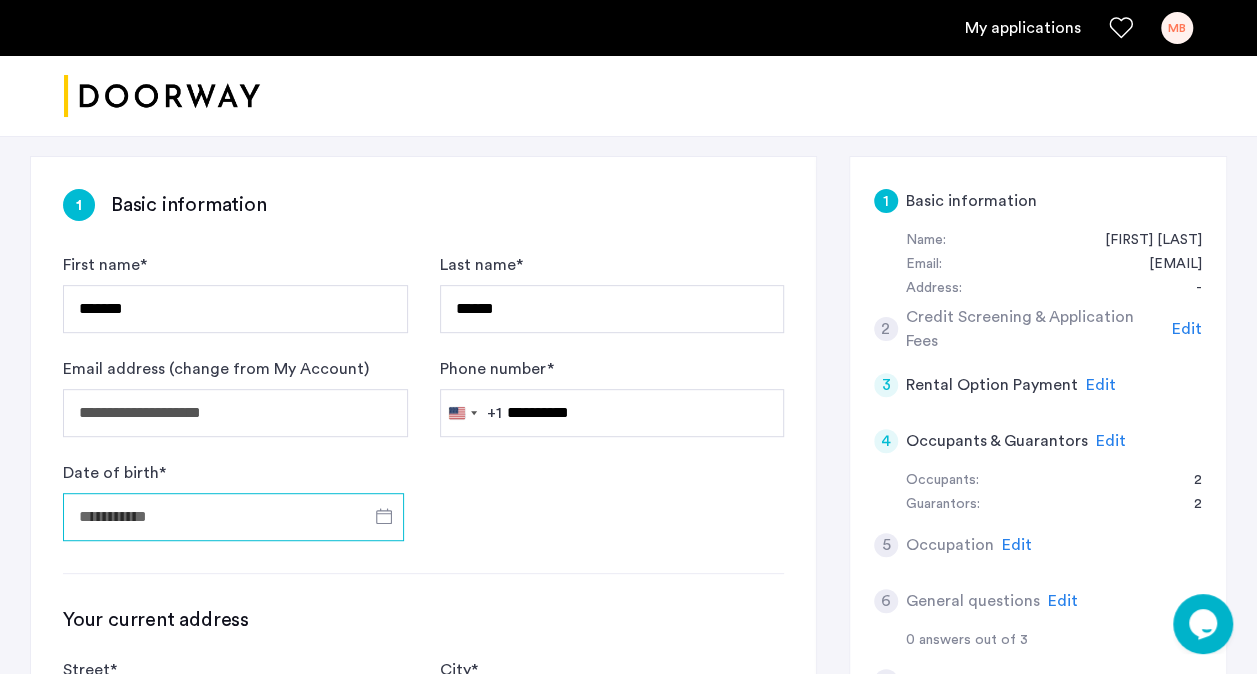 click on "Date of birth  *" at bounding box center [233, 517] 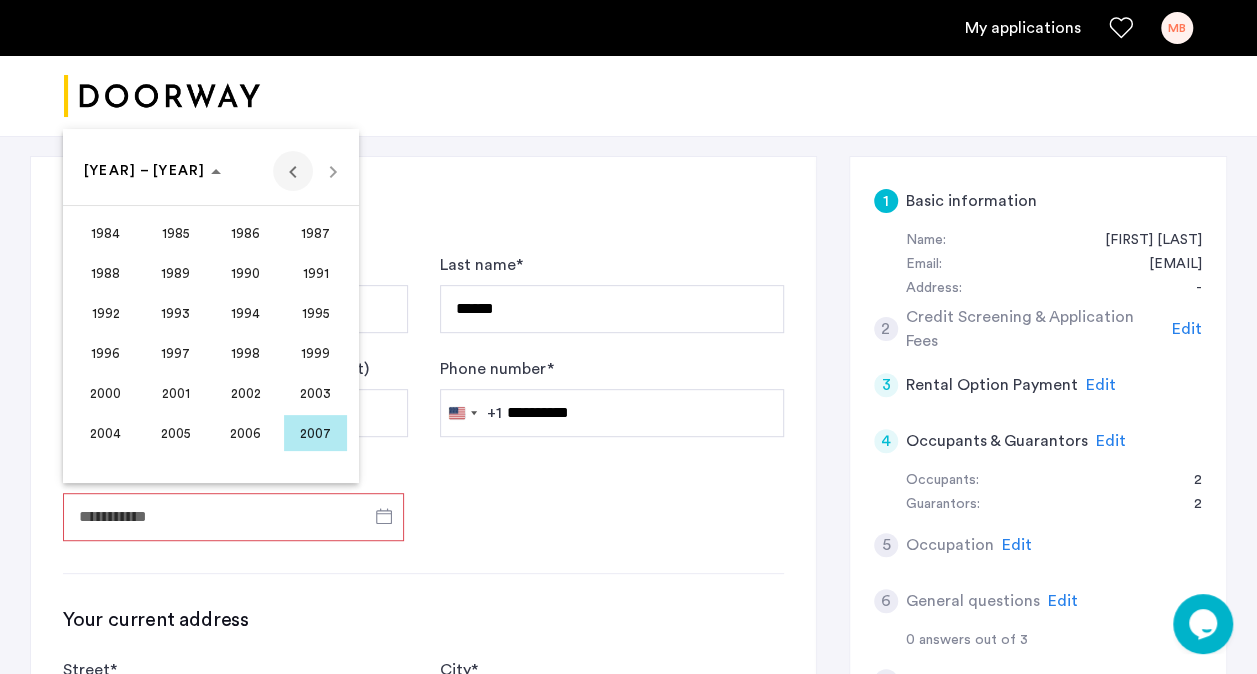 click at bounding box center [293, 171] 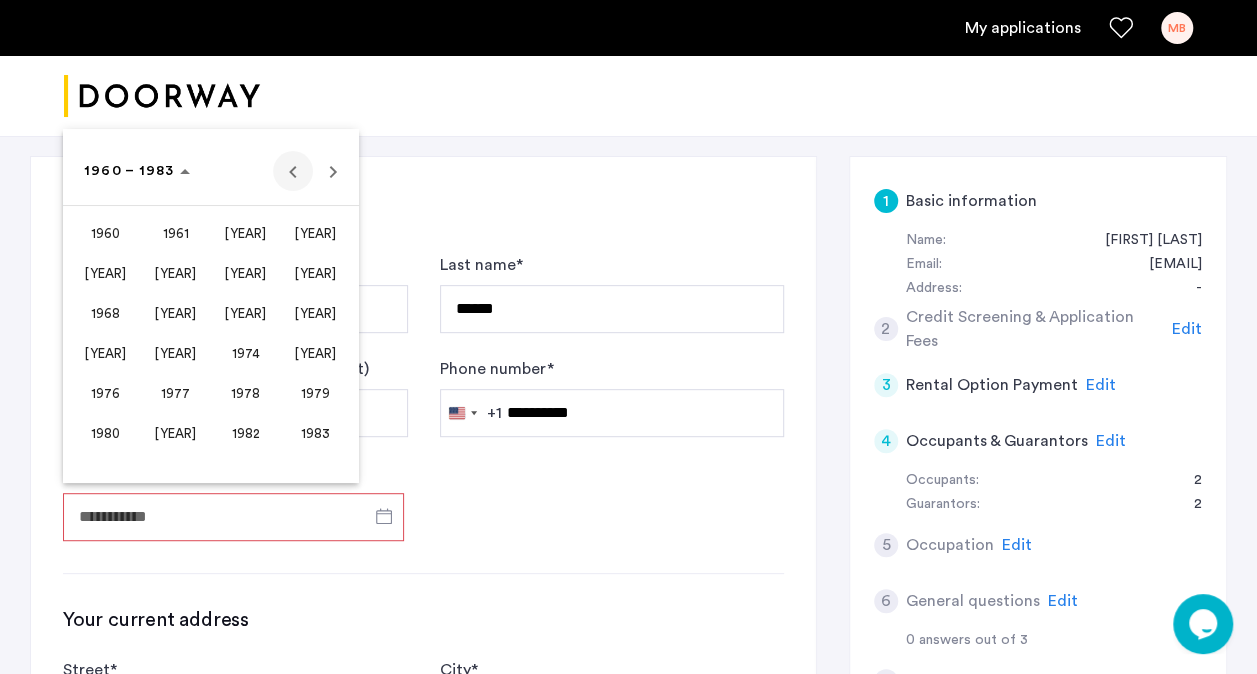 click at bounding box center (293, 171) 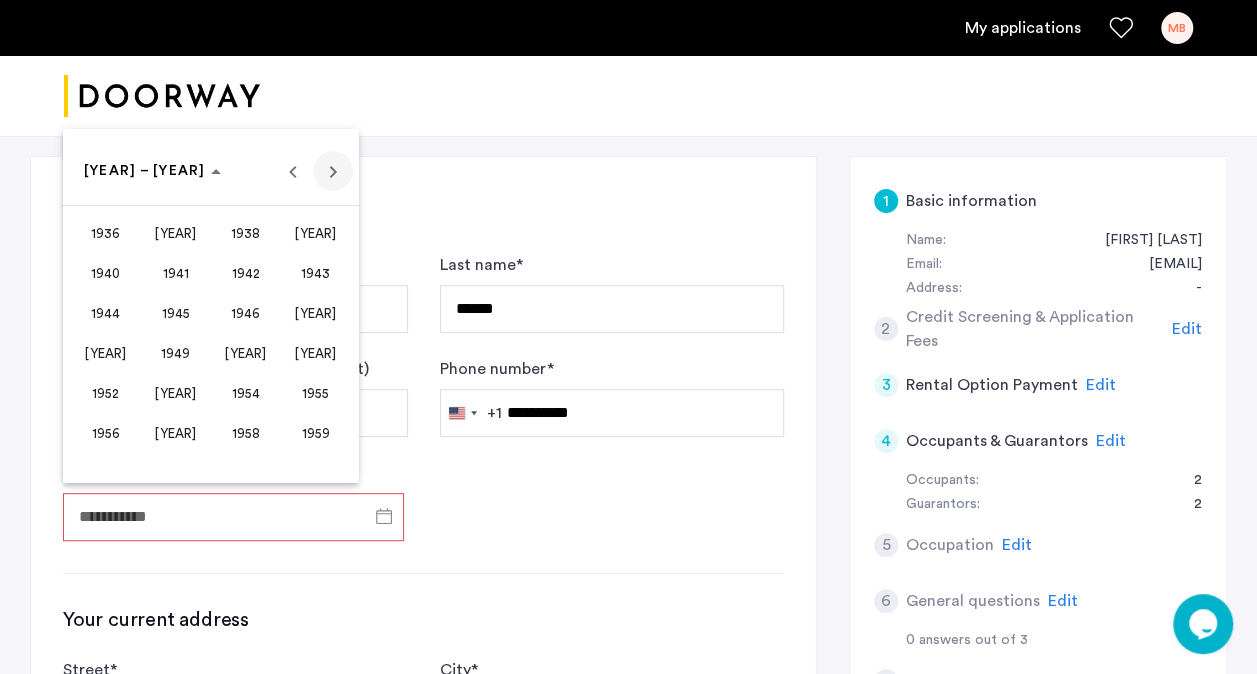 click at bounding box center [333, 171] 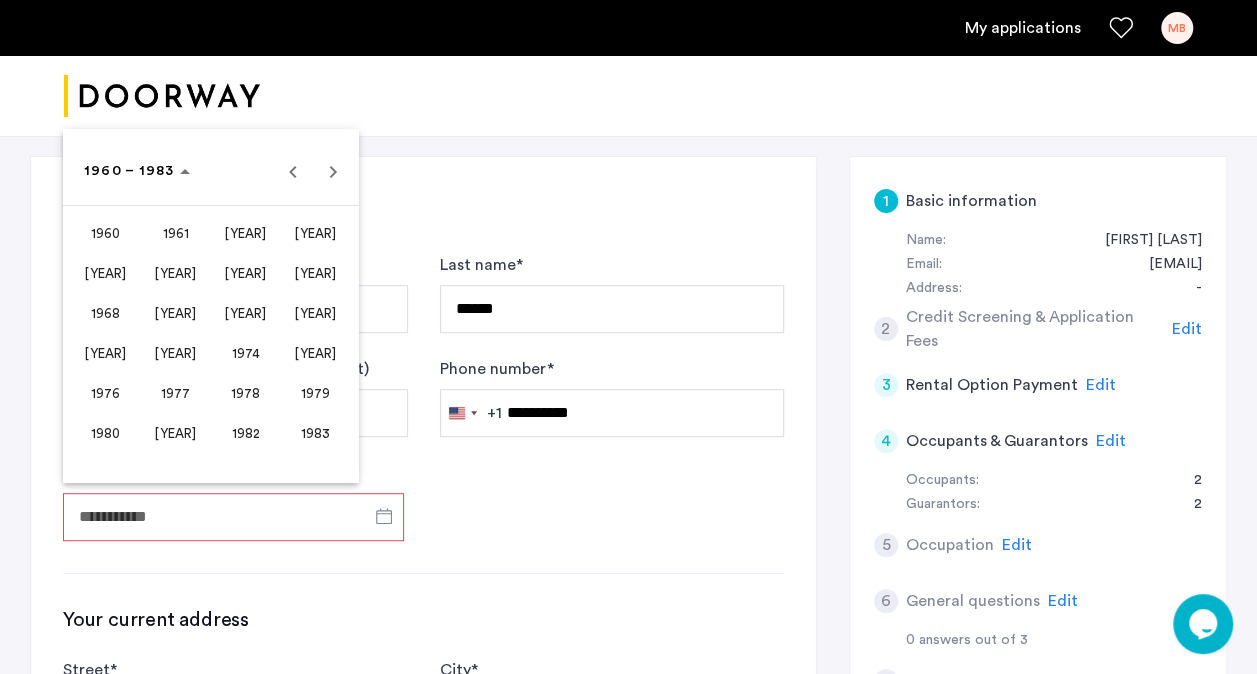 click on "[YEAR]" at bounding box center (175, 313) 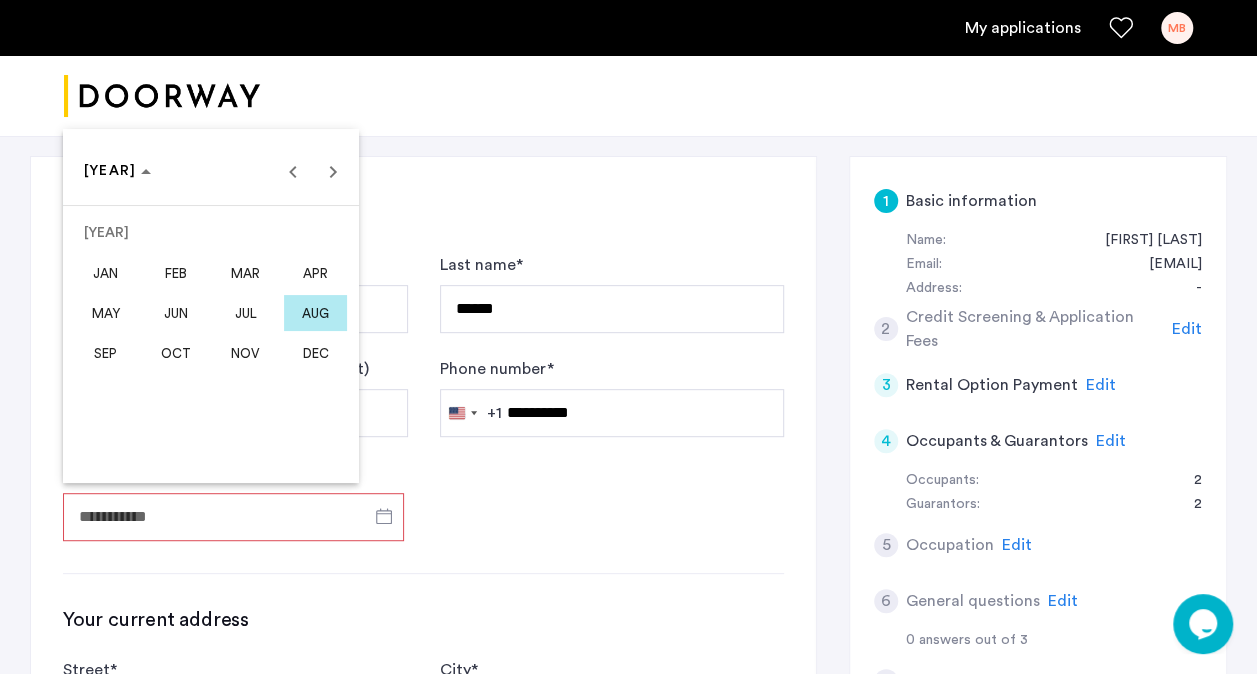 click on "OCT" at bounding box center (175, 353) 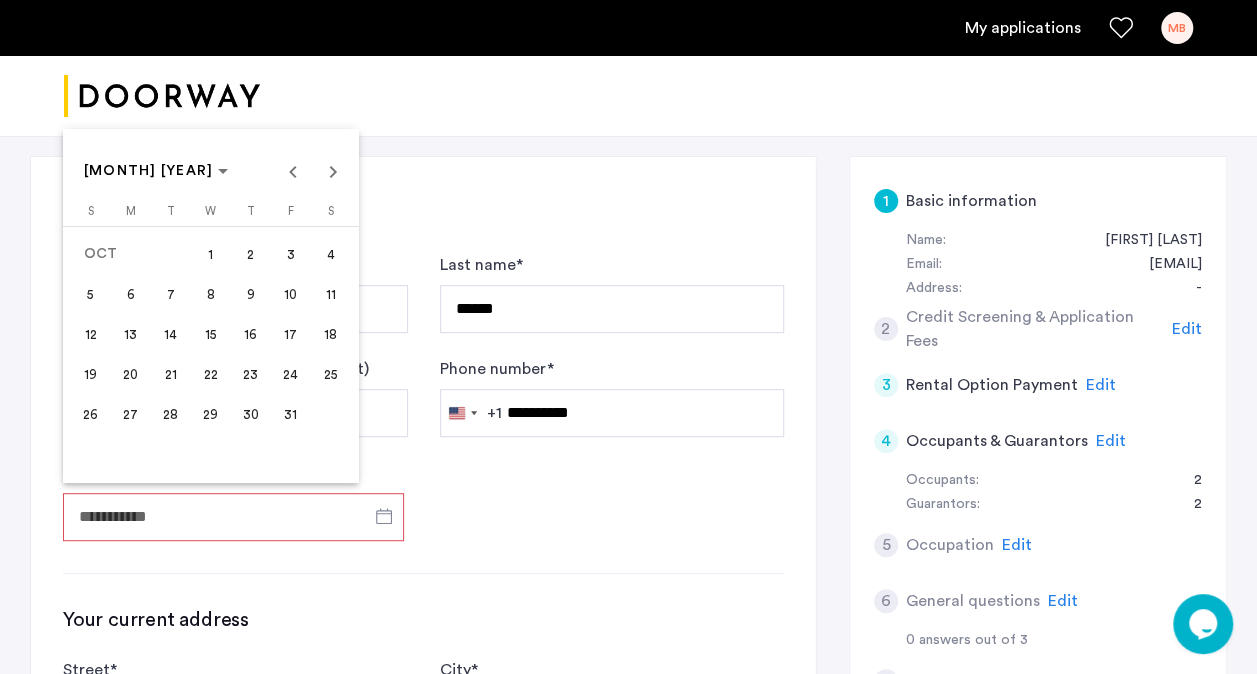 click on "22" at bounding box center (211, 374) 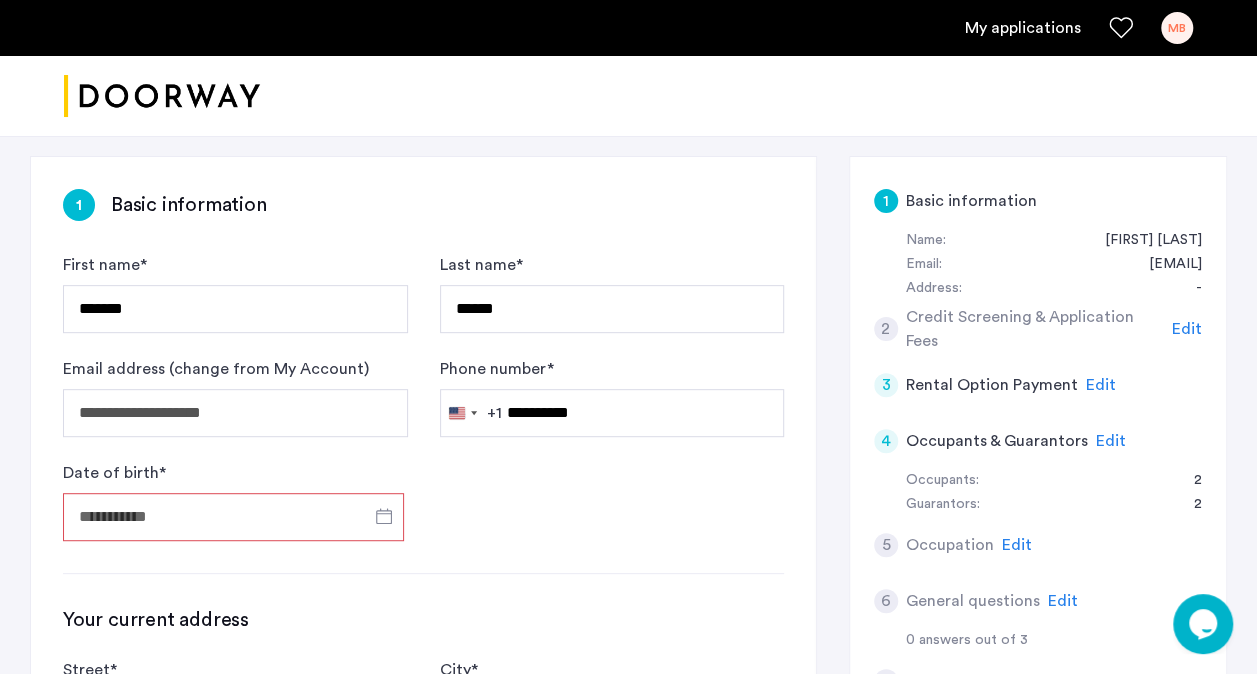 type on "**********" 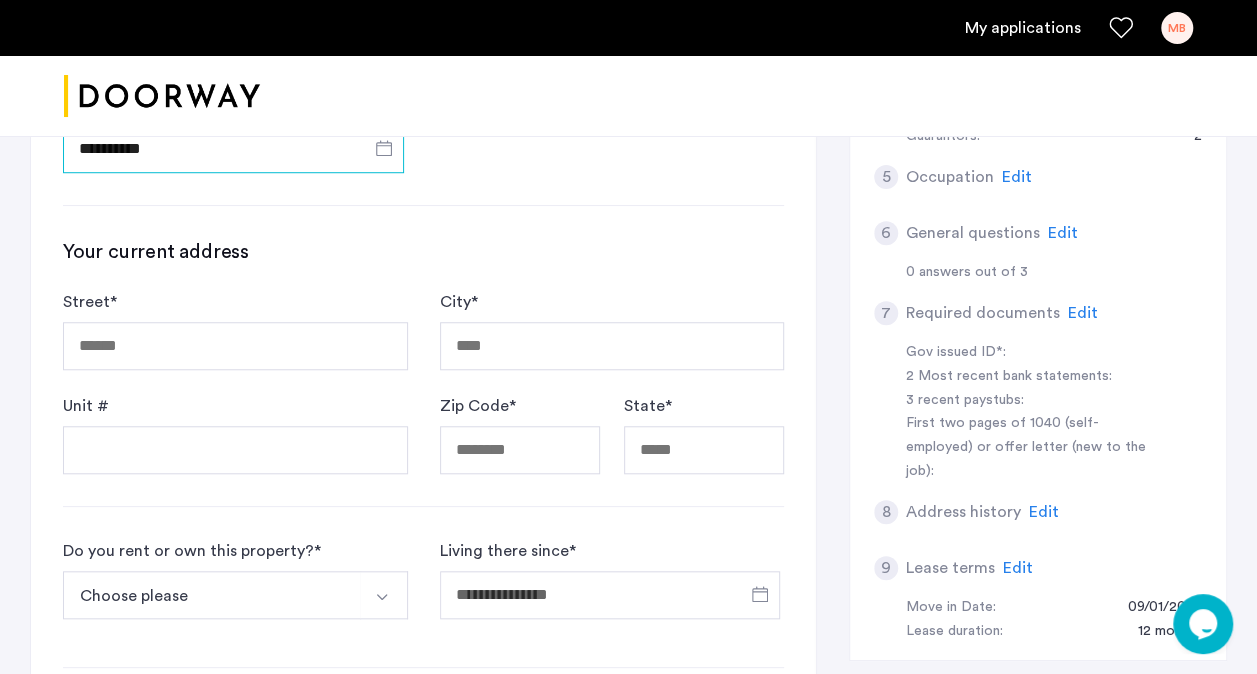scroll, scrollTop: 663, scrollLeft: 0, axis: vertical 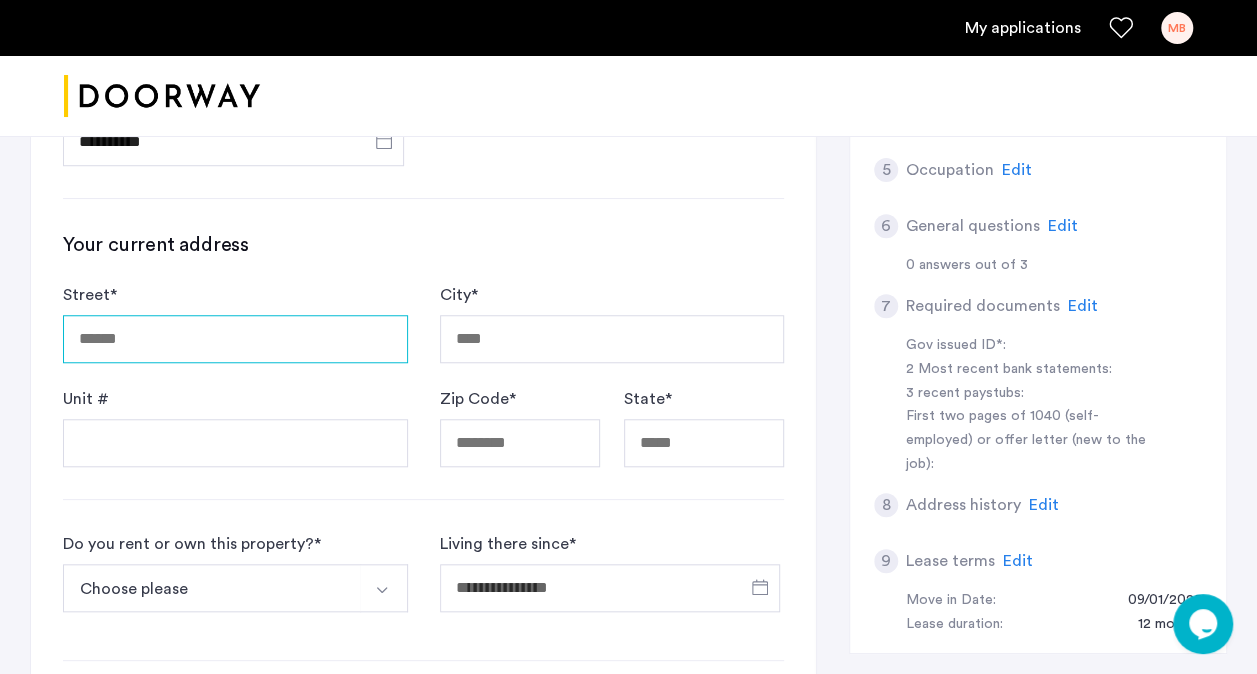 click on "Street  *" at bounding box center (235, 339) 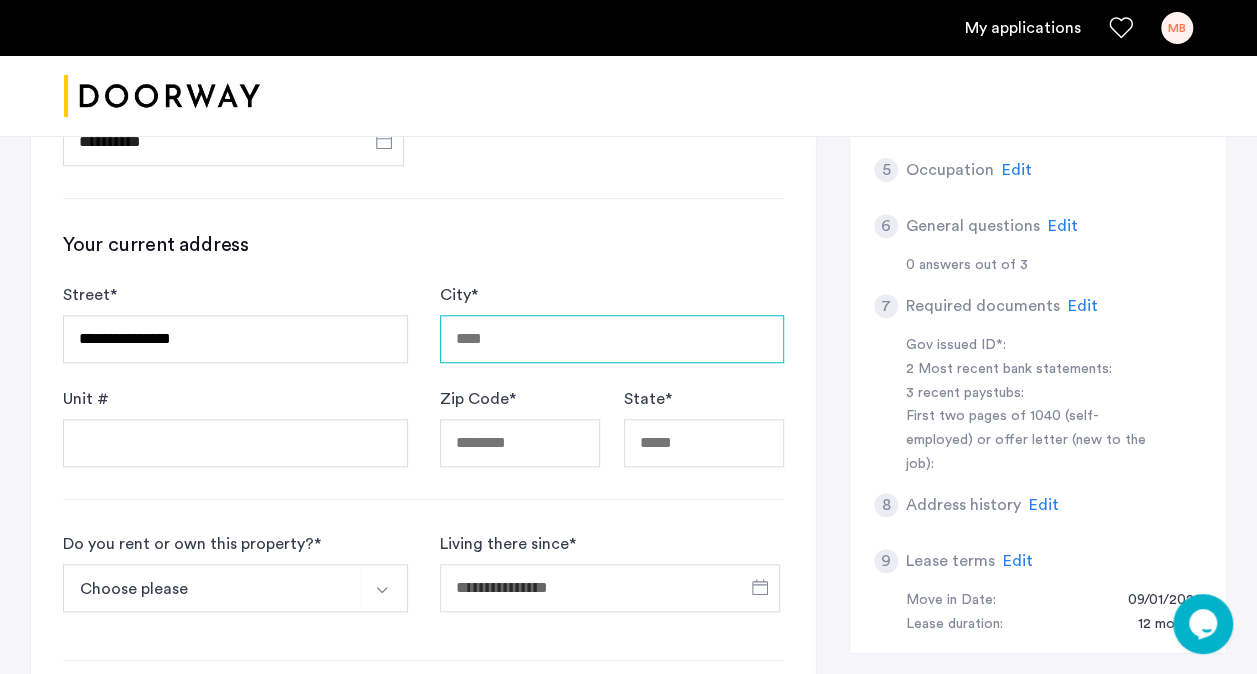 type on "**********" 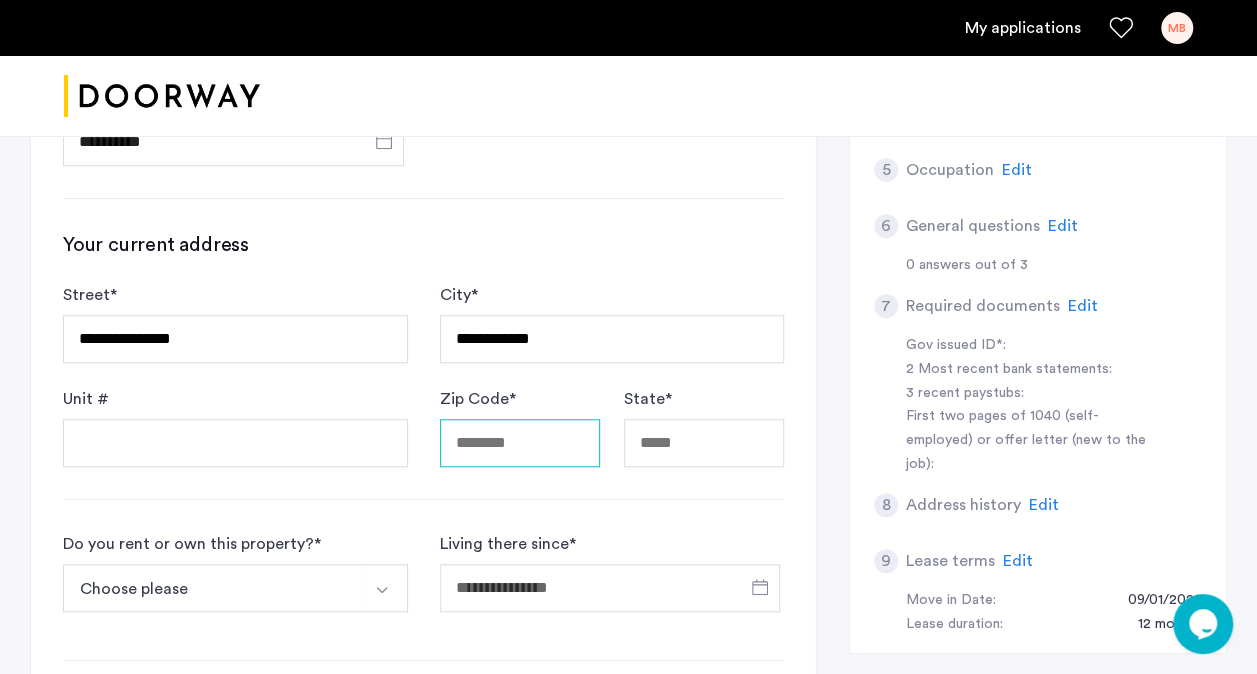 type on "*****" 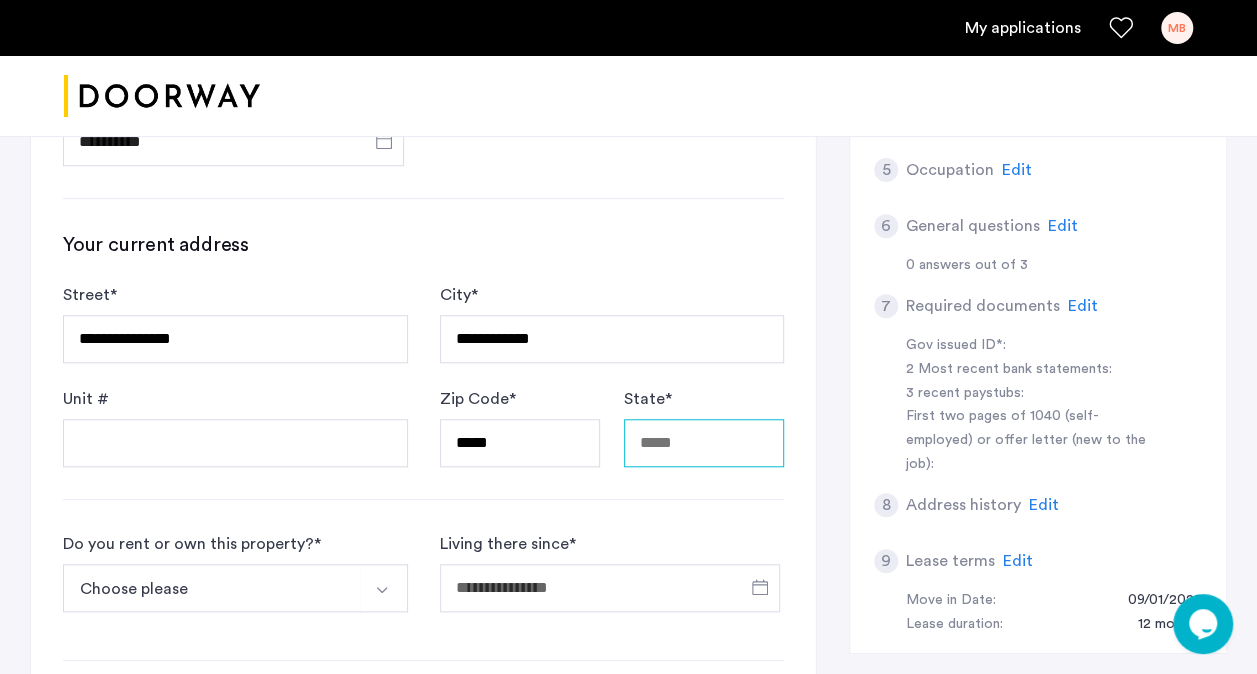 type on "**" 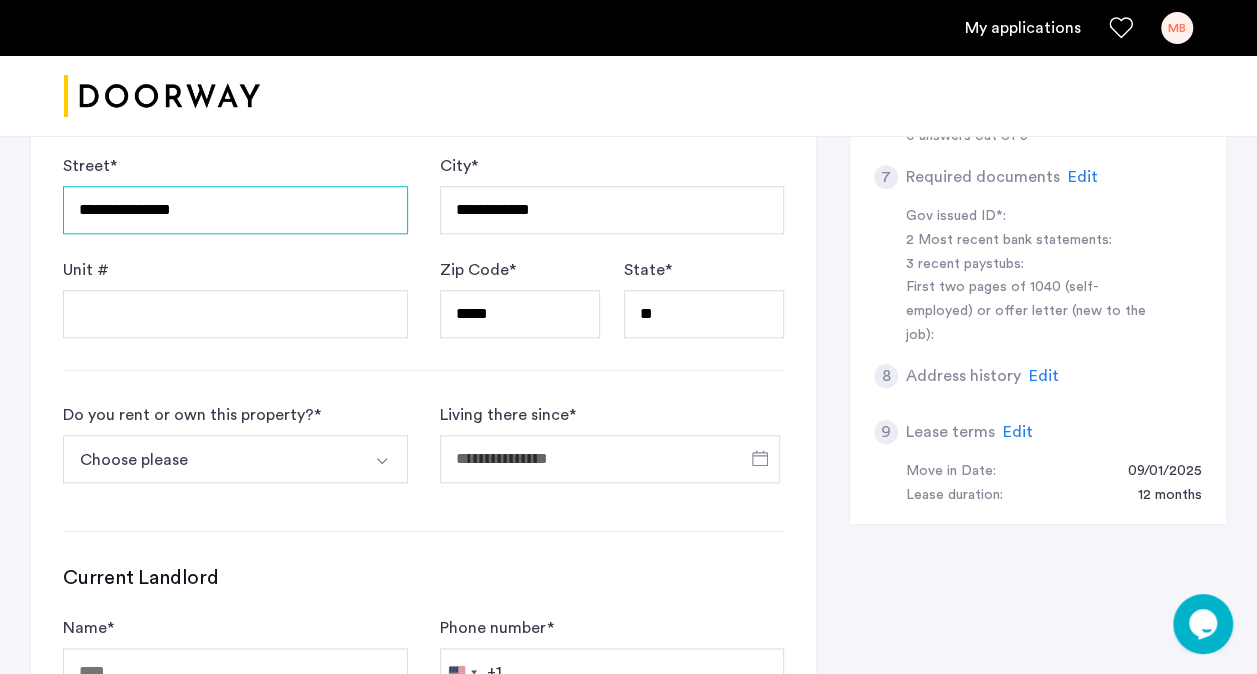 scroll, scrollTop: 827, scrollLeft: 0, axis: vertical 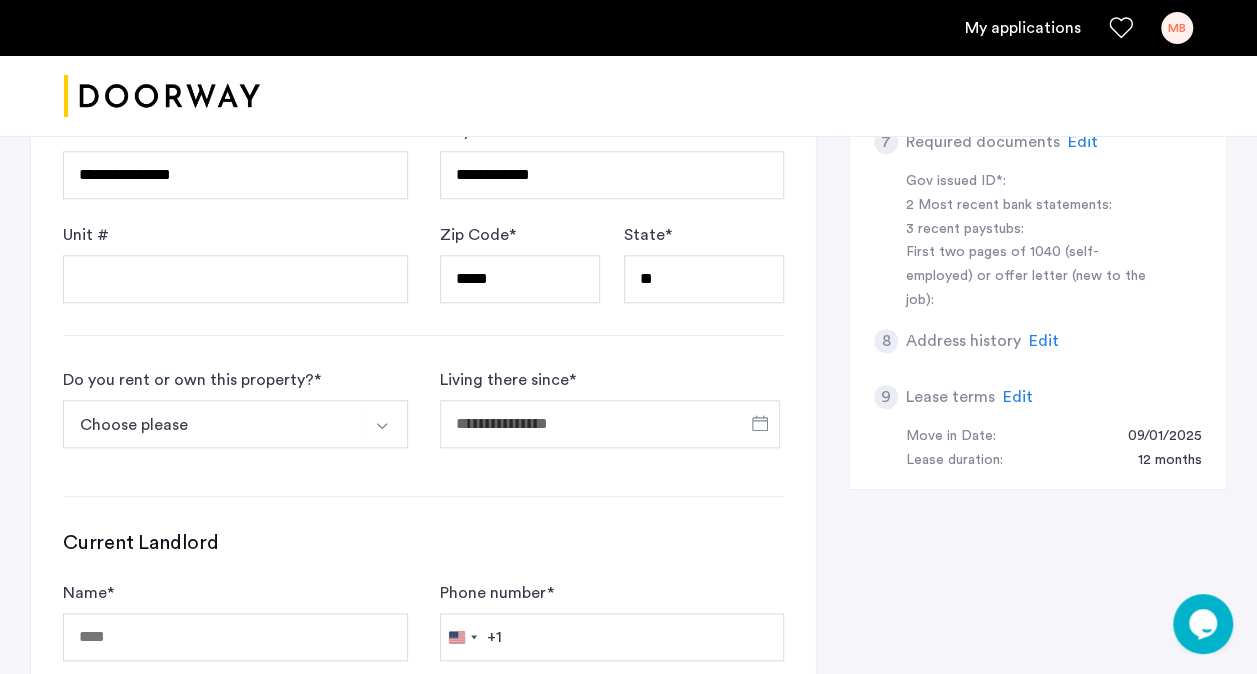 click at bounding box center [382, 426] 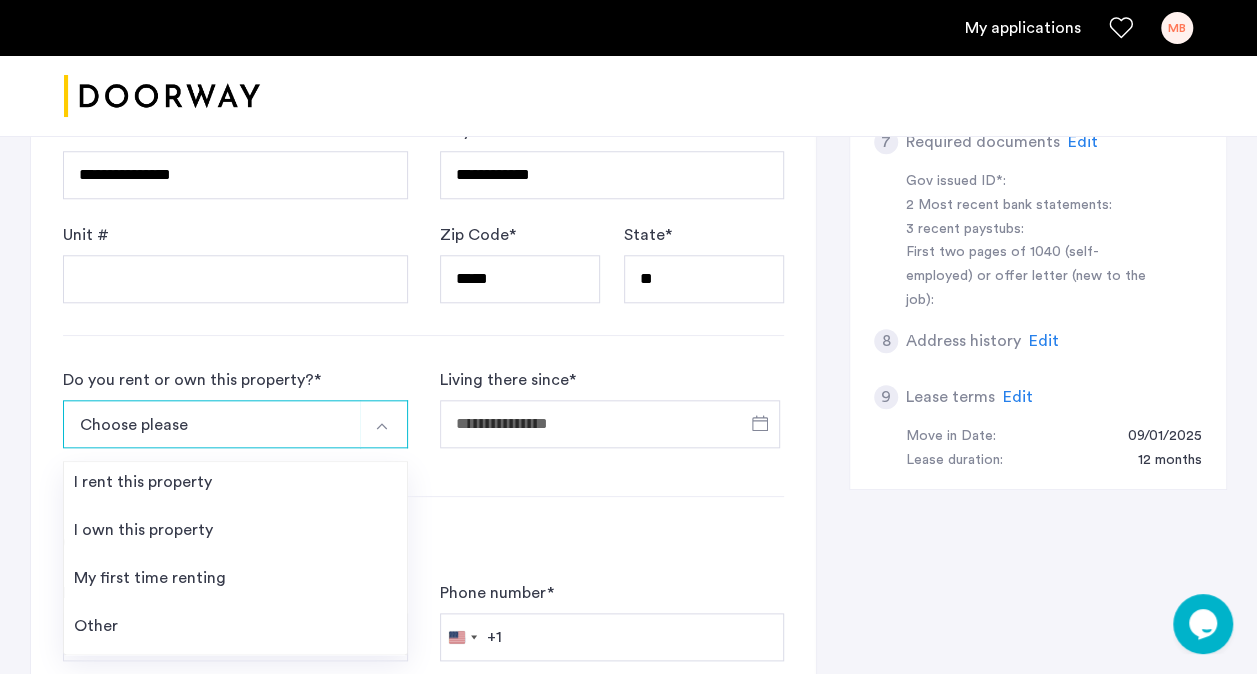 click on "I own this property" at bounding box center [235, 534] 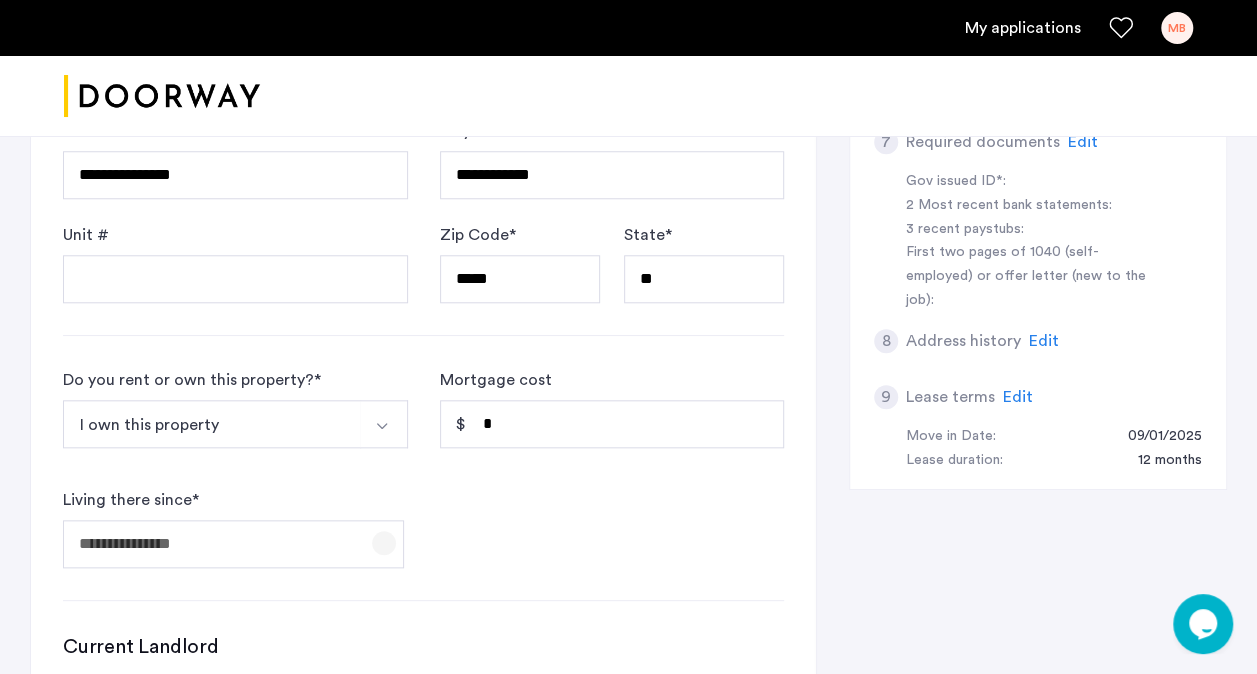 click 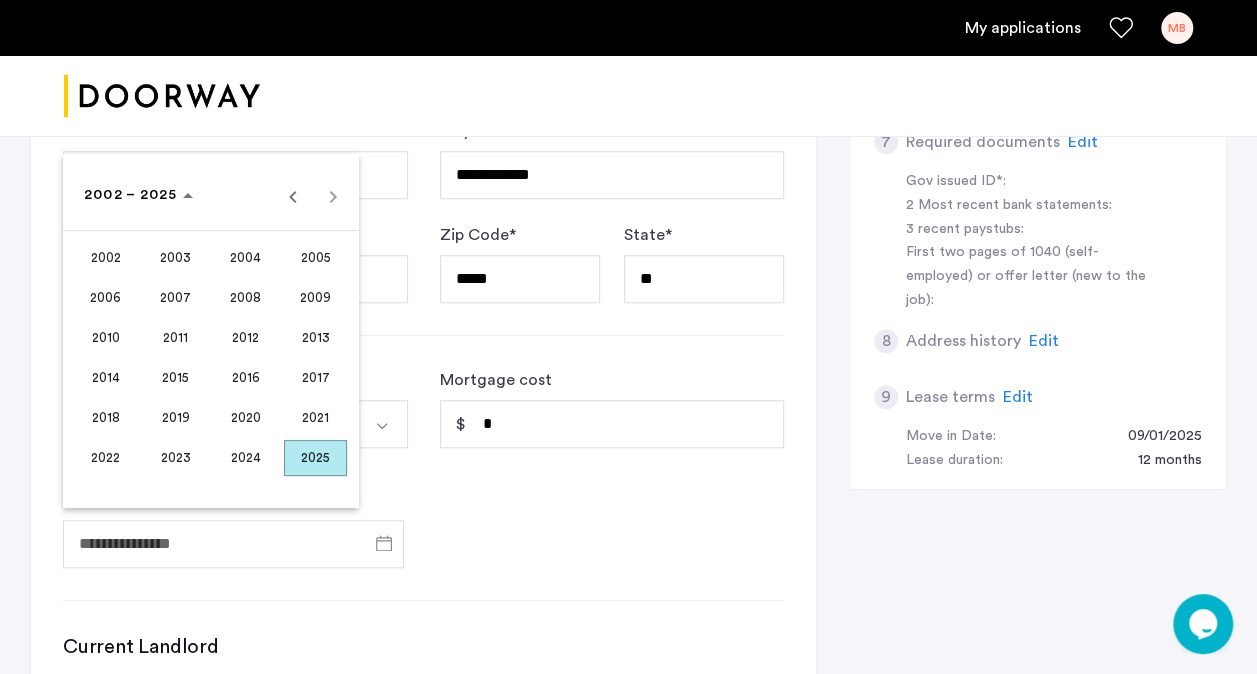 click on "2007" at bounding box center [175, 298] 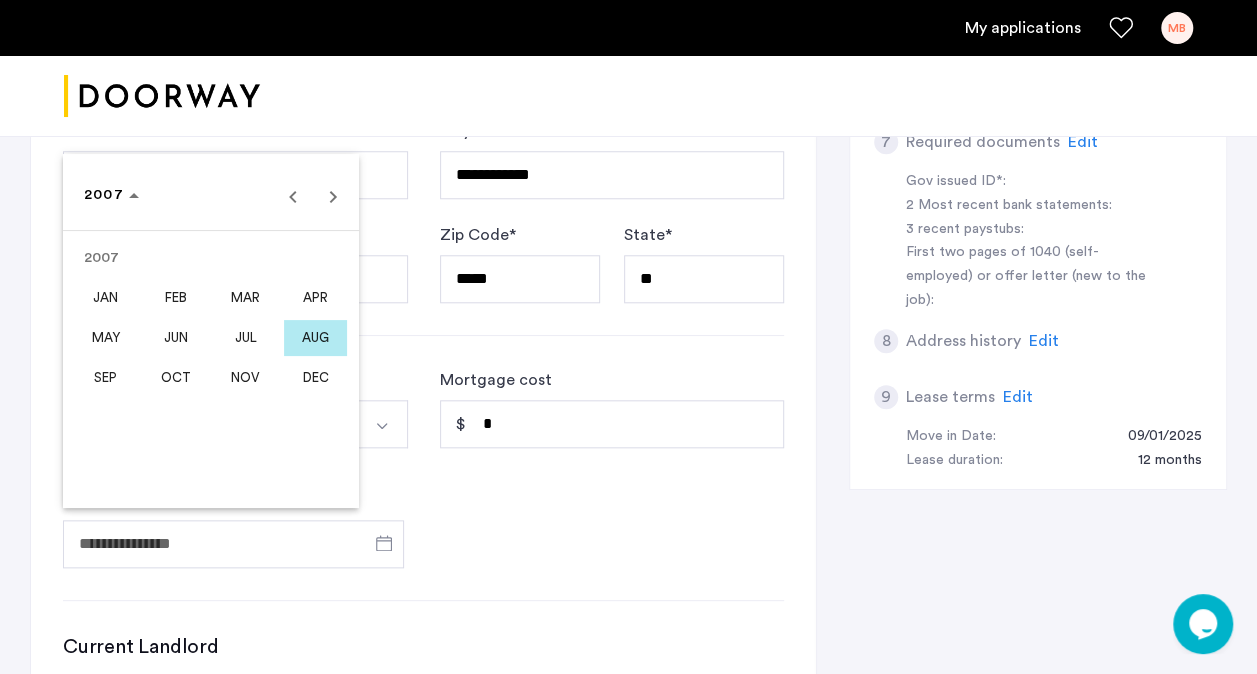 click on "JUL" at bounding box center (245, 338) 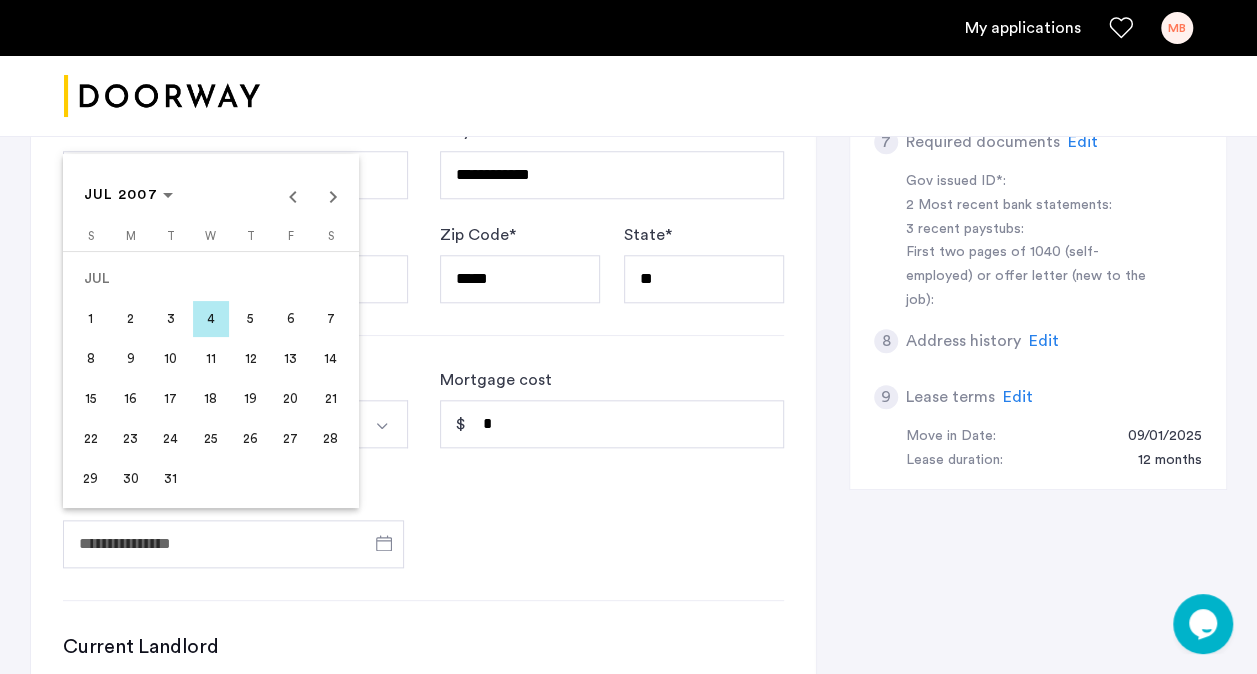 click on "17" at bounding box center [171, 399] 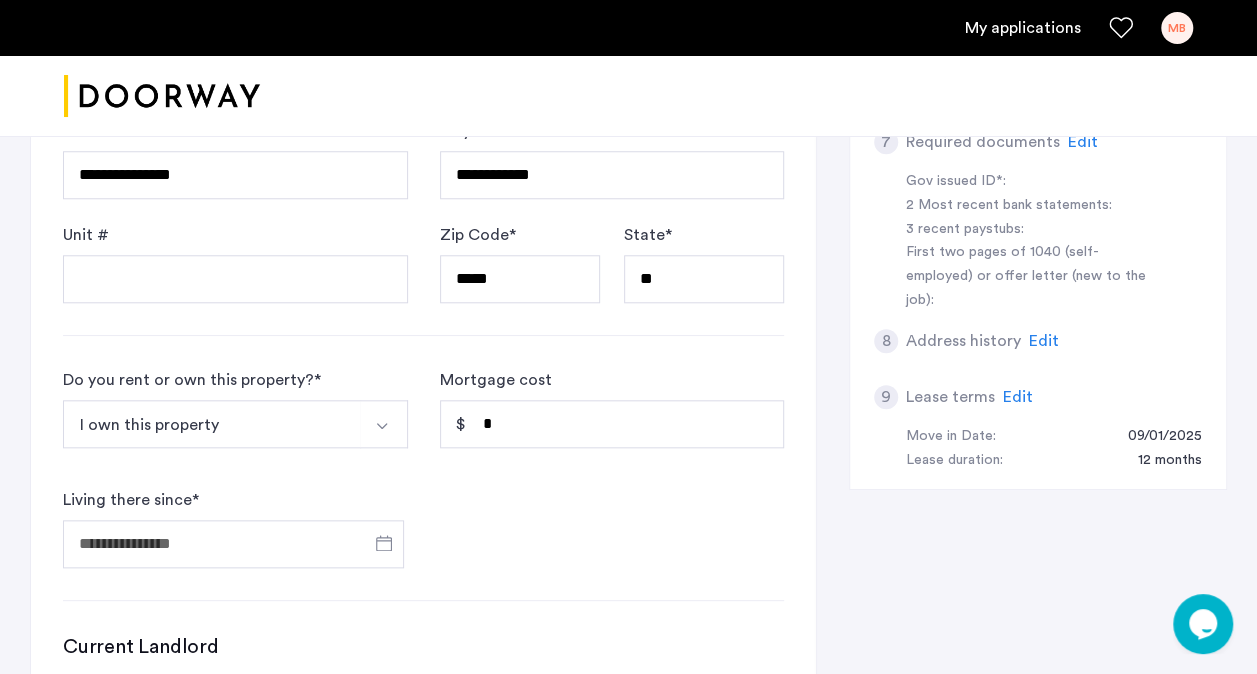 type on "**********" 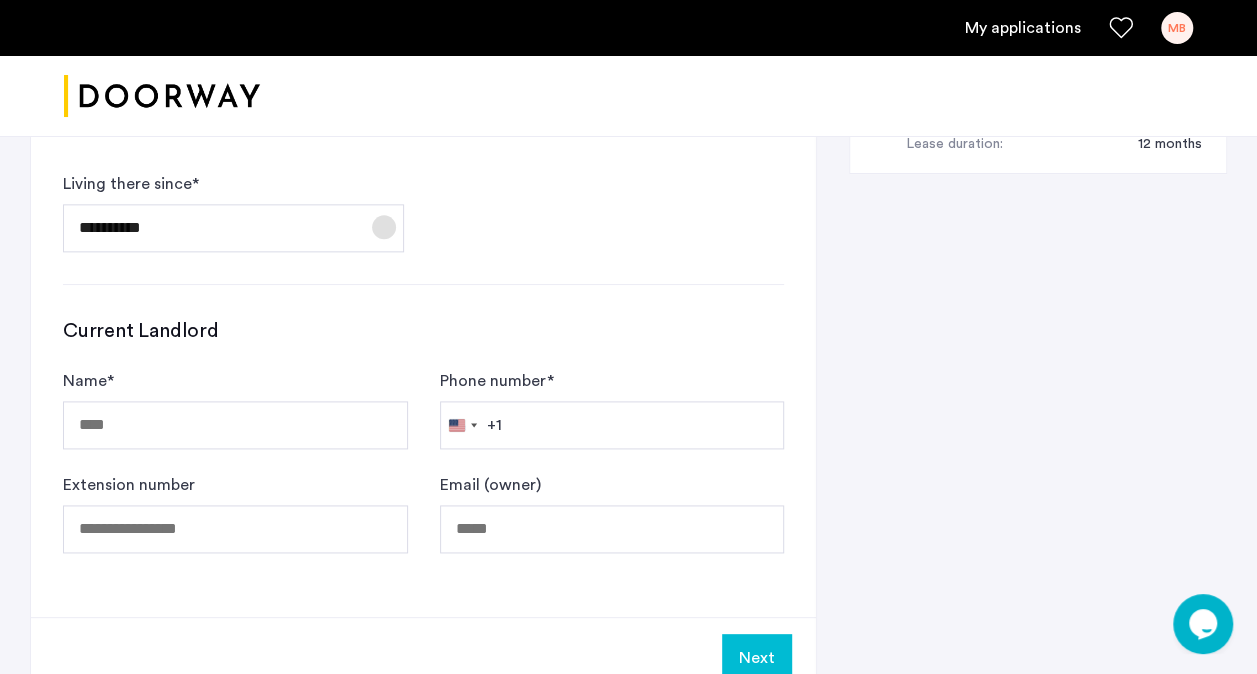 scroll, scrollTop: 1150, scrollLeft: 0, axis: vertical 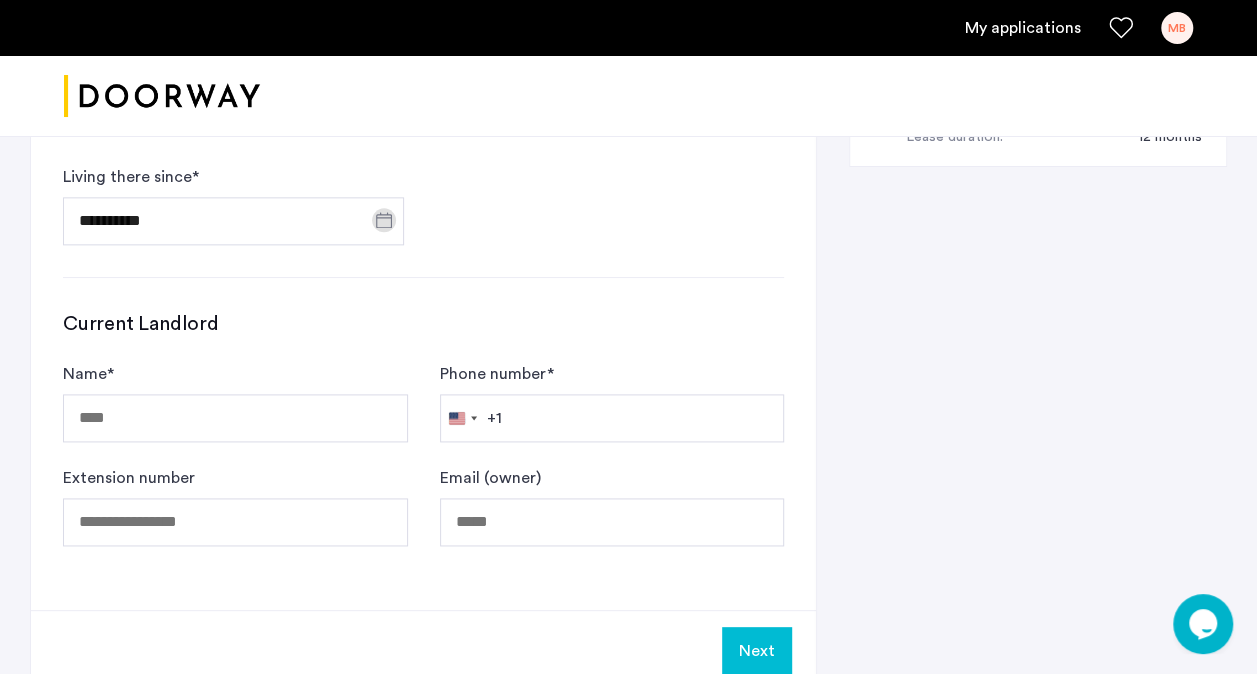 click on "Next" 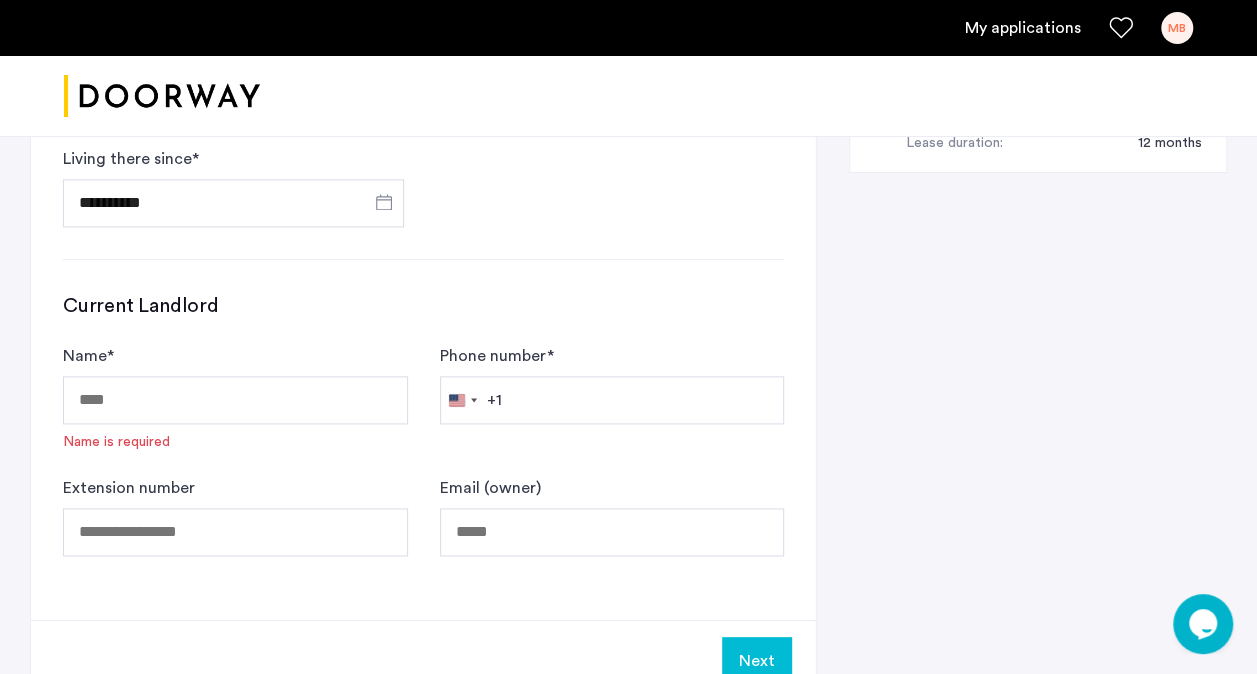 scroll, scrollTop: 1176, scrollLeft: 0, axis: vertical 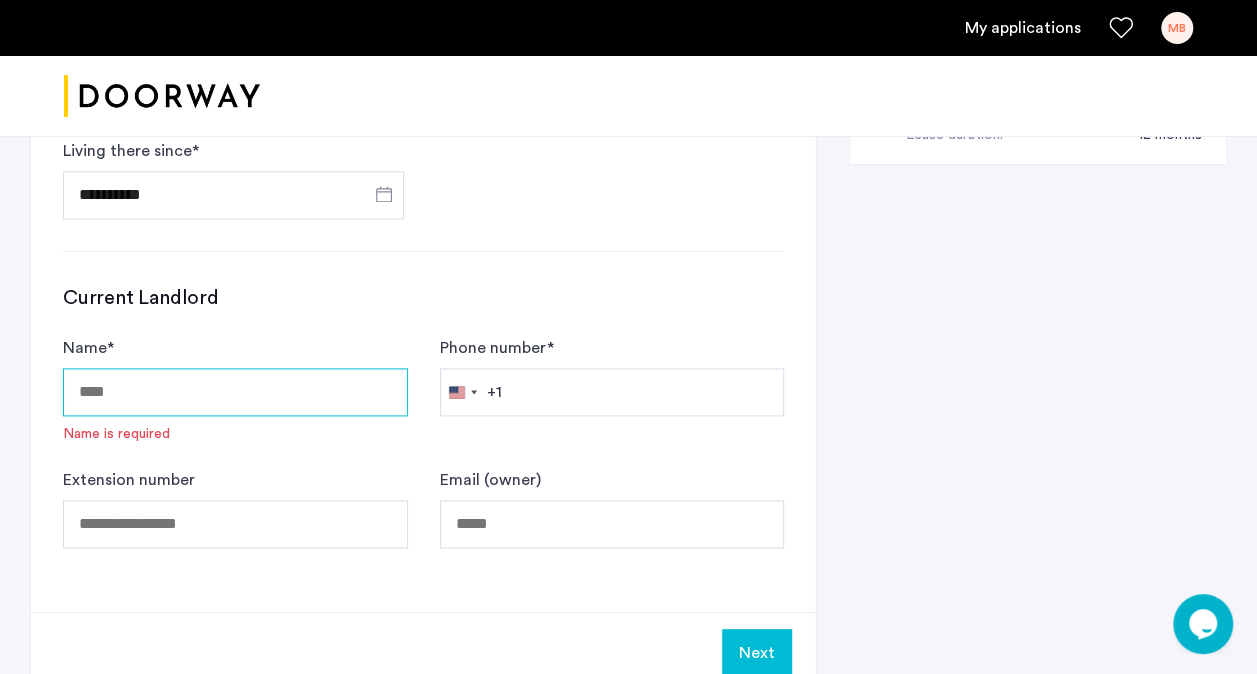 click on "Name  *" at bounding box center [235, 392] 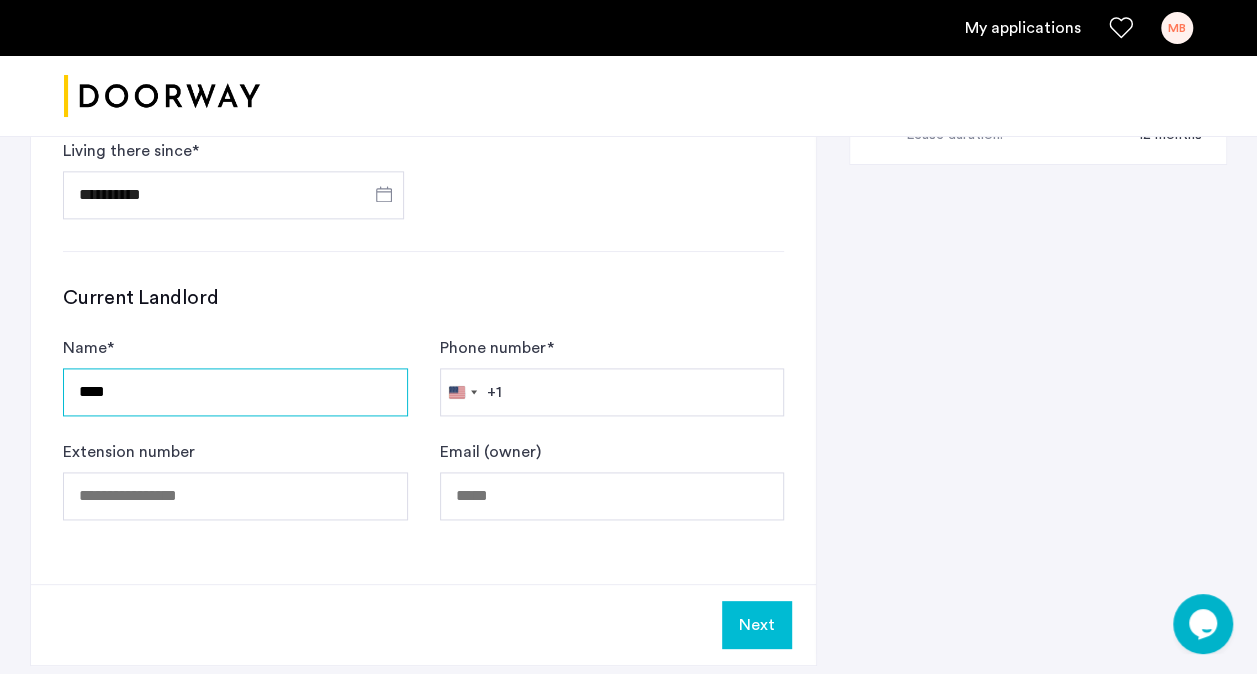type on "****" 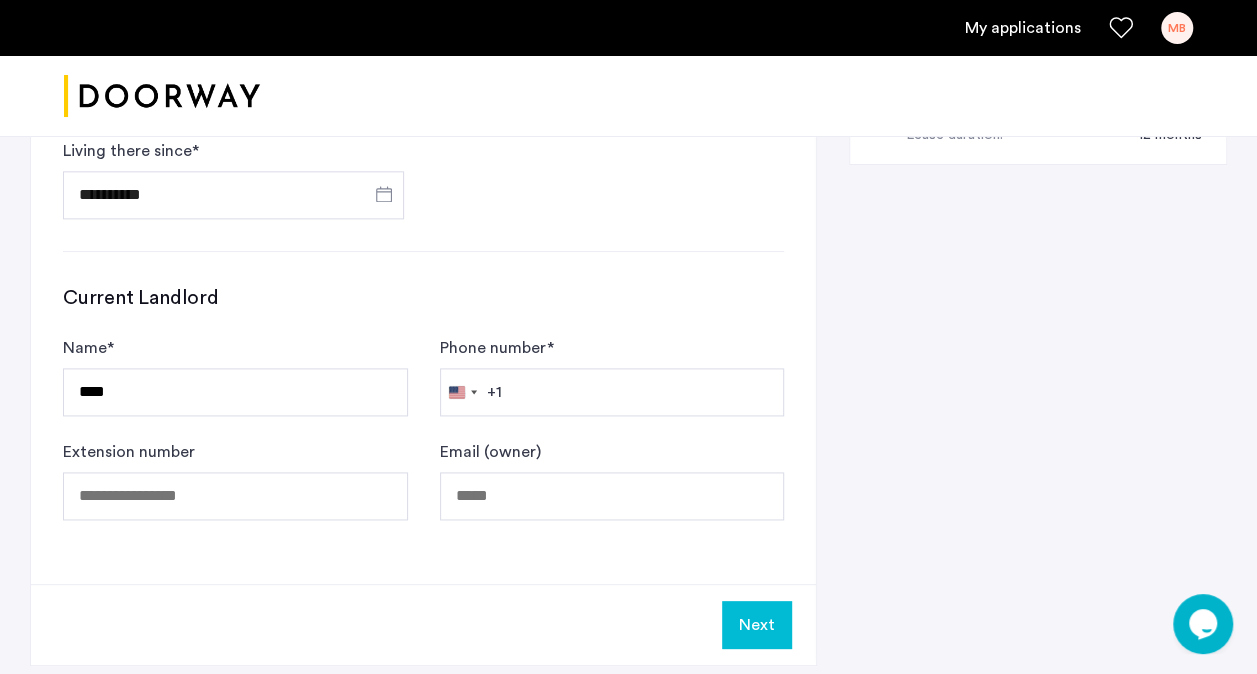 click on "1 [PHONE]" 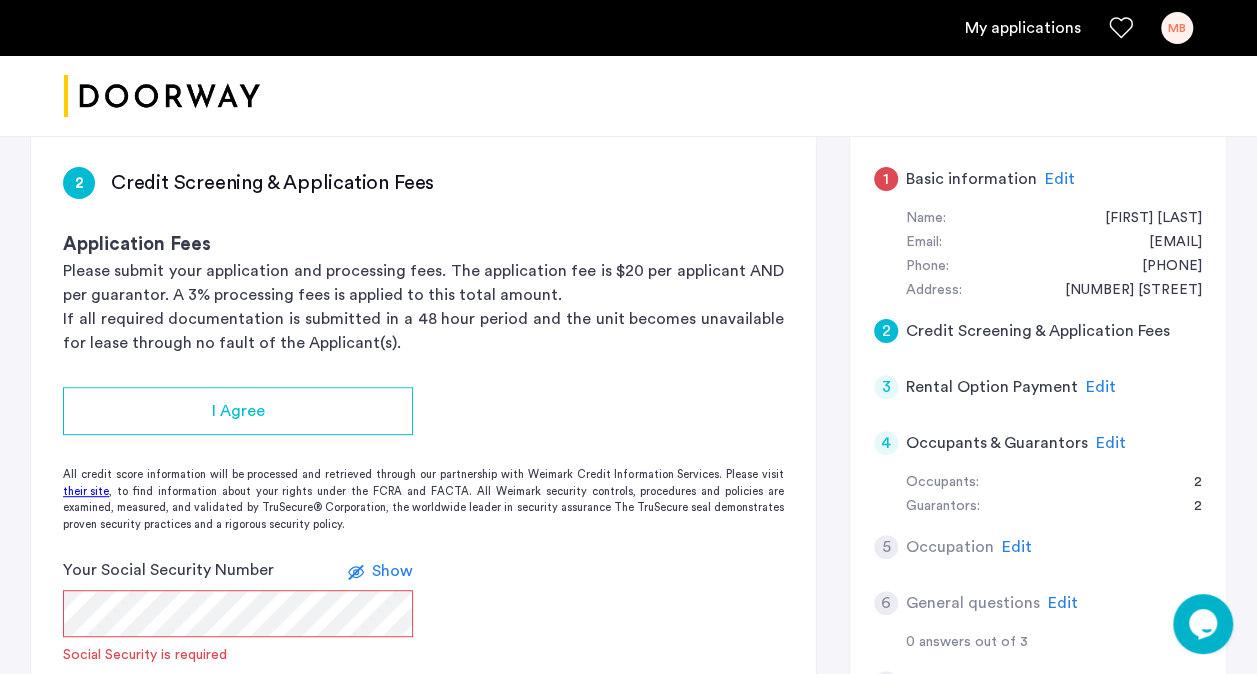 scroll, scrollTop: 362, scrollLeft: 0, axis: vertical 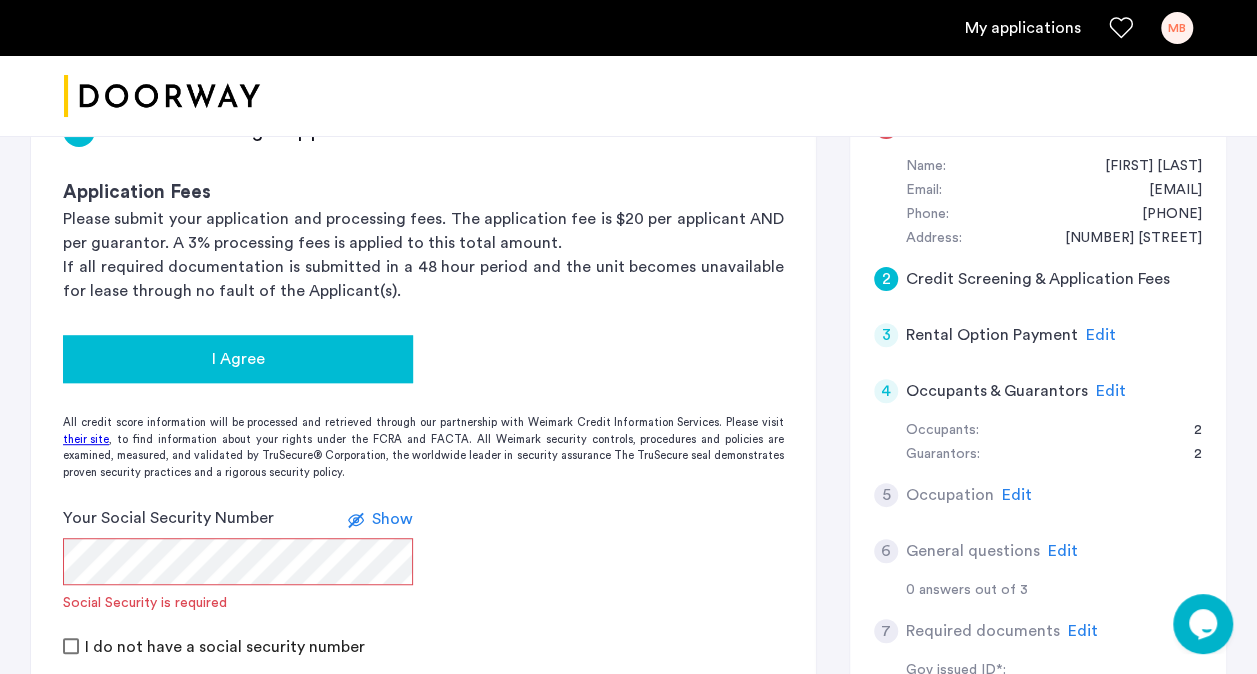 click on "I Agree" 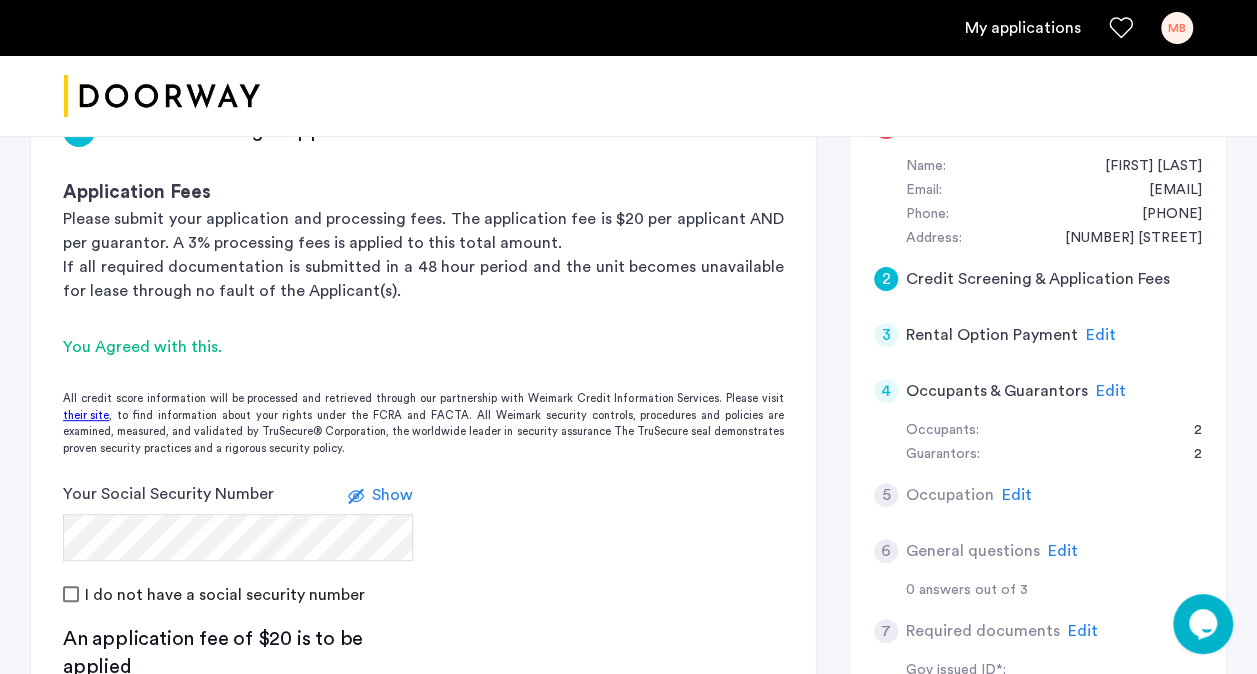 click on "Show" 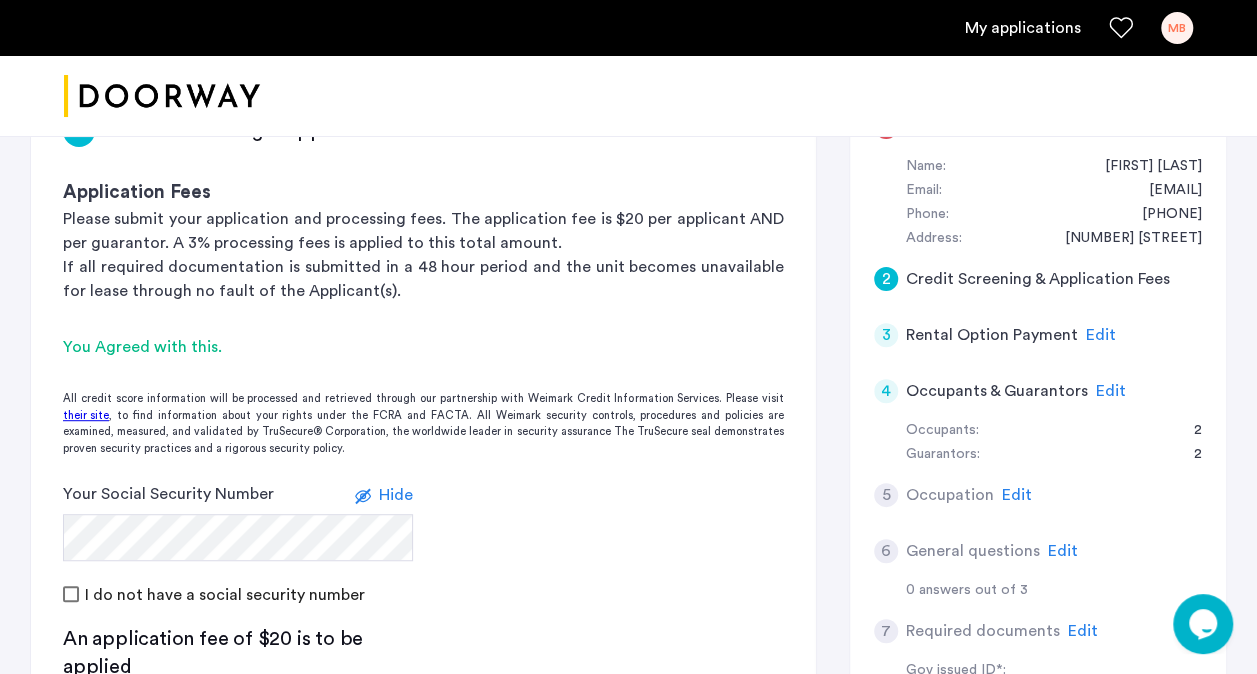 click on "Hide" 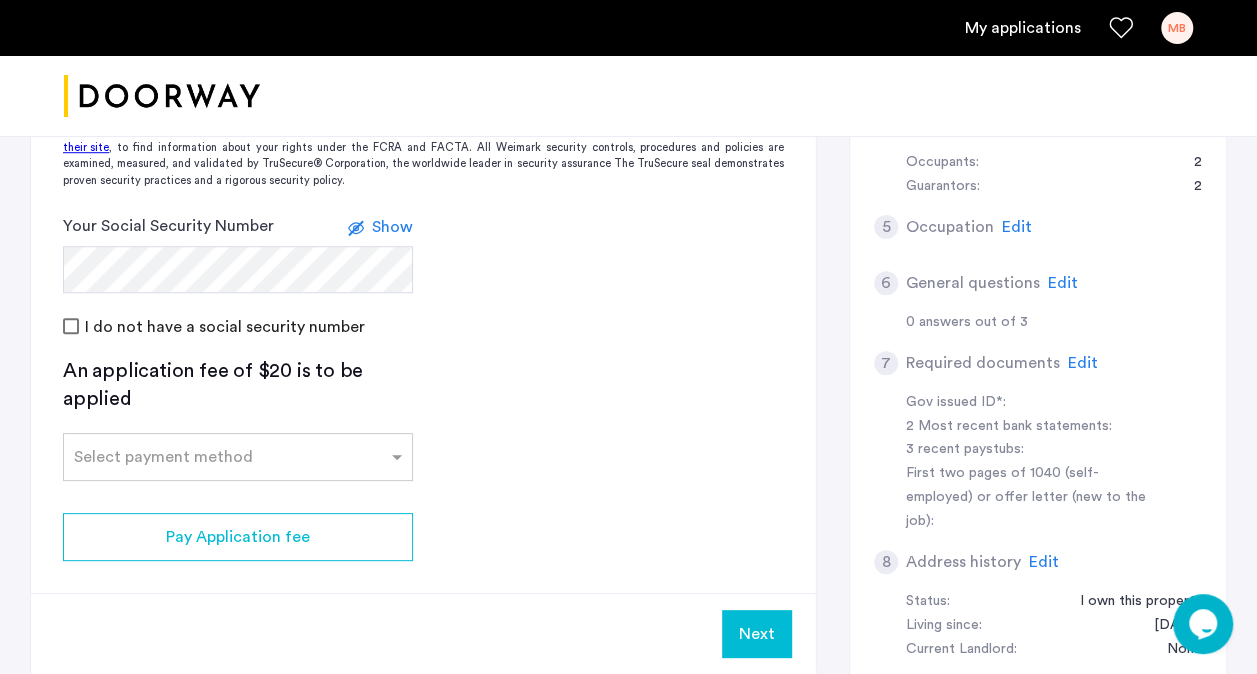 scroll, scrollTop: 693, scrollLeft: 0, axis: vertical 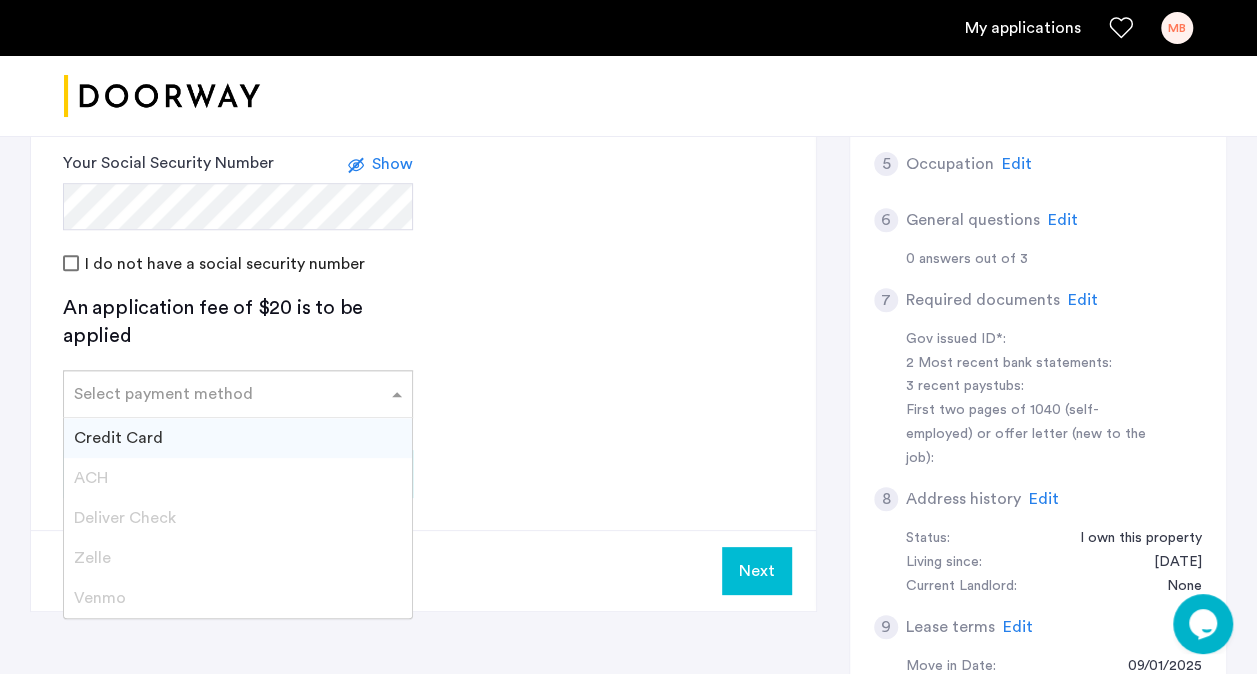 click 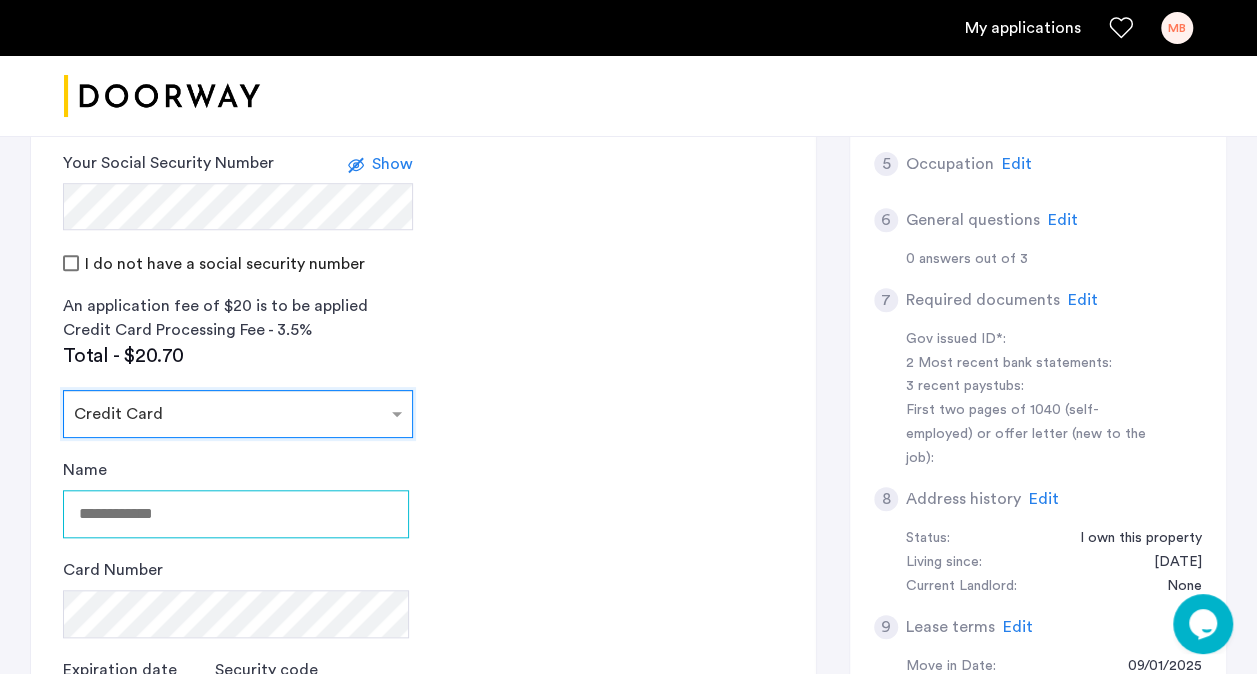click on "Name" at bounding box center [236, 514] 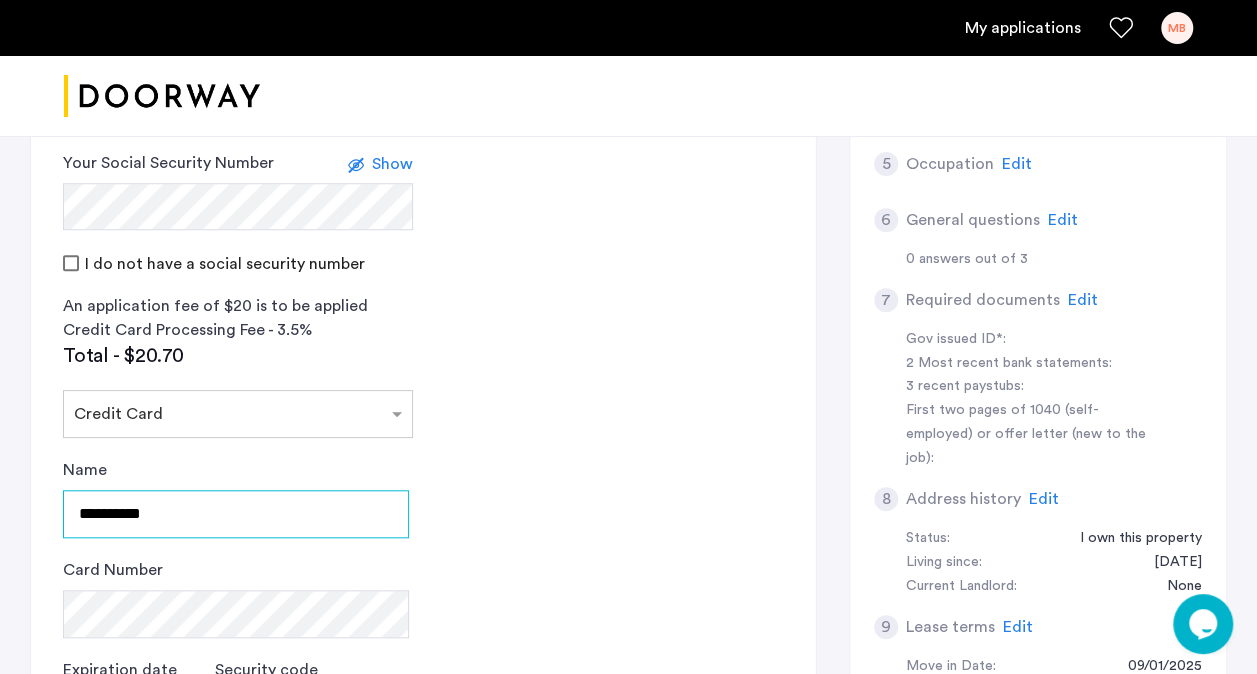 type on "**********" 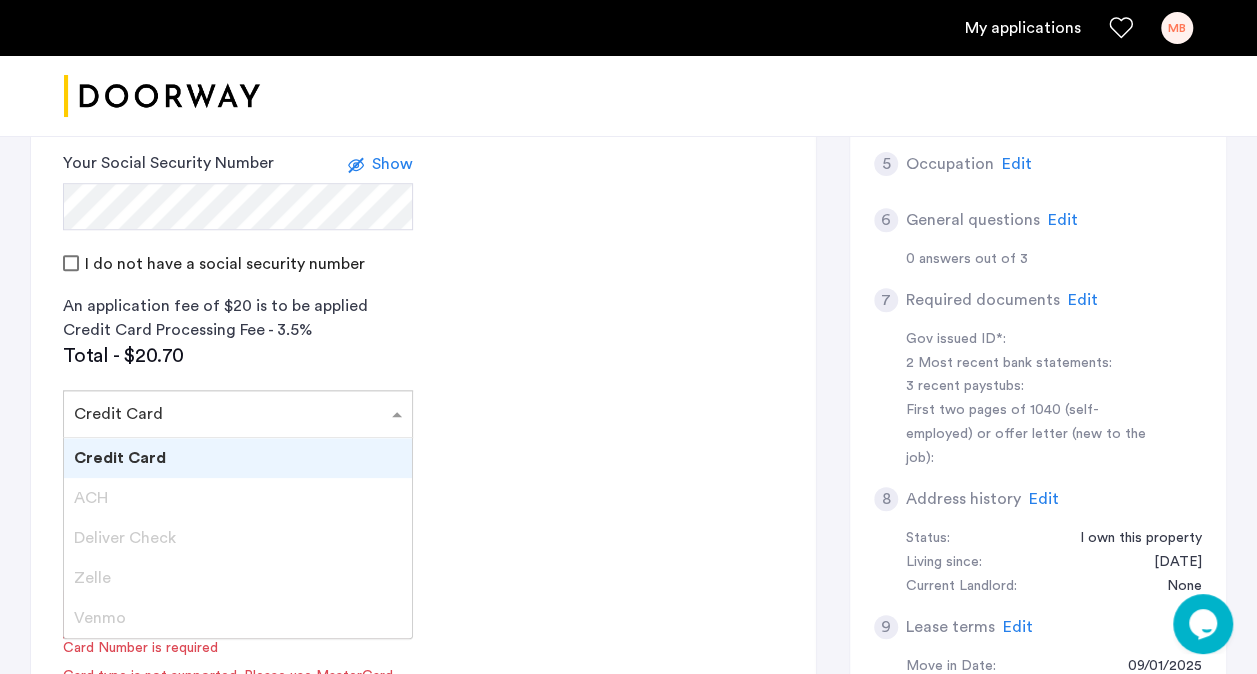 click 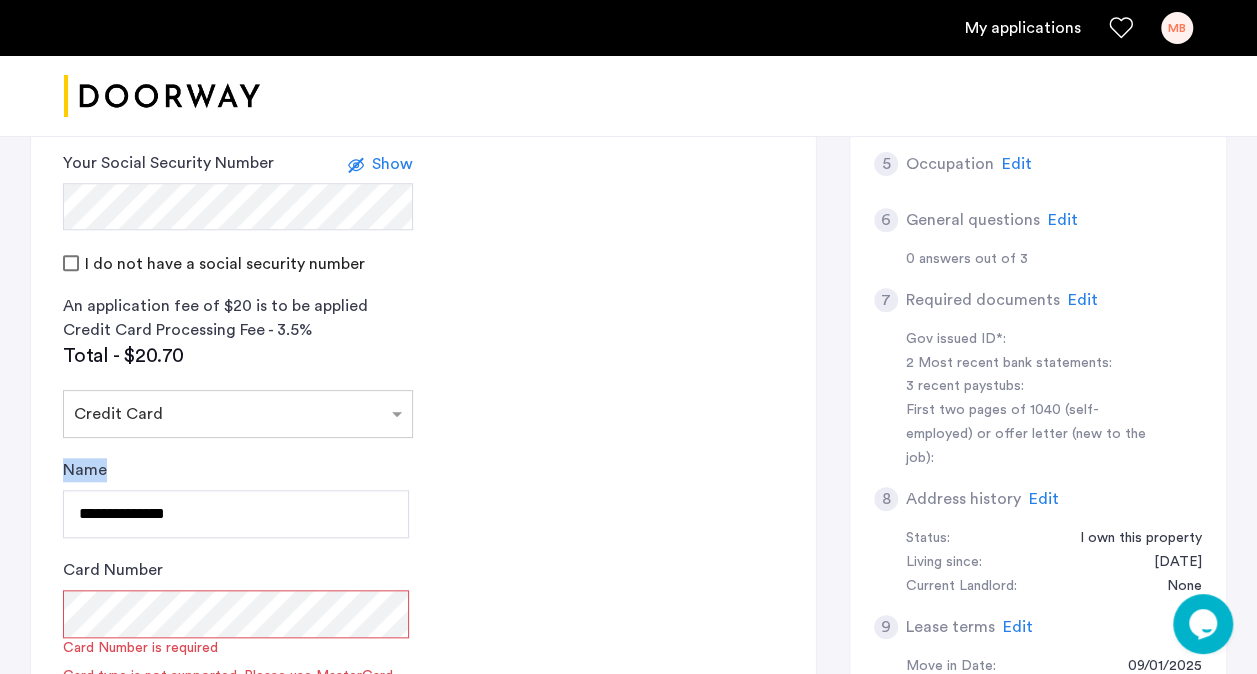 click on "Name [MASKED_NAME]" 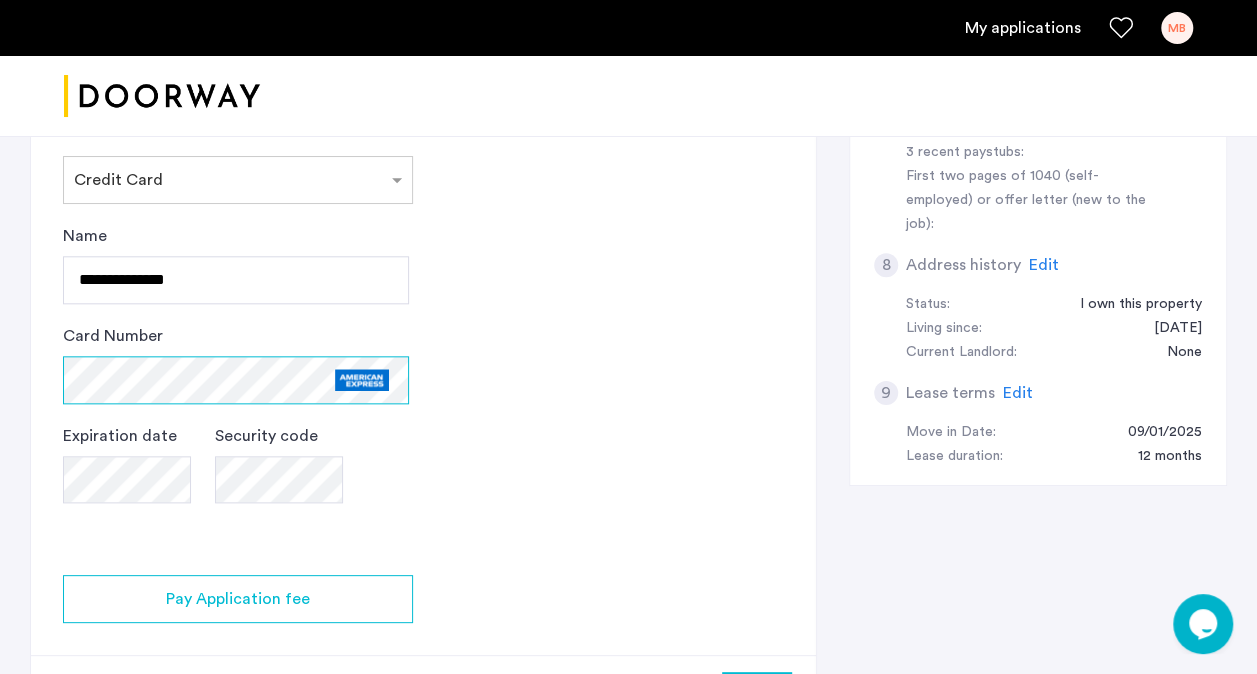 scroll, scrollTop: 940, scrollLeft: 0, axis: vertical 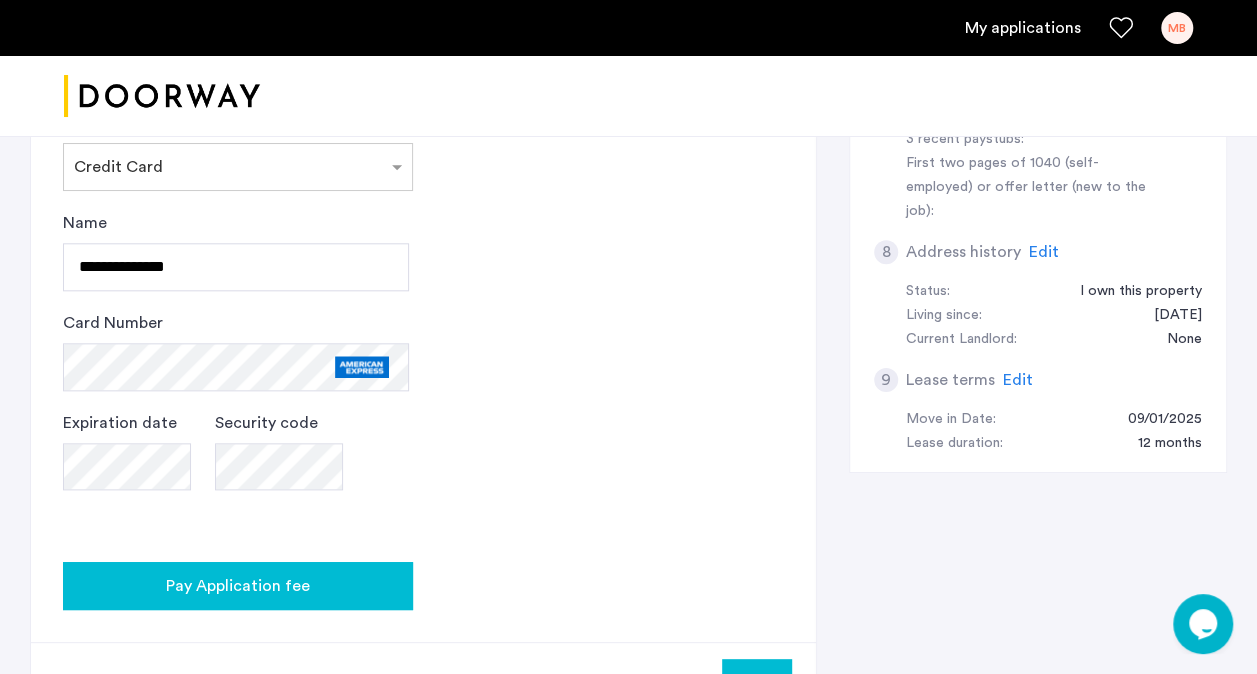 click on "Pay Application fee" 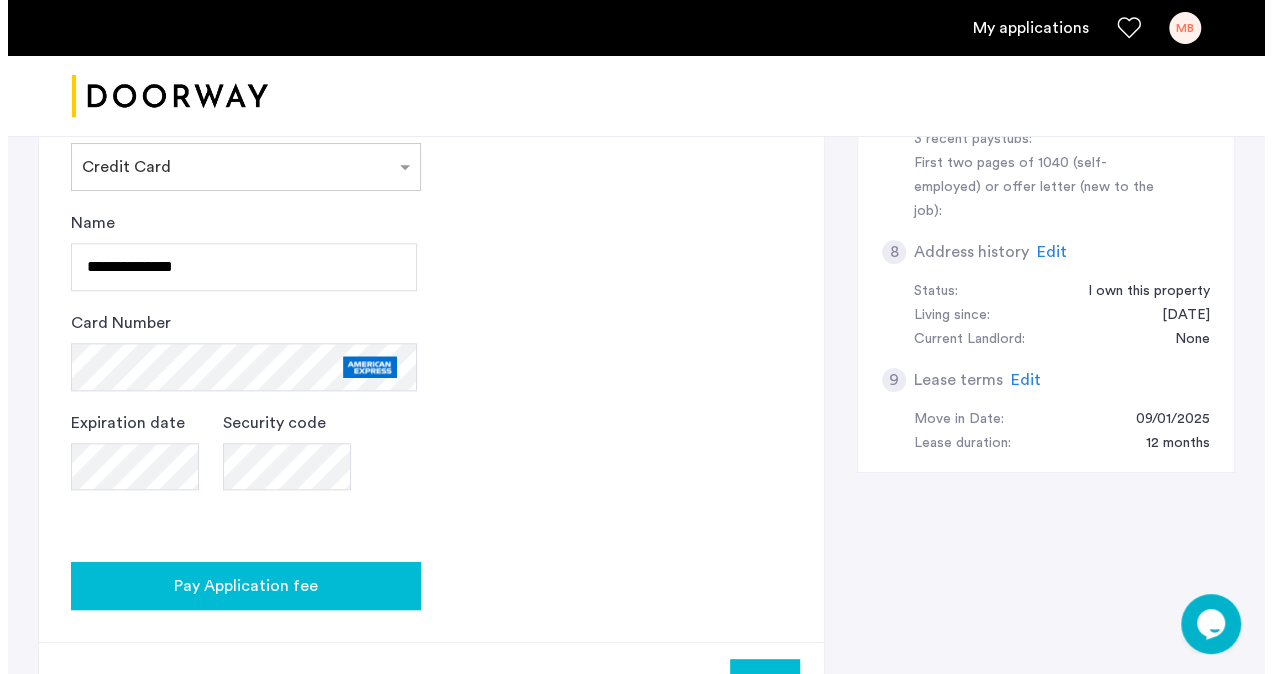 scroll, scrollTop: 0, scrollLeft: 0, axis: both 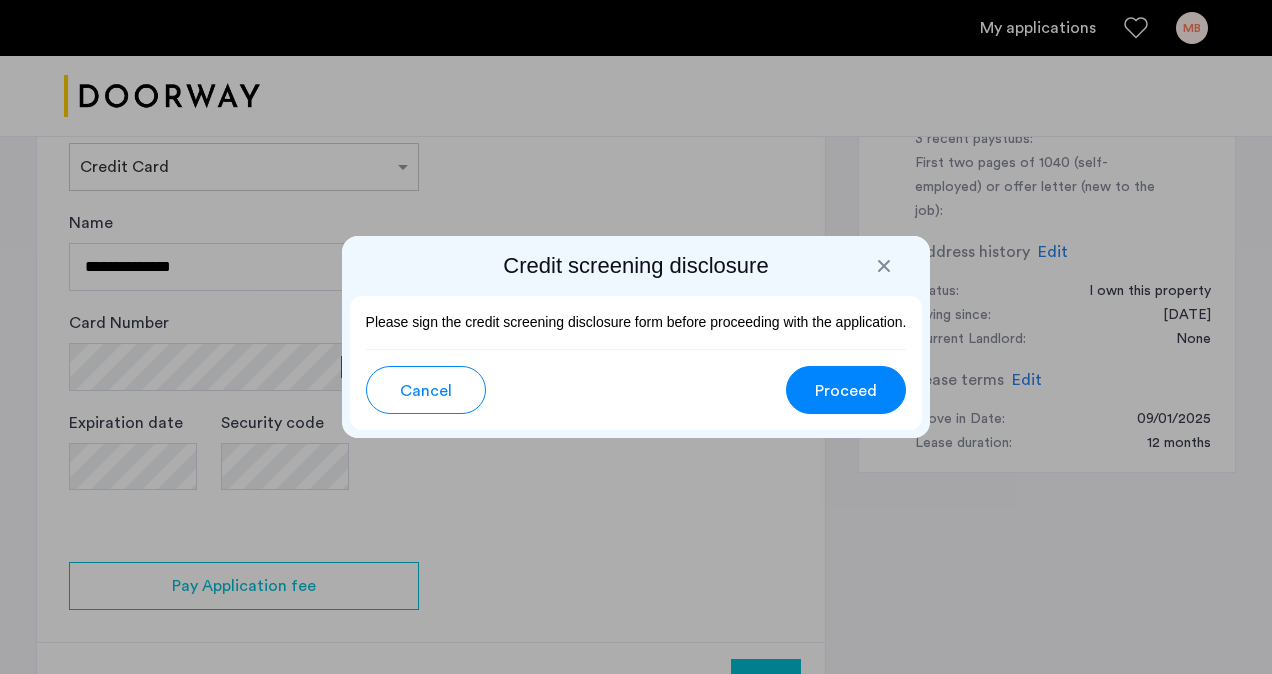 click on "Proceed" at bounding box center (846, 391) 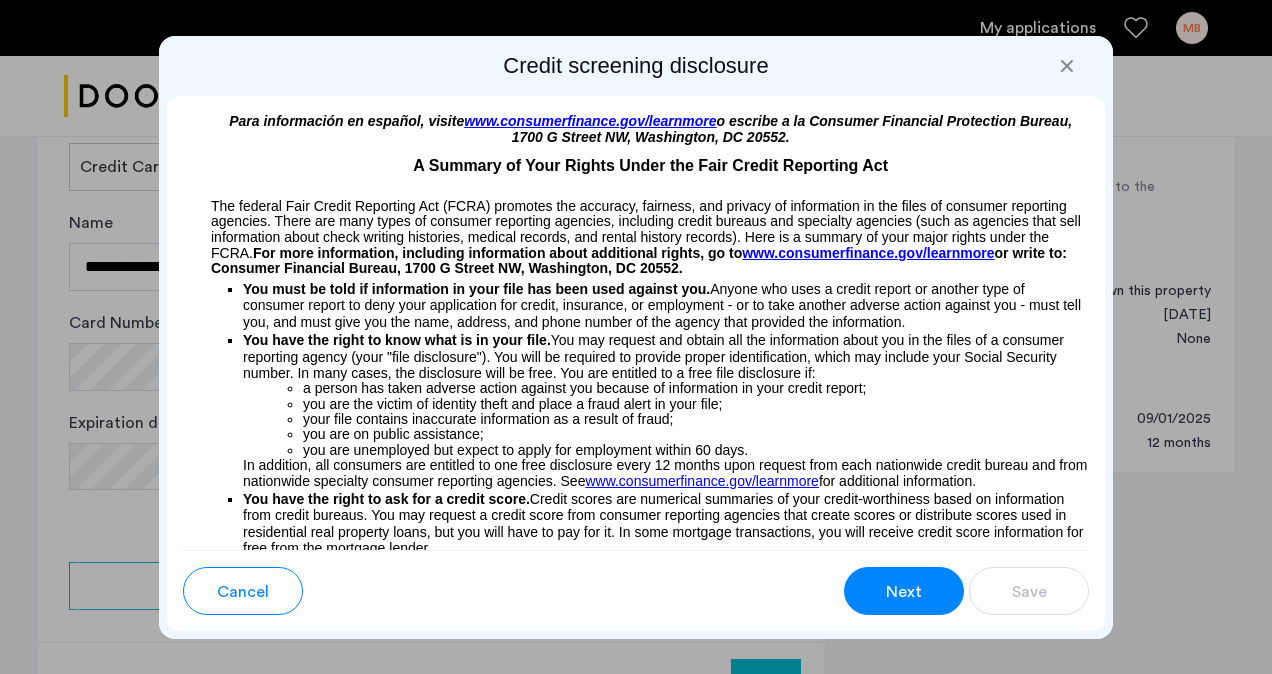 click on "Next" at bounding box center (904, 592) 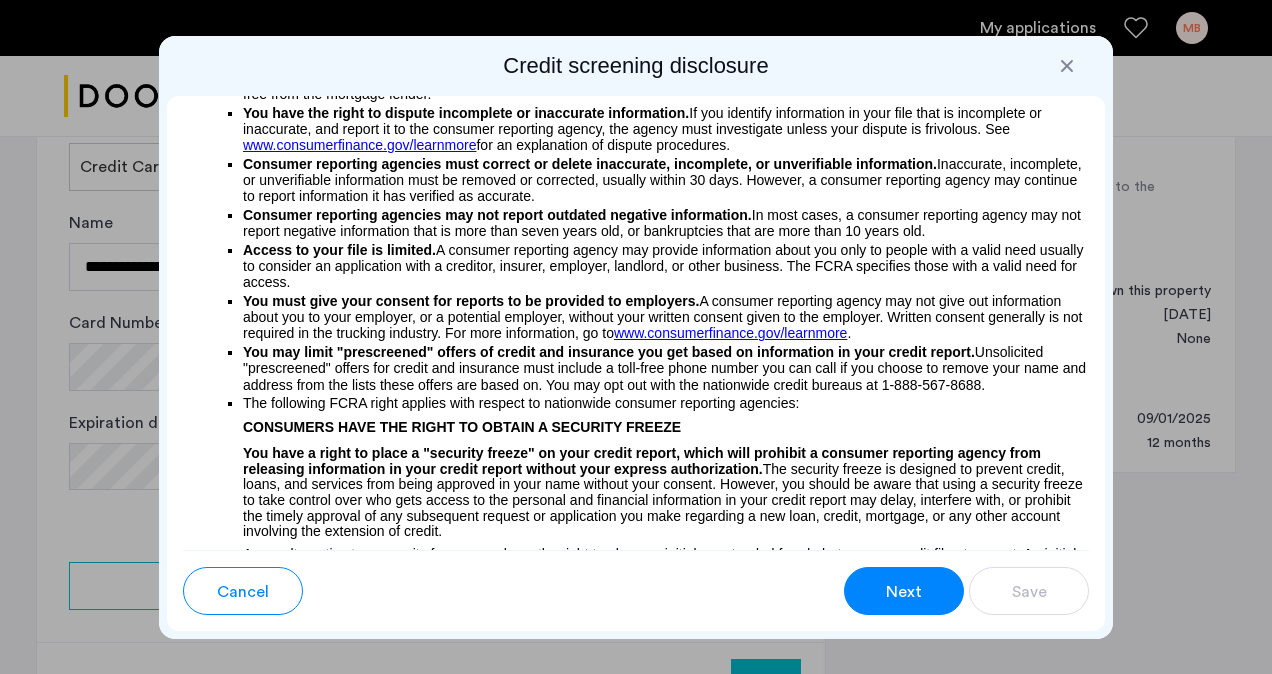 click on "Next" at bounding box center (904, 592) 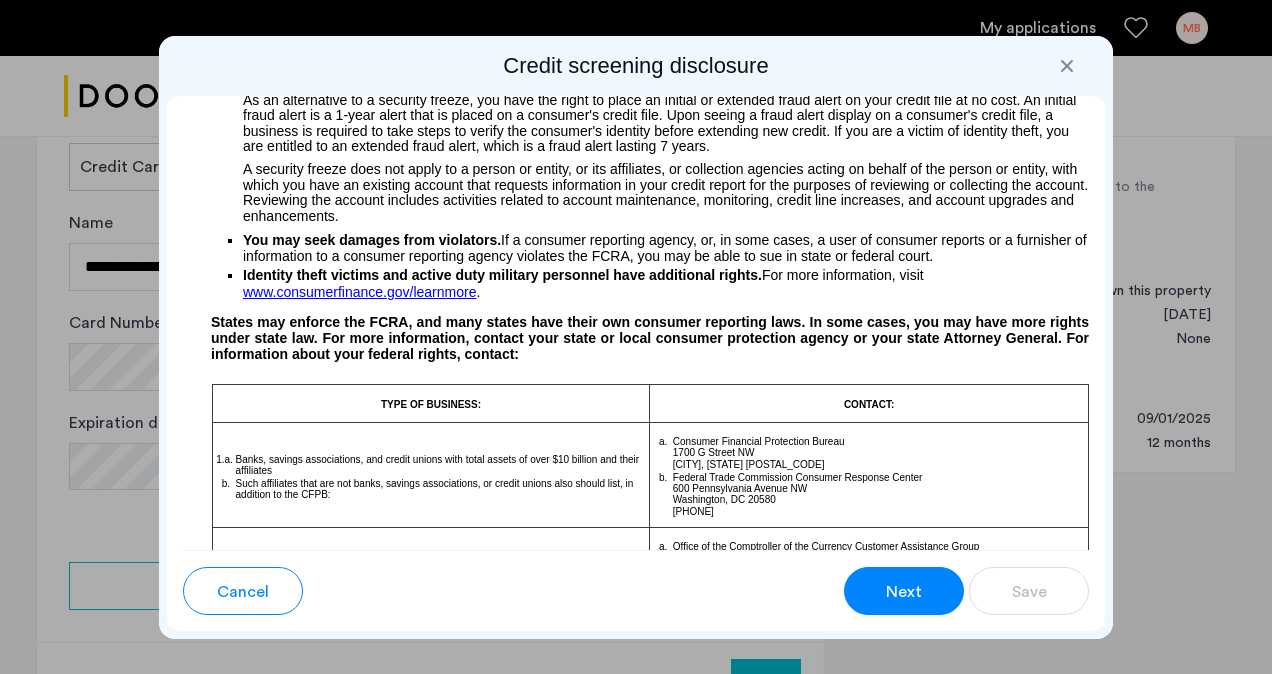 click on "Next" at bounding box center (904, 592) 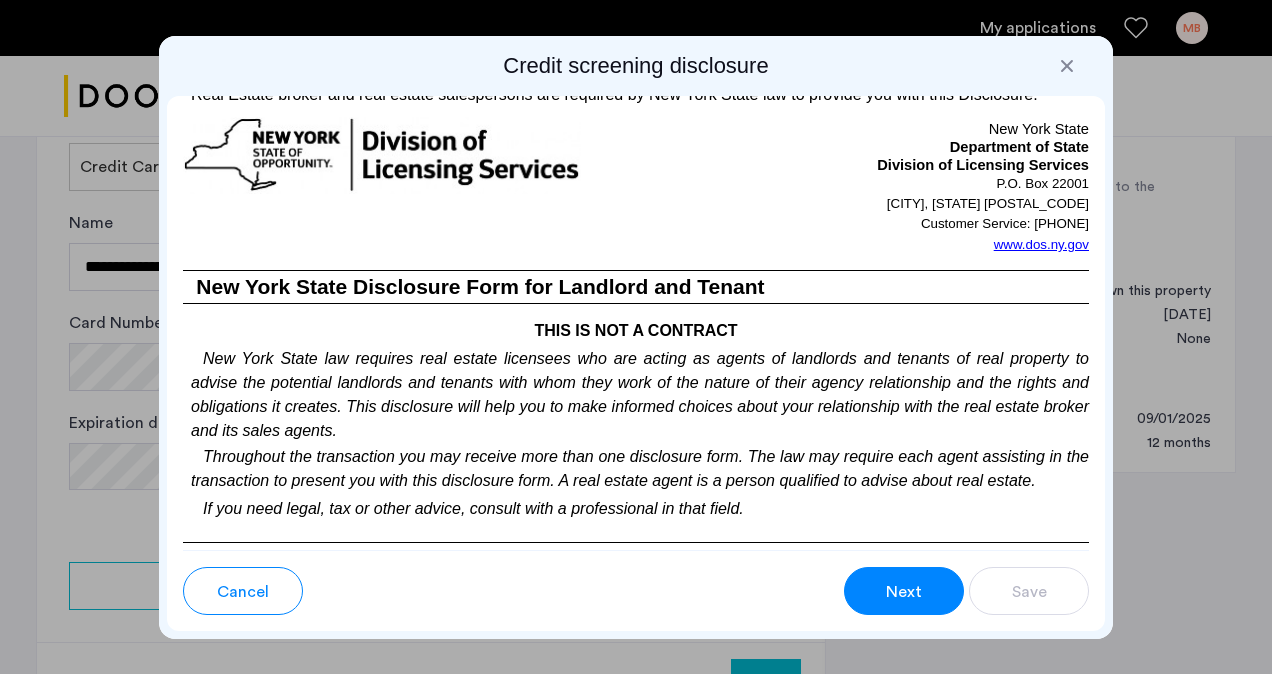 scroll, scrollTop: 6387, scrollLeft: 0, axis: vertical 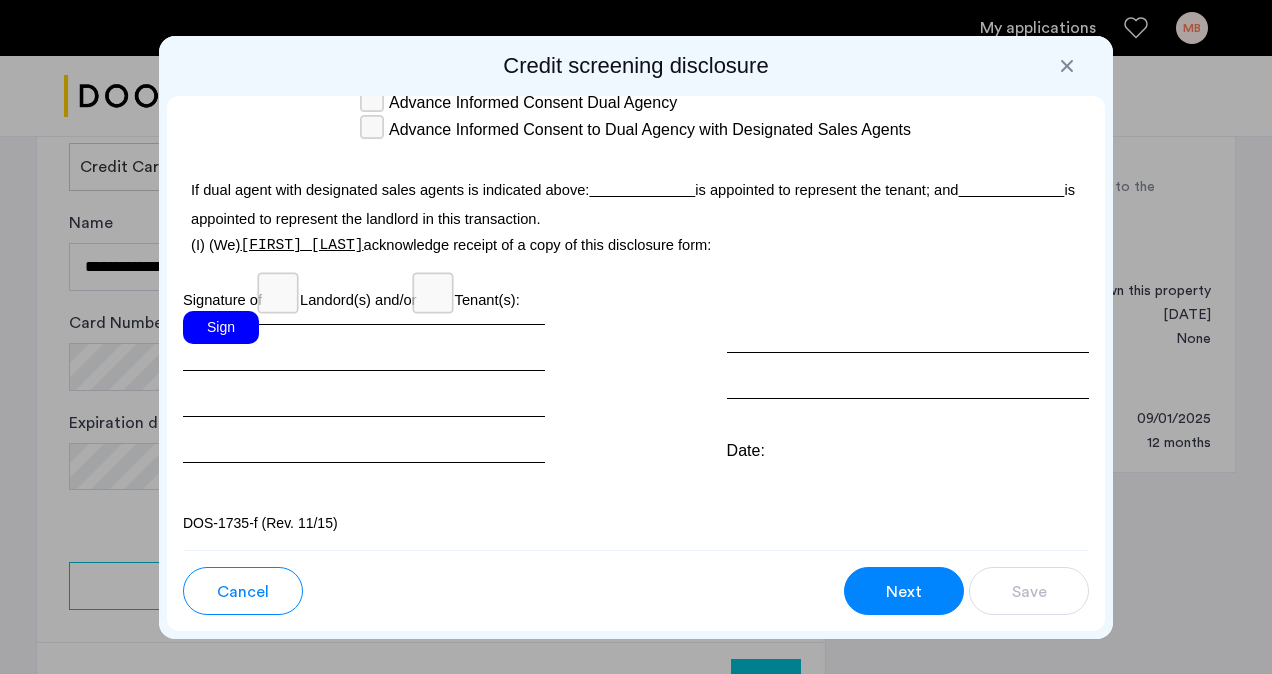 click on "Sign" at bounding box center (221, 327) 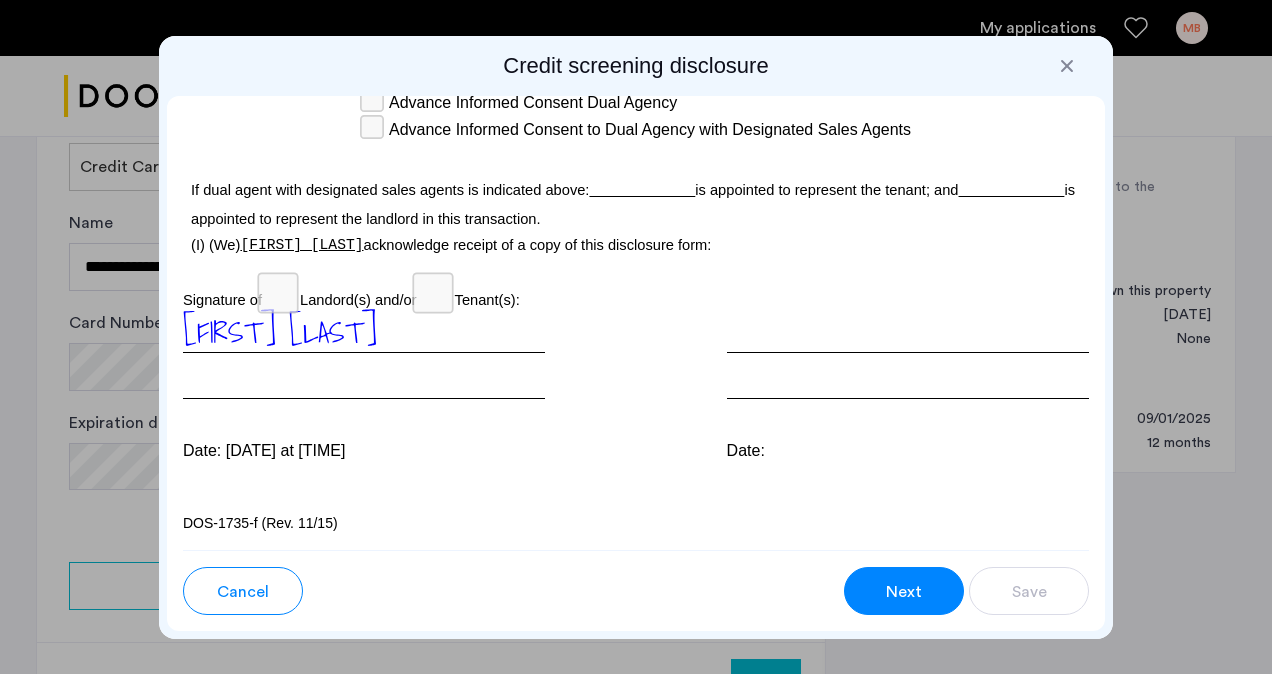 click on "Next" at bounding box center [904, 591] 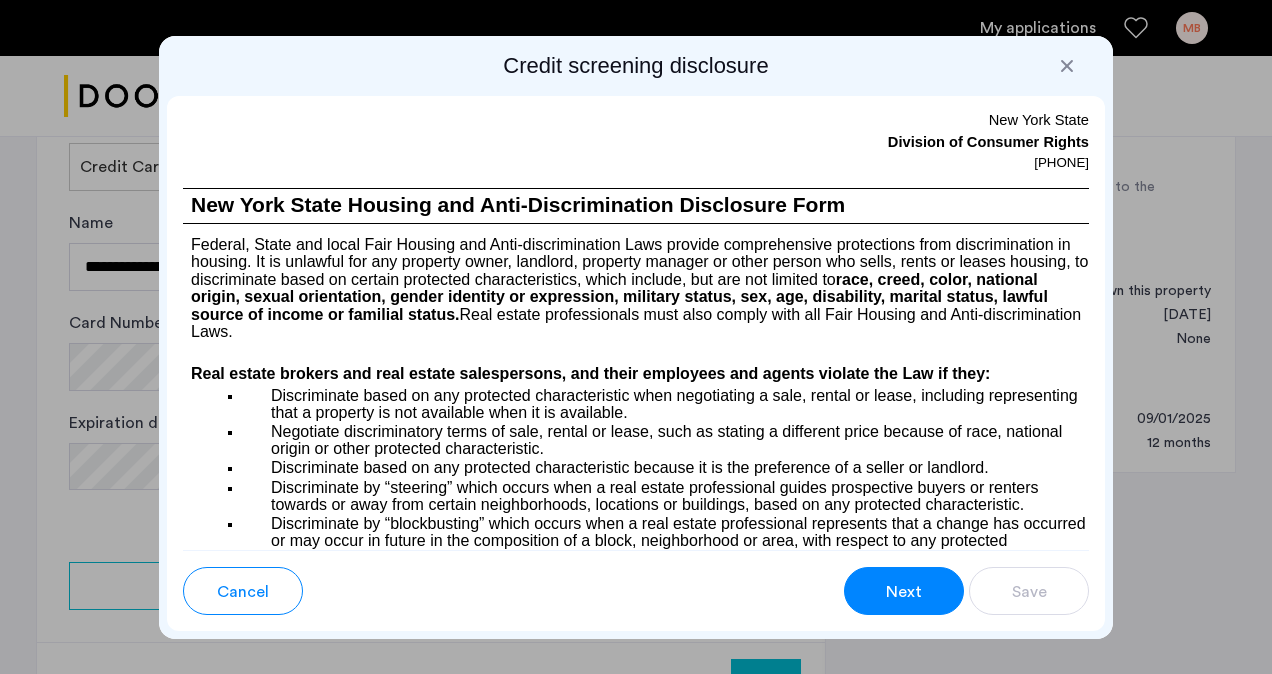 scroll, scrollTop: 1717, scrollLeft: 0, axis: vertical 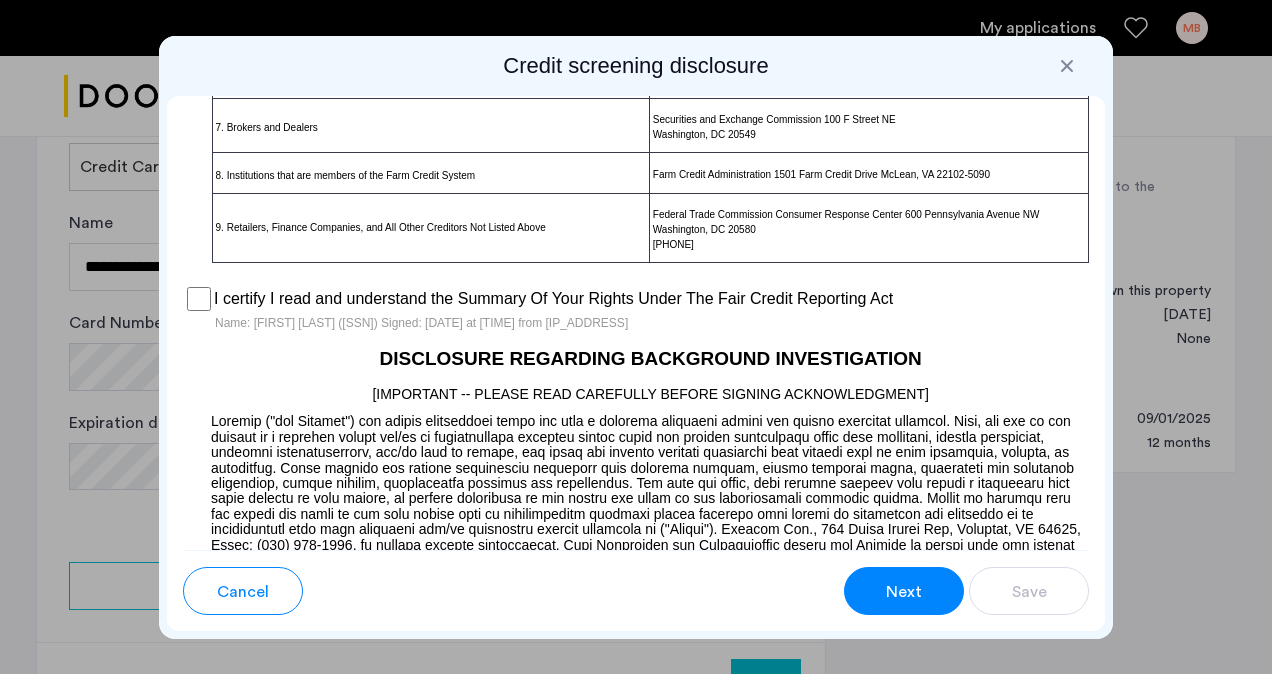click on "Next" at bounding box center [904, 591] 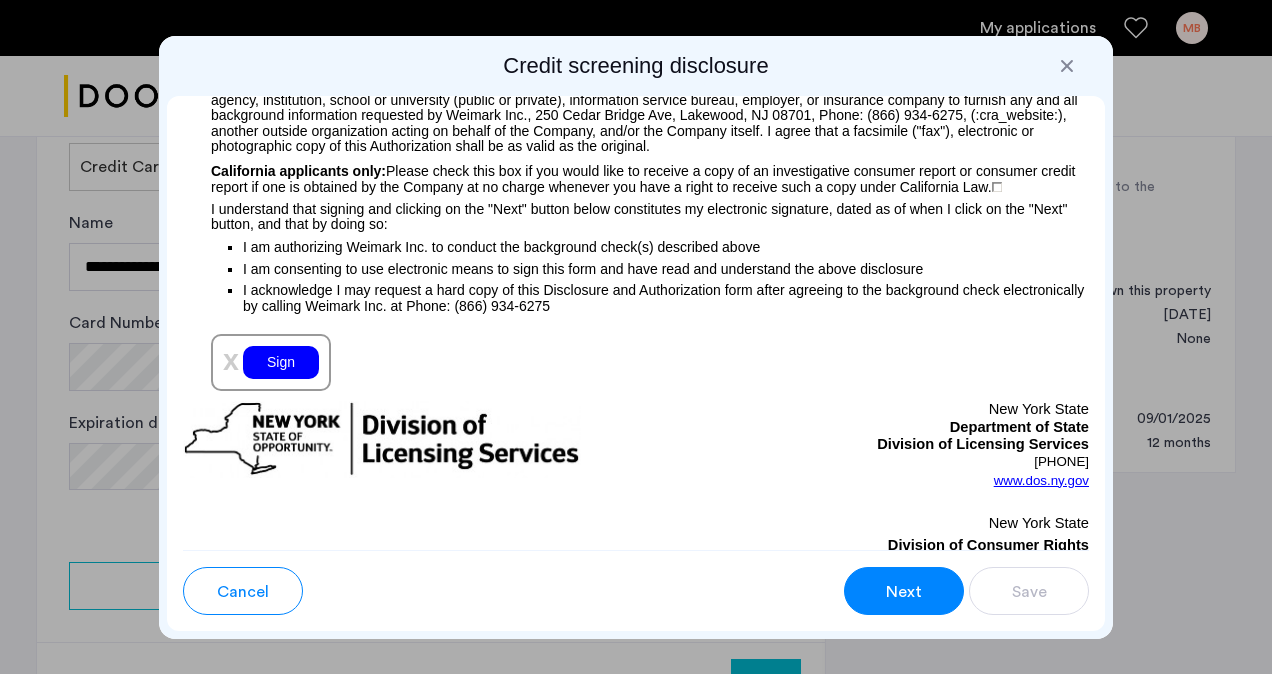 scroll, scrollTop: 2480, scrollLeft: 0, axis: vertical 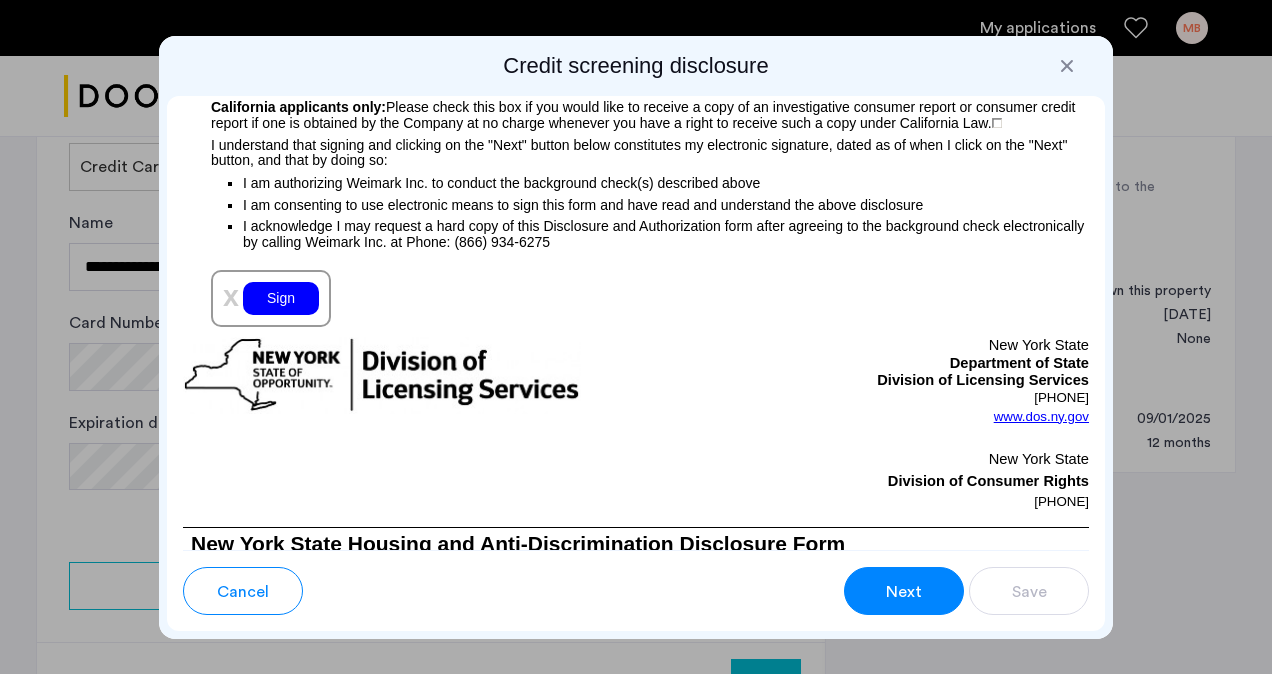 click on "Sign" at bounding box center [281, 298] 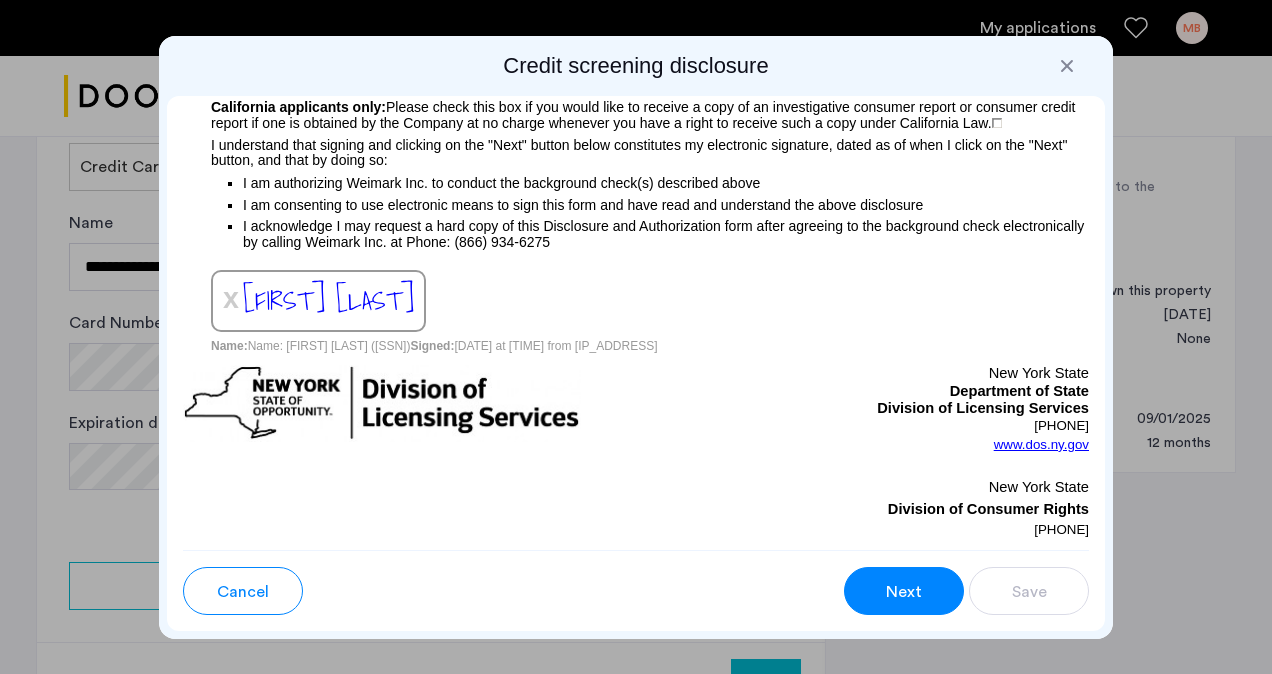 click on "Next" at bounding box center (904, 592) 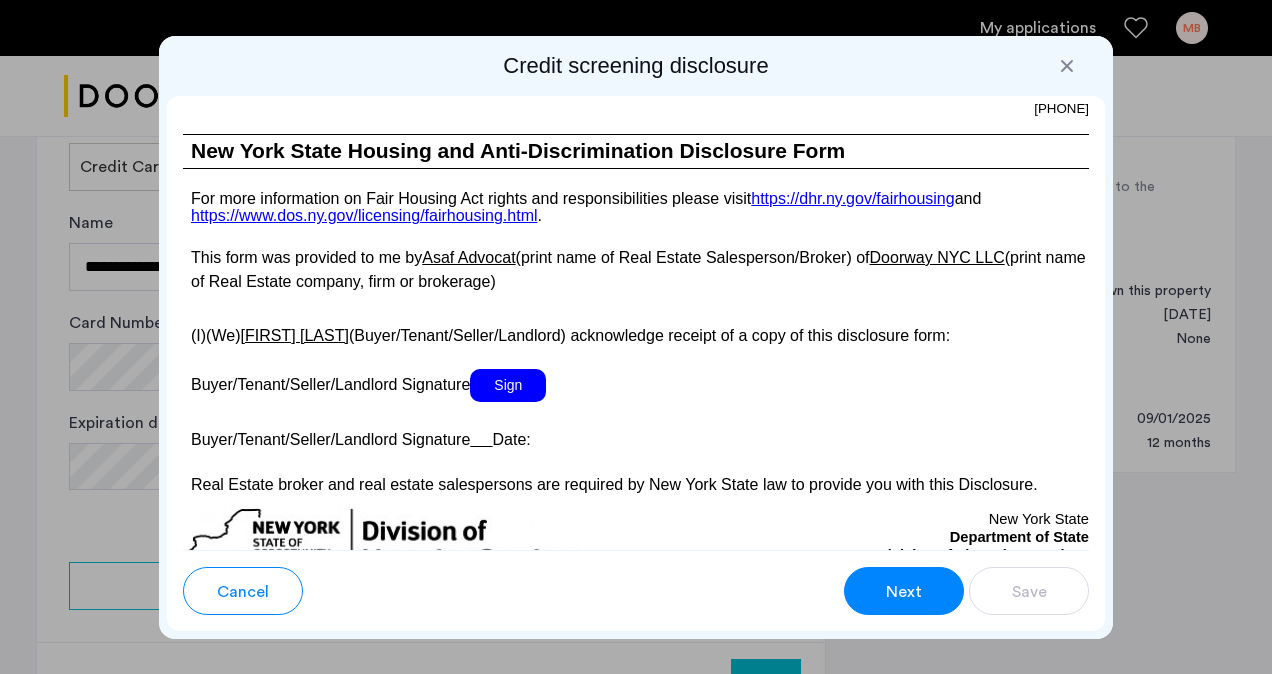 scroll, scrollTop: 4000, scrollLeft: 0, axis: vertical 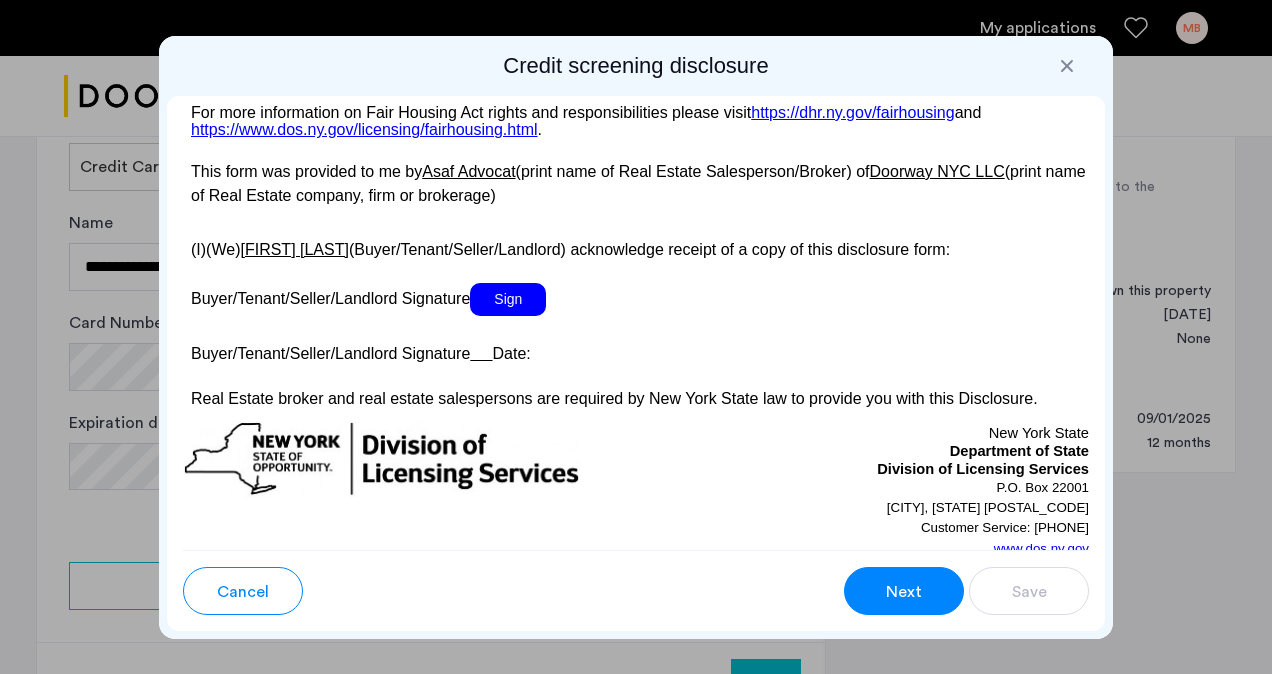 click on "Sign" at bounding box center [508, 299] 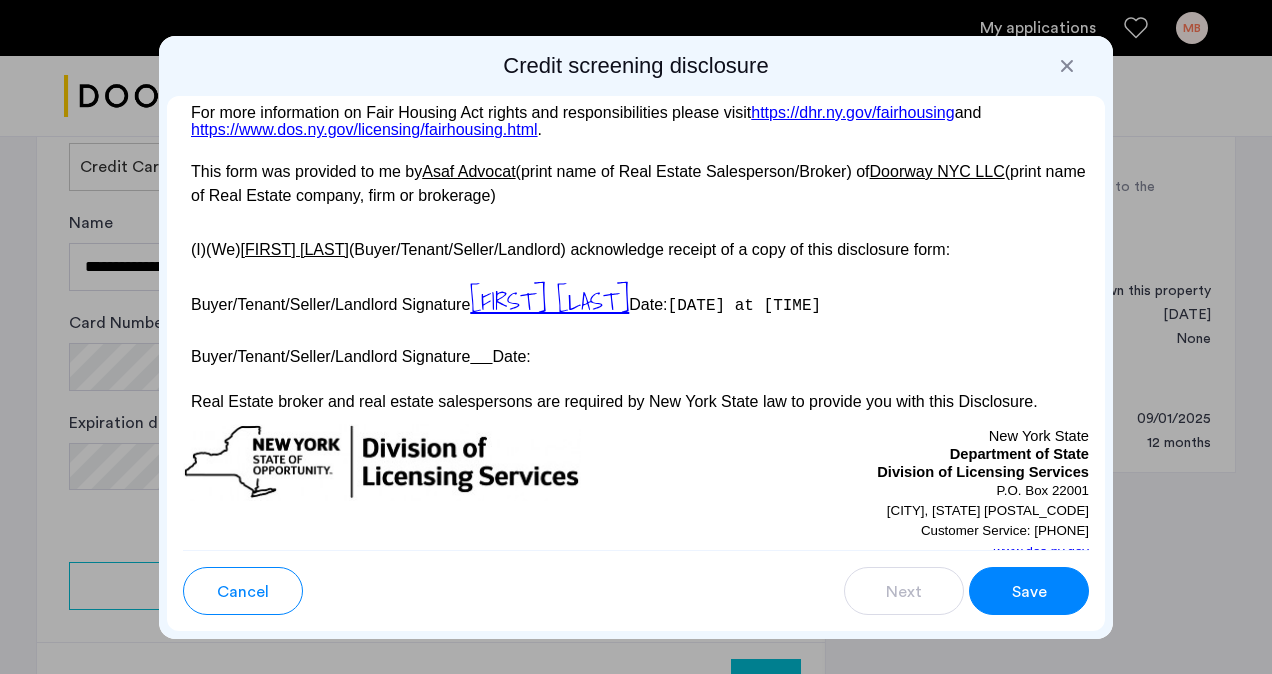click on "Save" at bounding box center [1029, 592] 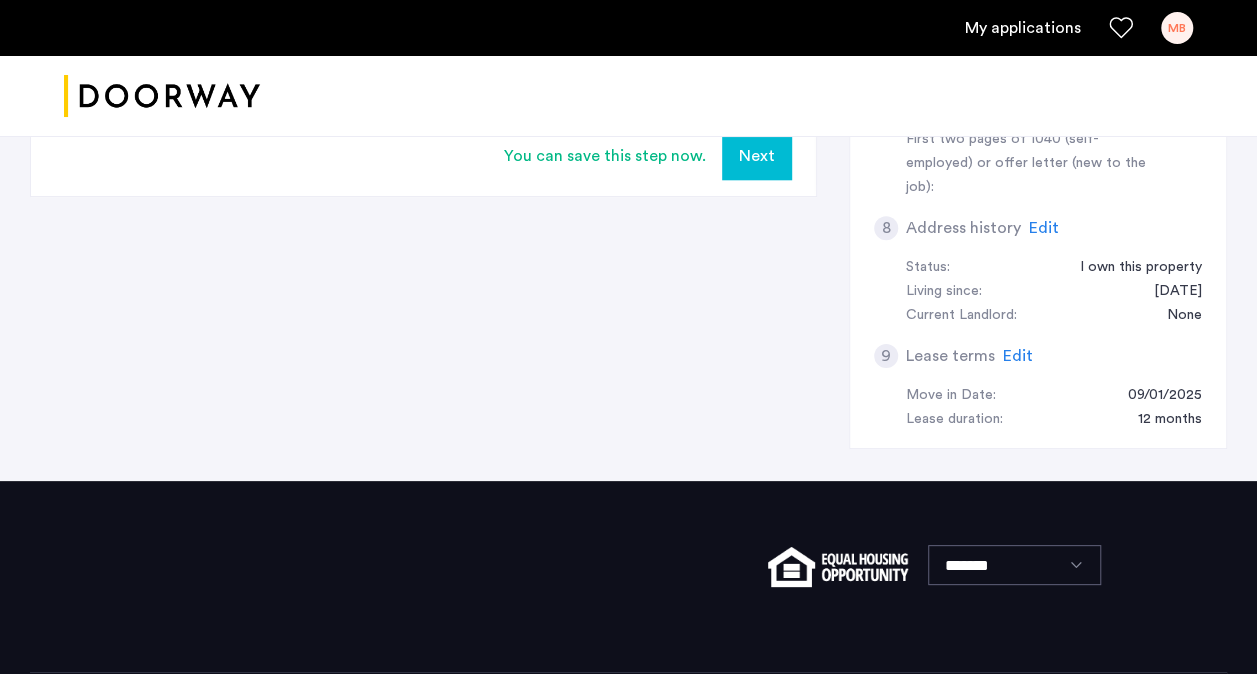 scroll, scrollTop: 939, scrollLeft: 0, axis: vertical 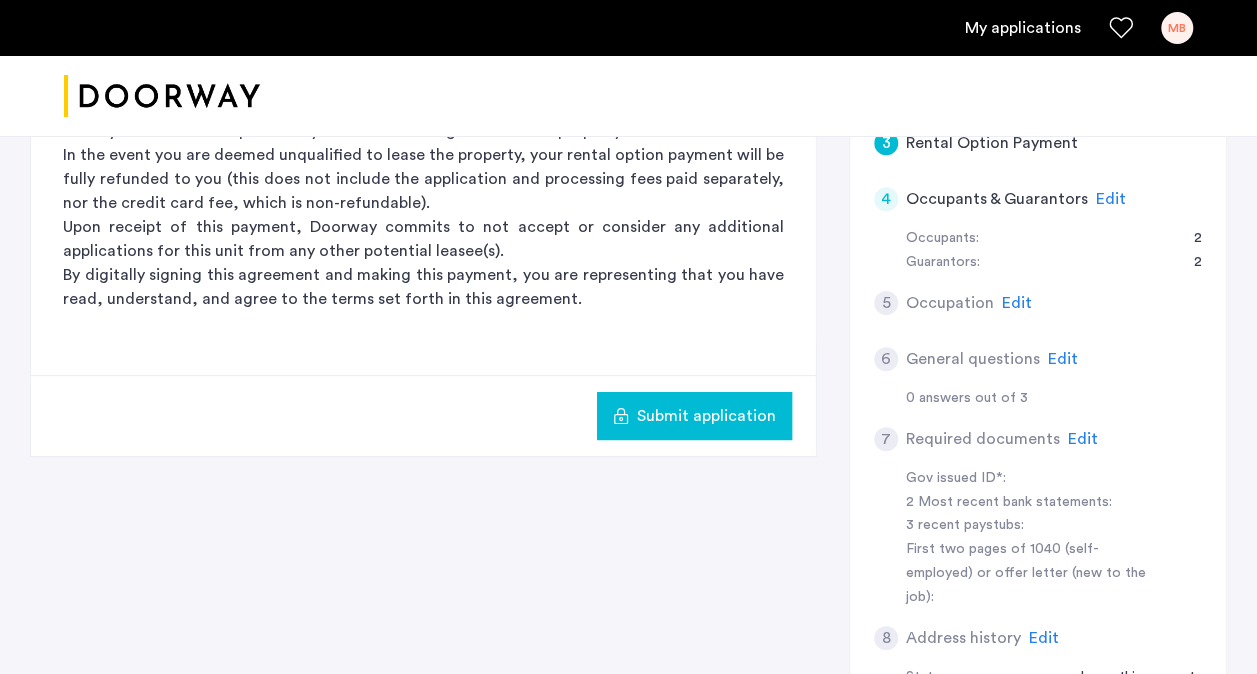 click on "Edit" 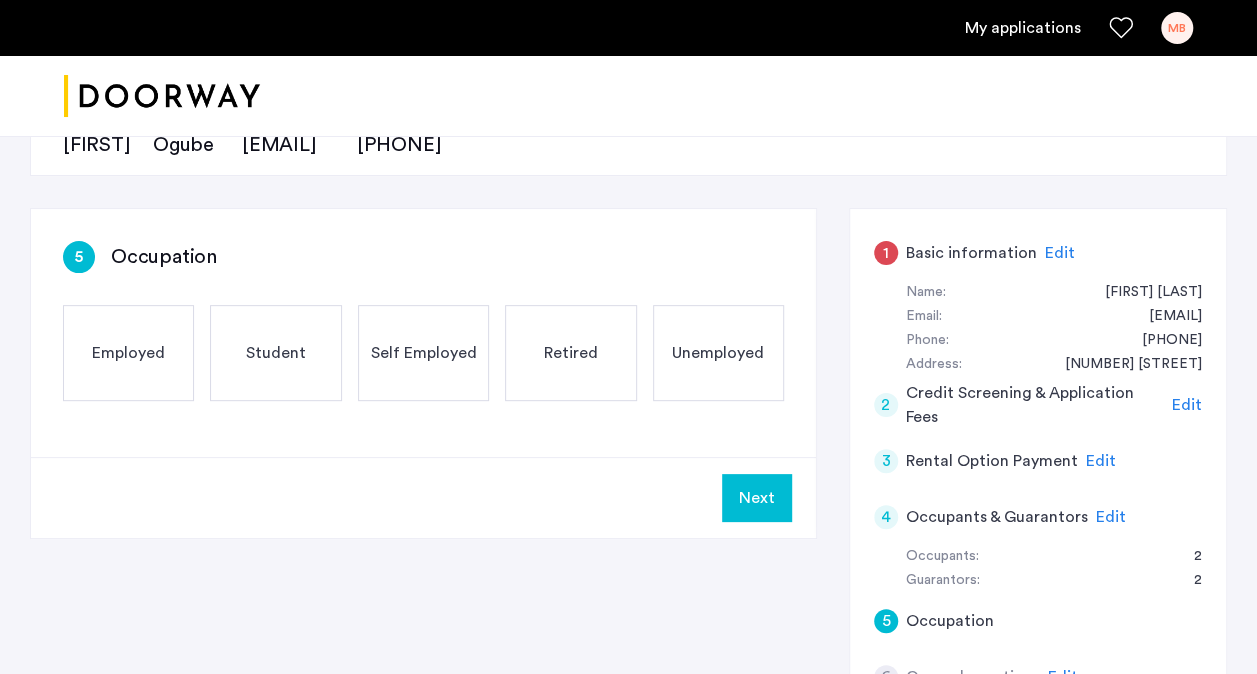 scroll, scrollTop: 223, scrollLeft: 0, axis: vertical 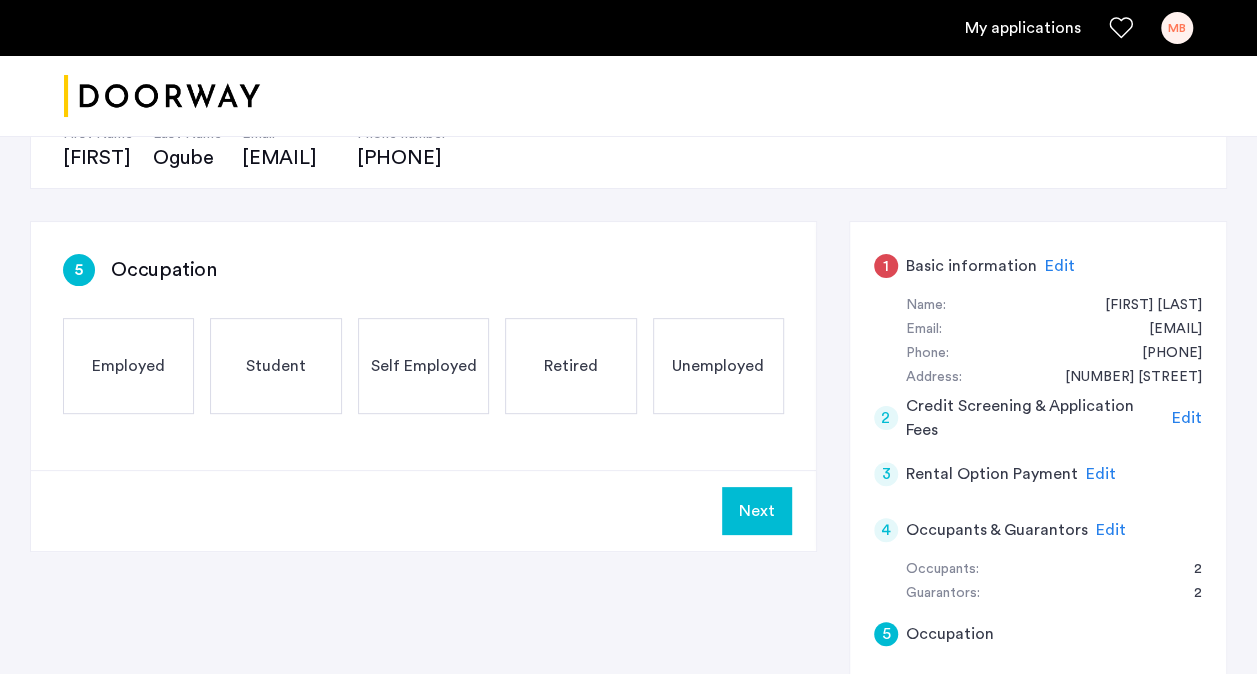 click on "Employed" 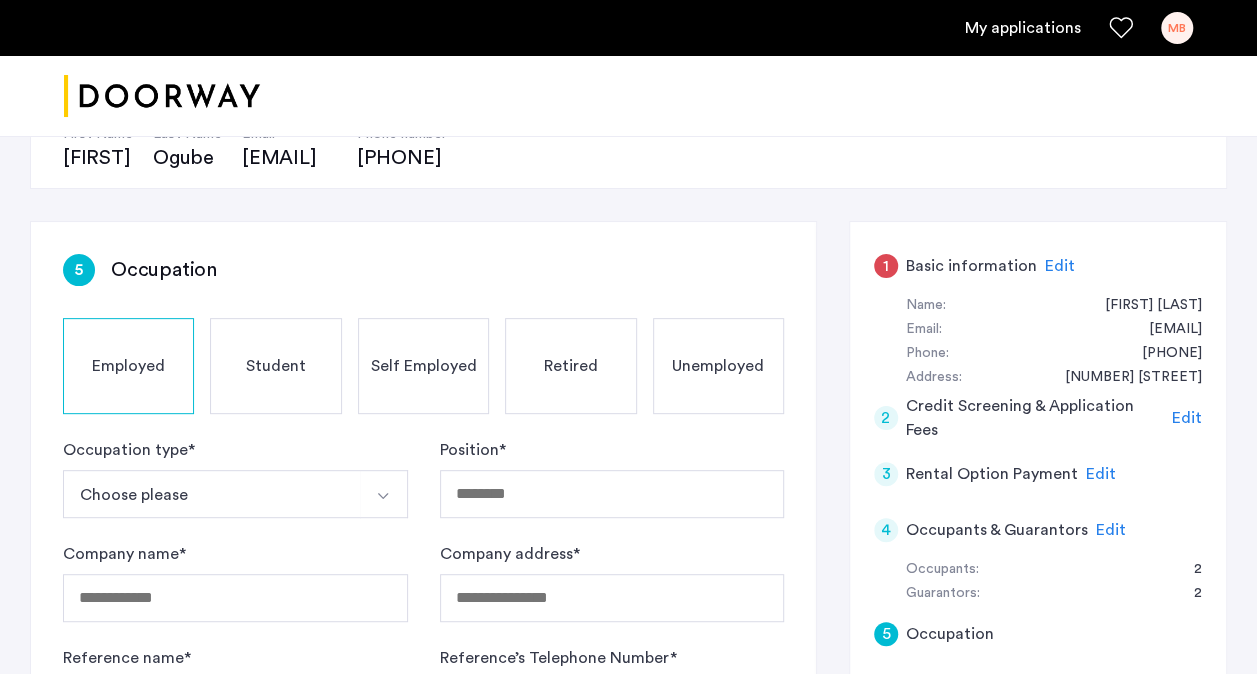 click on "Choose please" at bounding box center [212, 494] 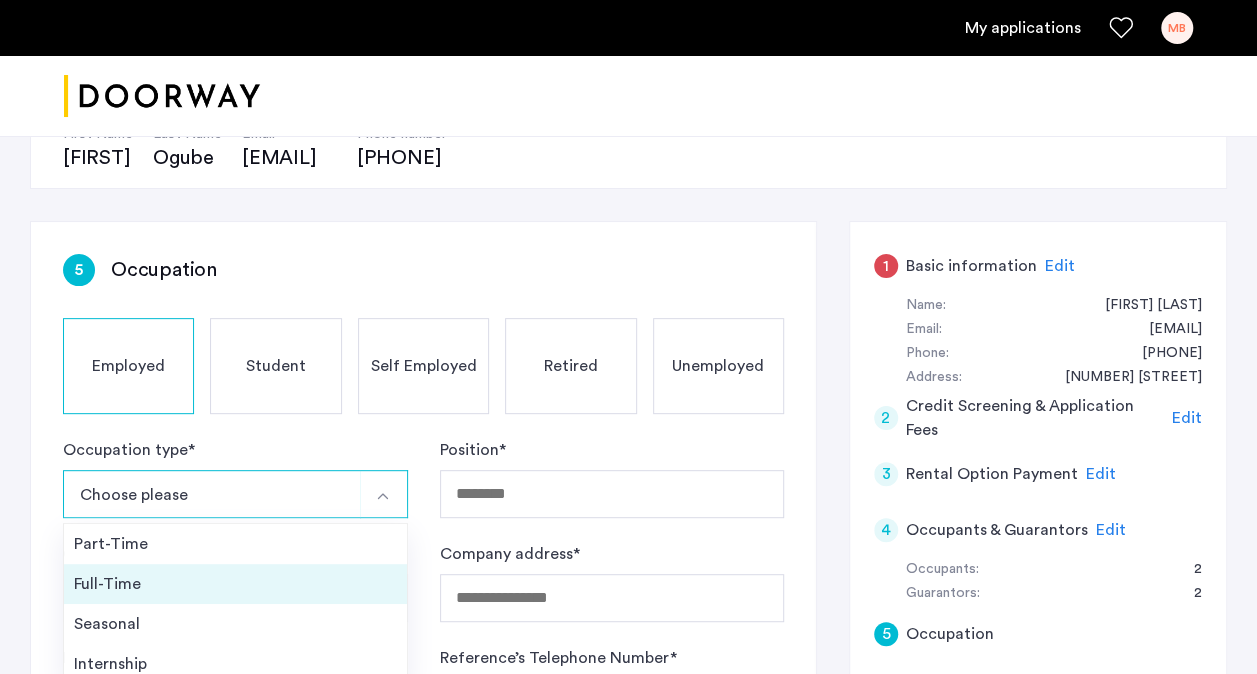 click on "Full-Time" at bounding box center (235, 584) 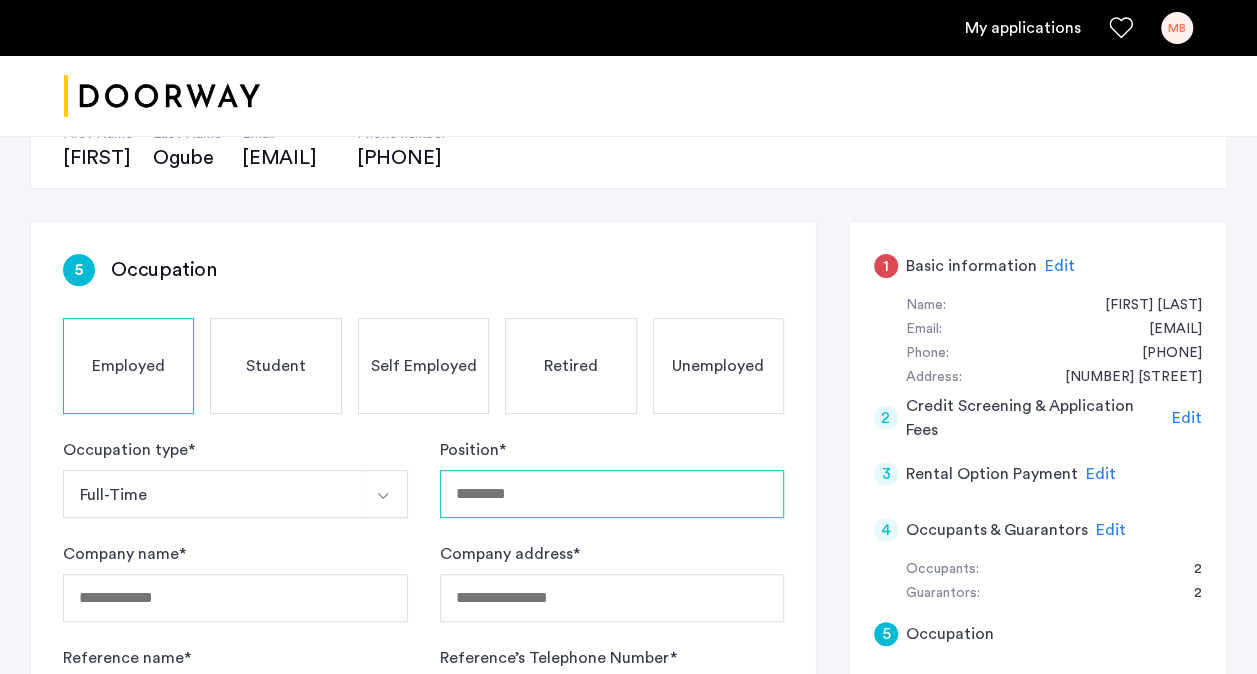 click on "Position  *" at bounding box center [612, 494] 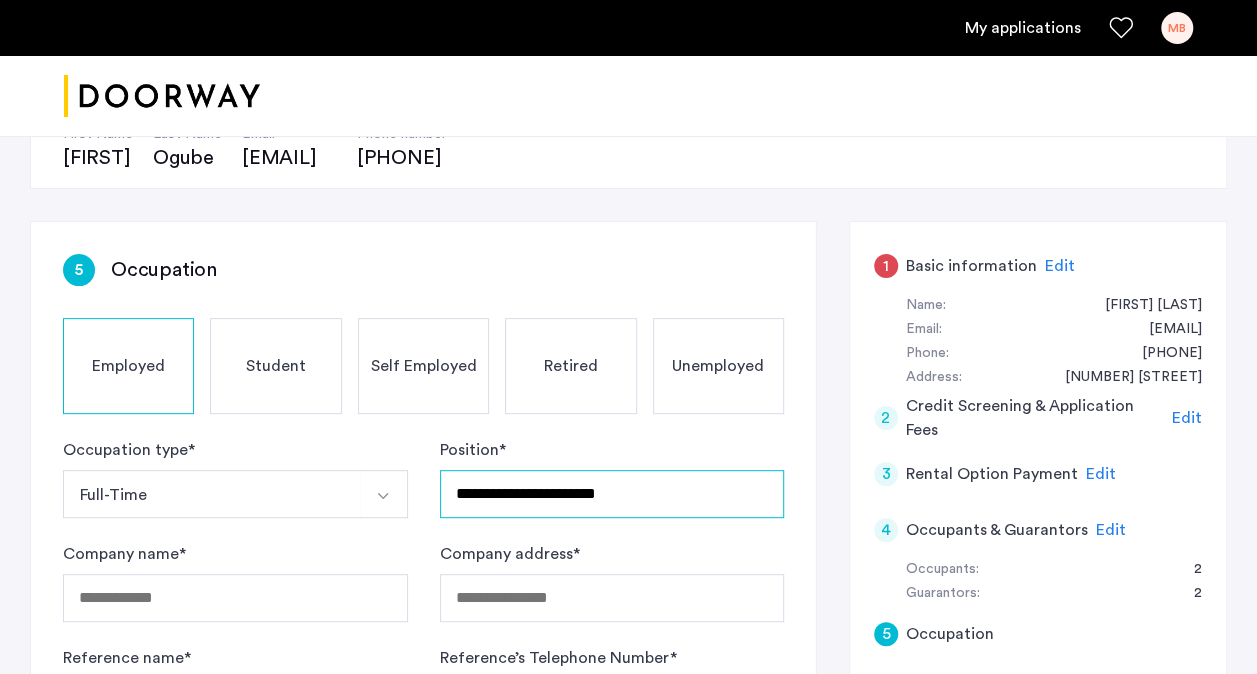 type on "**********" 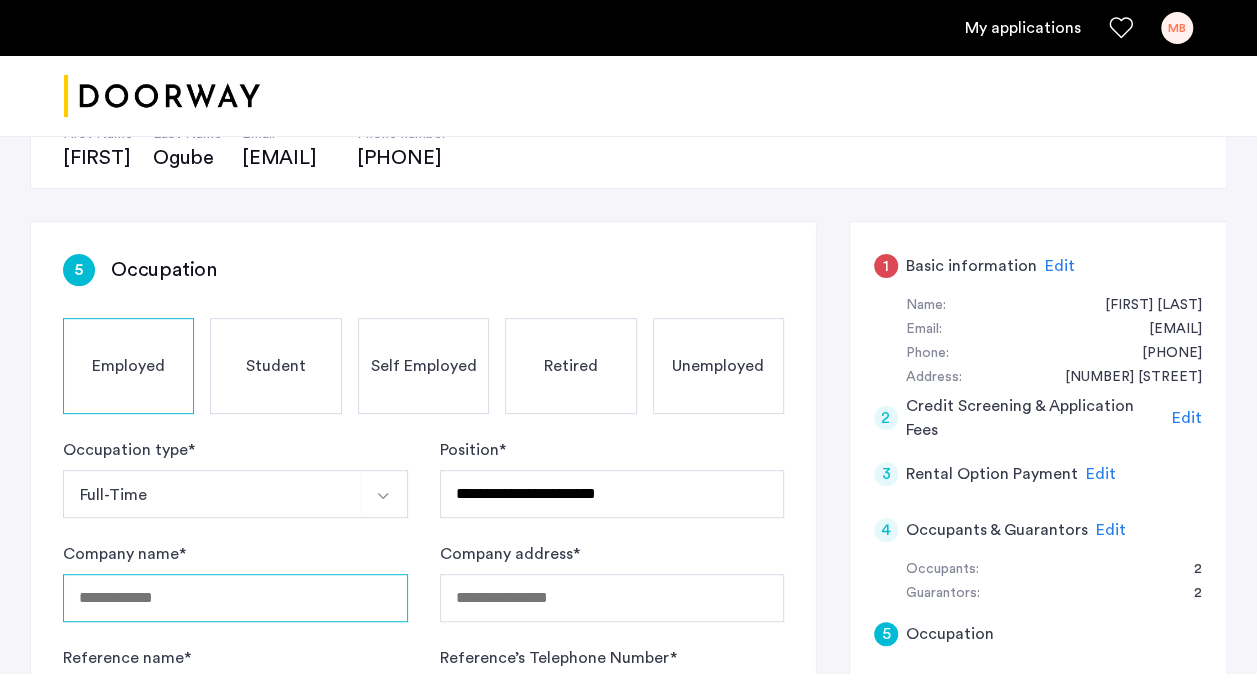 click on "Company name  *" at bounding box center [235, 598] 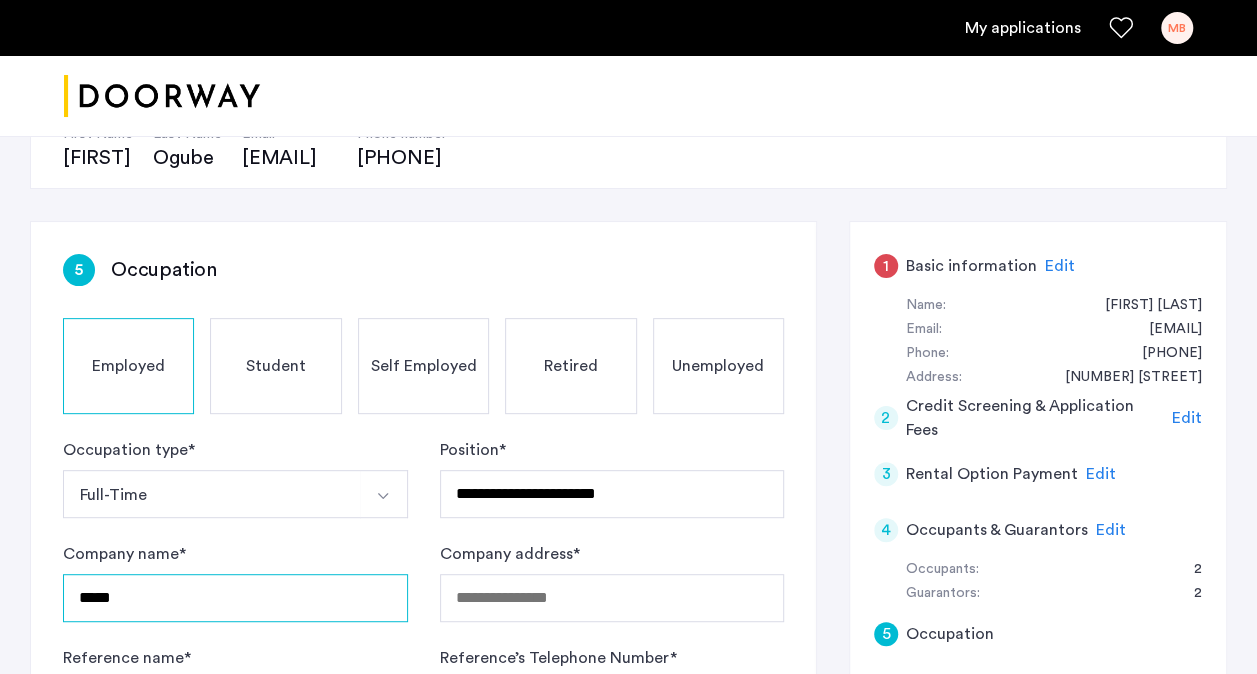type on "**********" 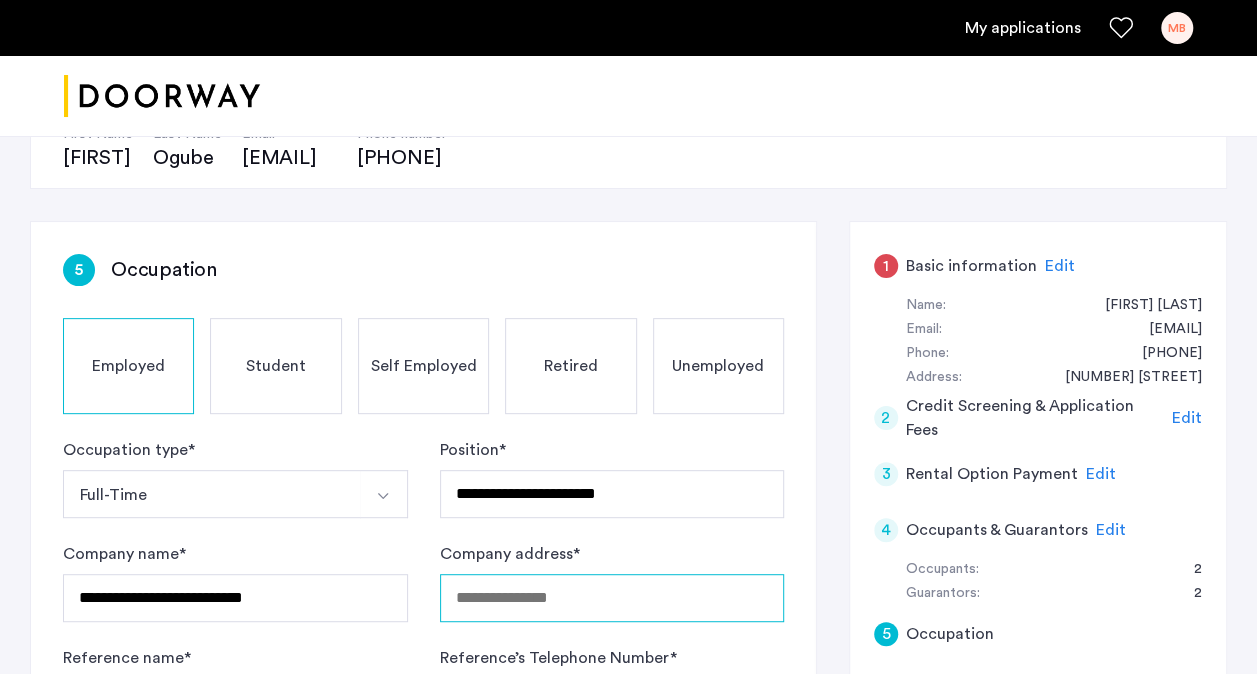 click on "Company address  *" at bounding box center (612, 598) 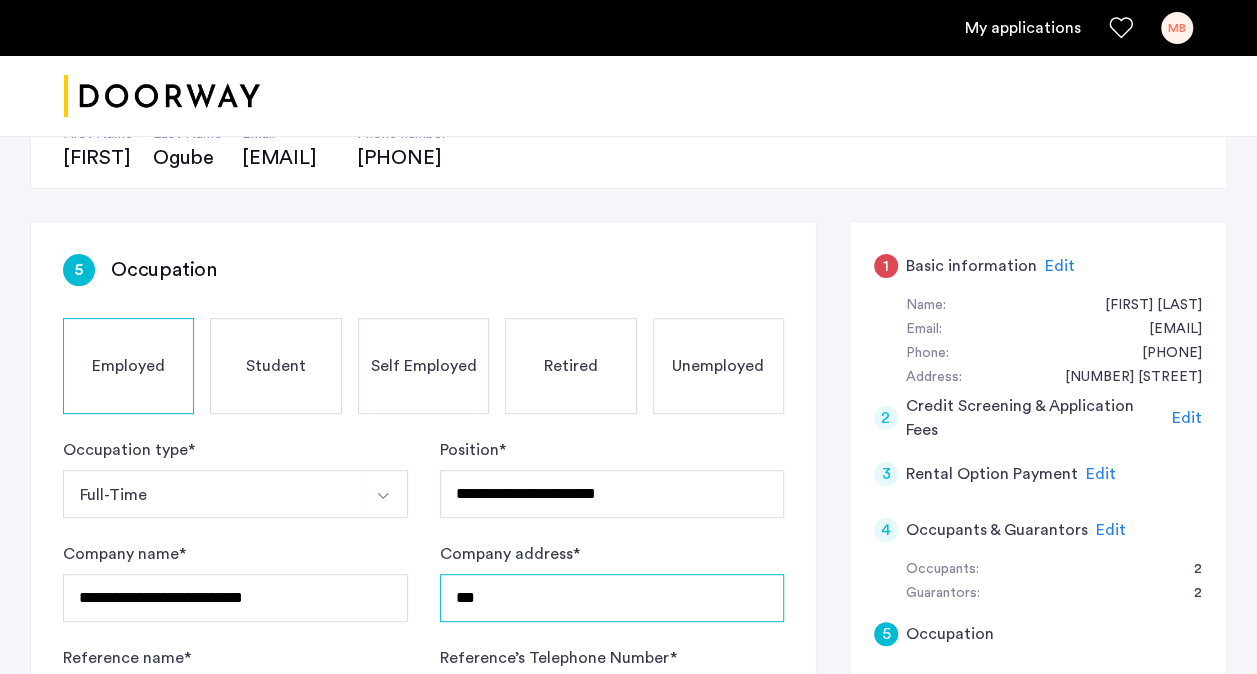 type on "**********" 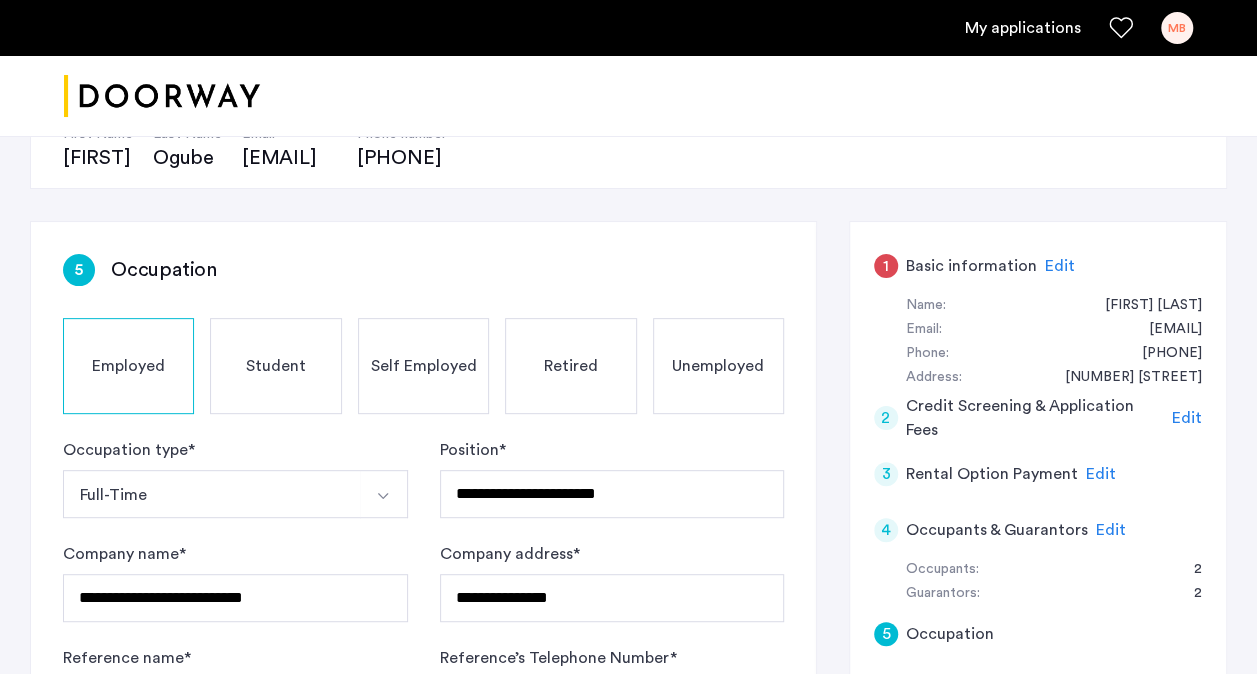 type on "**********" 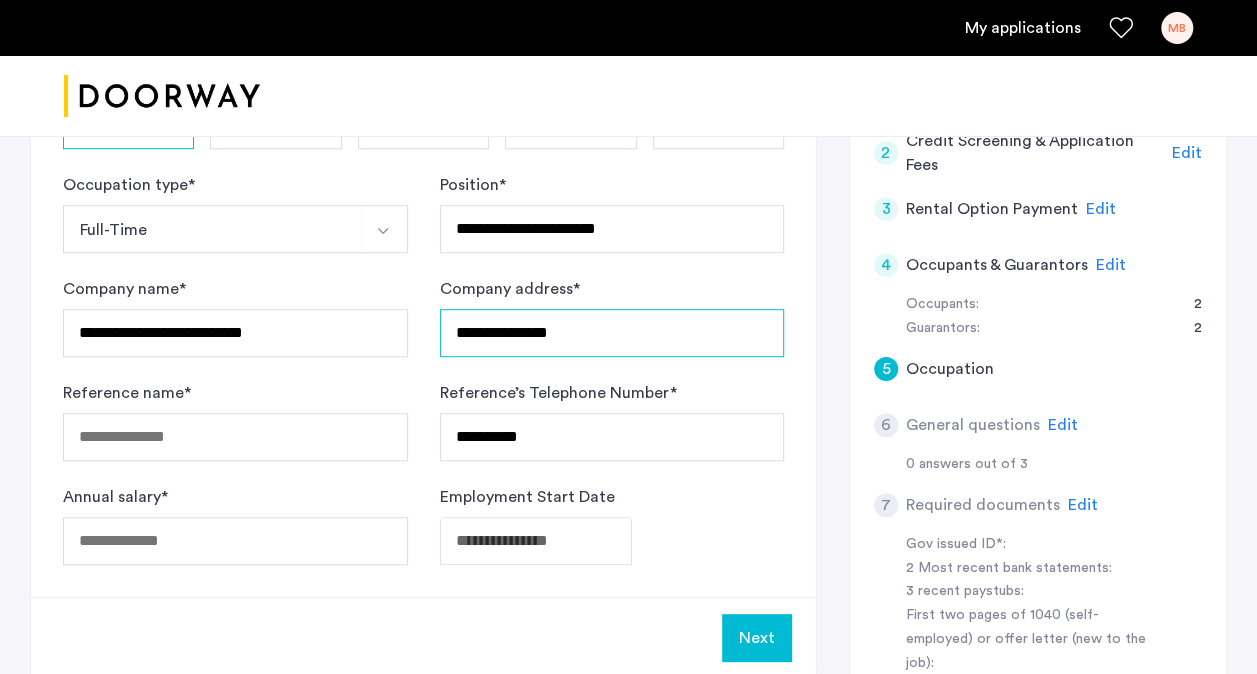 scroll, scrollTop: 494, scrollLeft: 0, axis: vertical 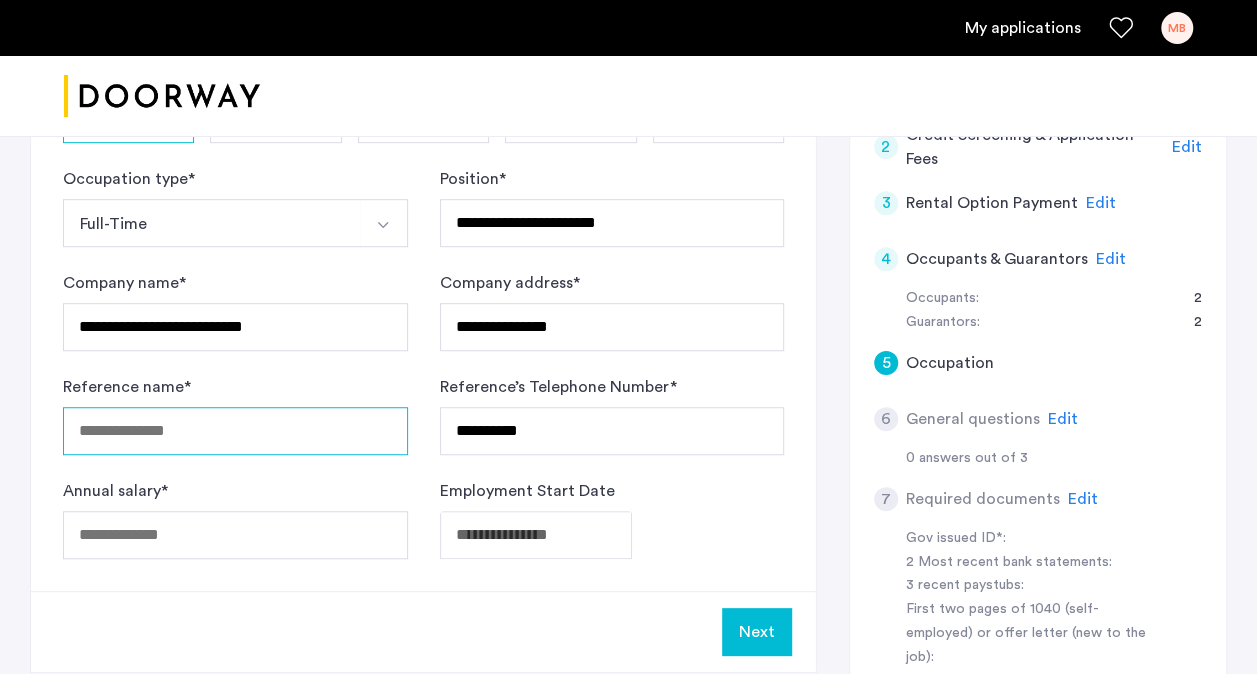 click on "Reference name  *" at bounding box center [235, 431] 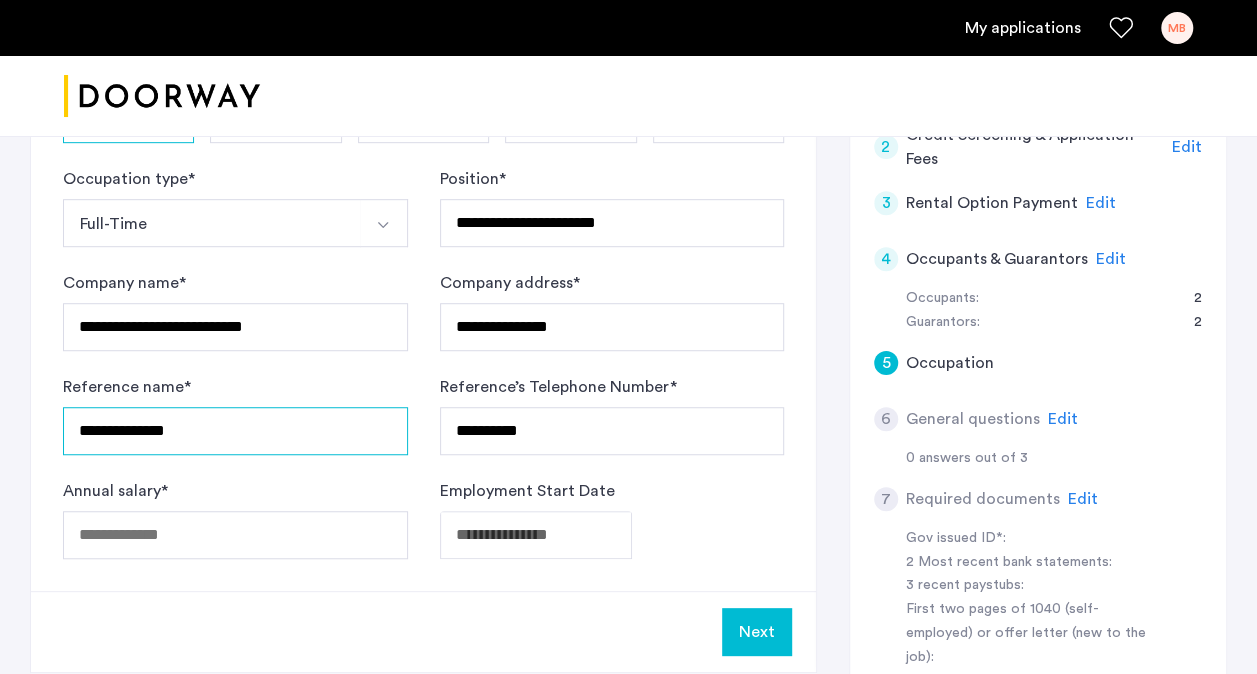 type on "**********" 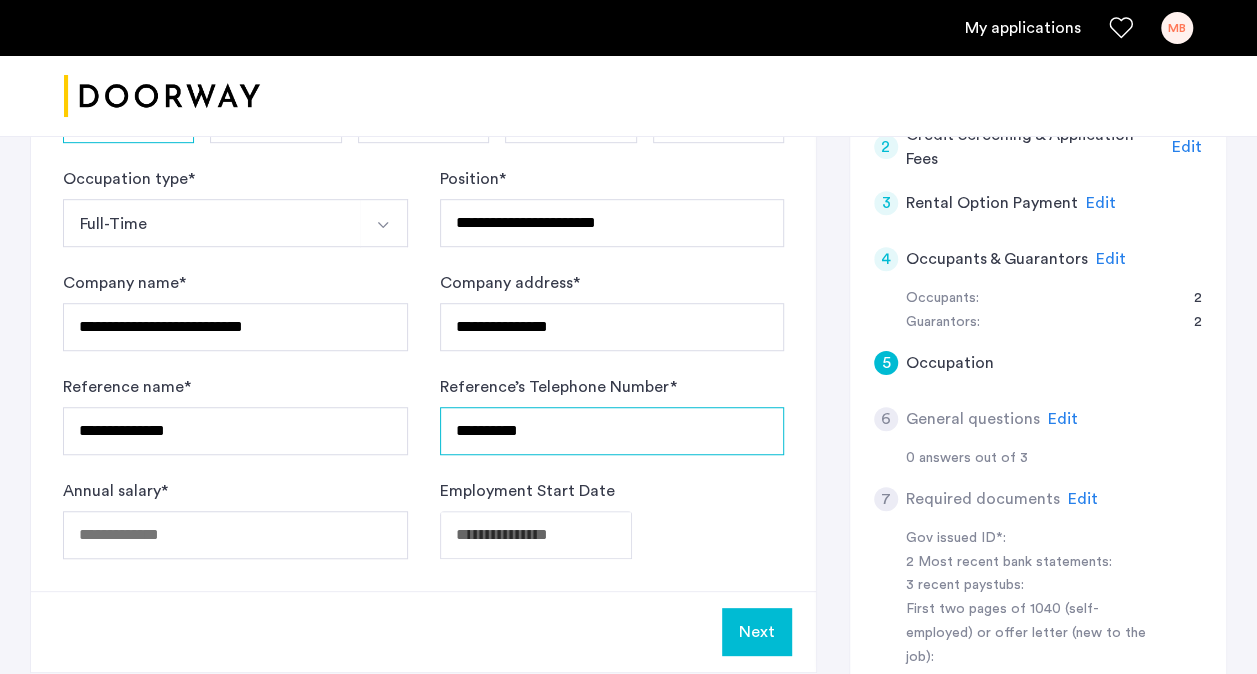click on "**********" at bounding box center (612, 431) 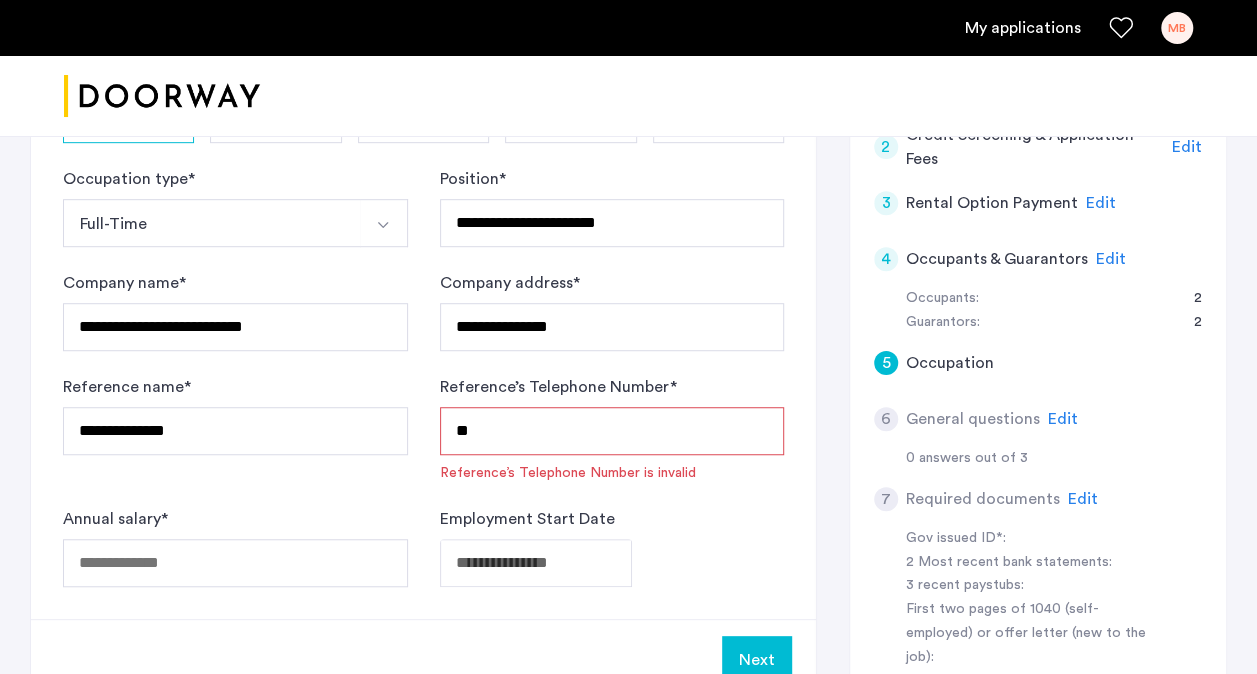 type on "*" 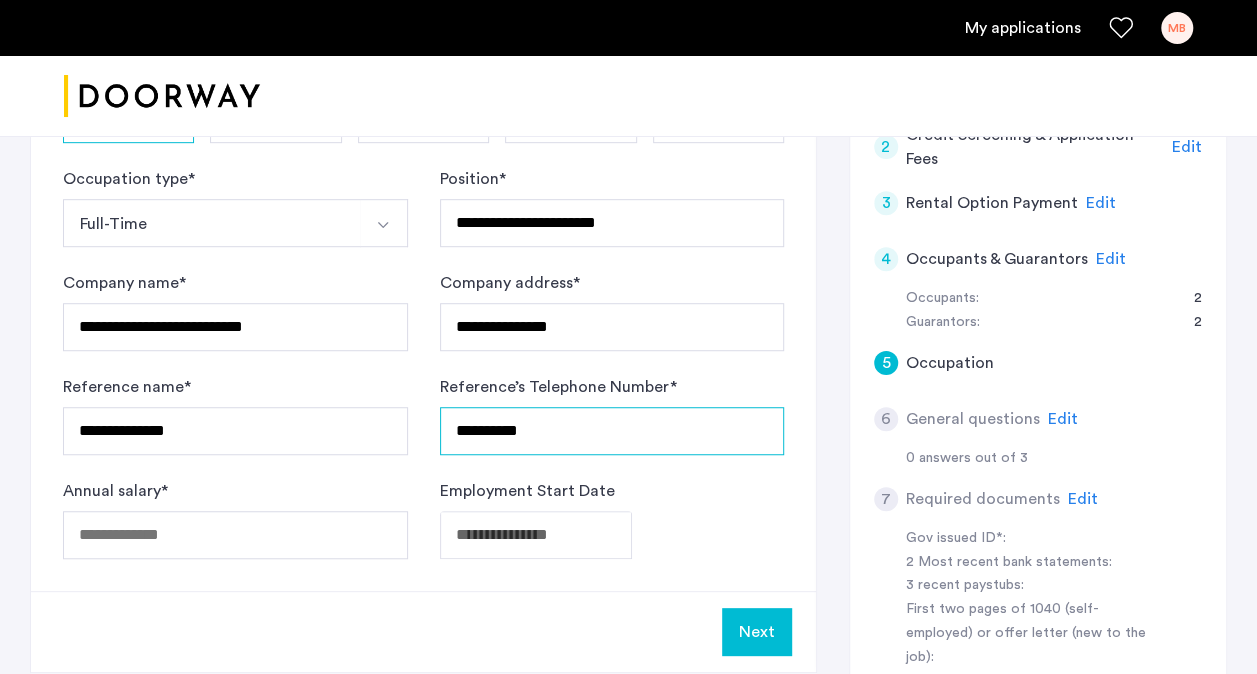 type on "**********" 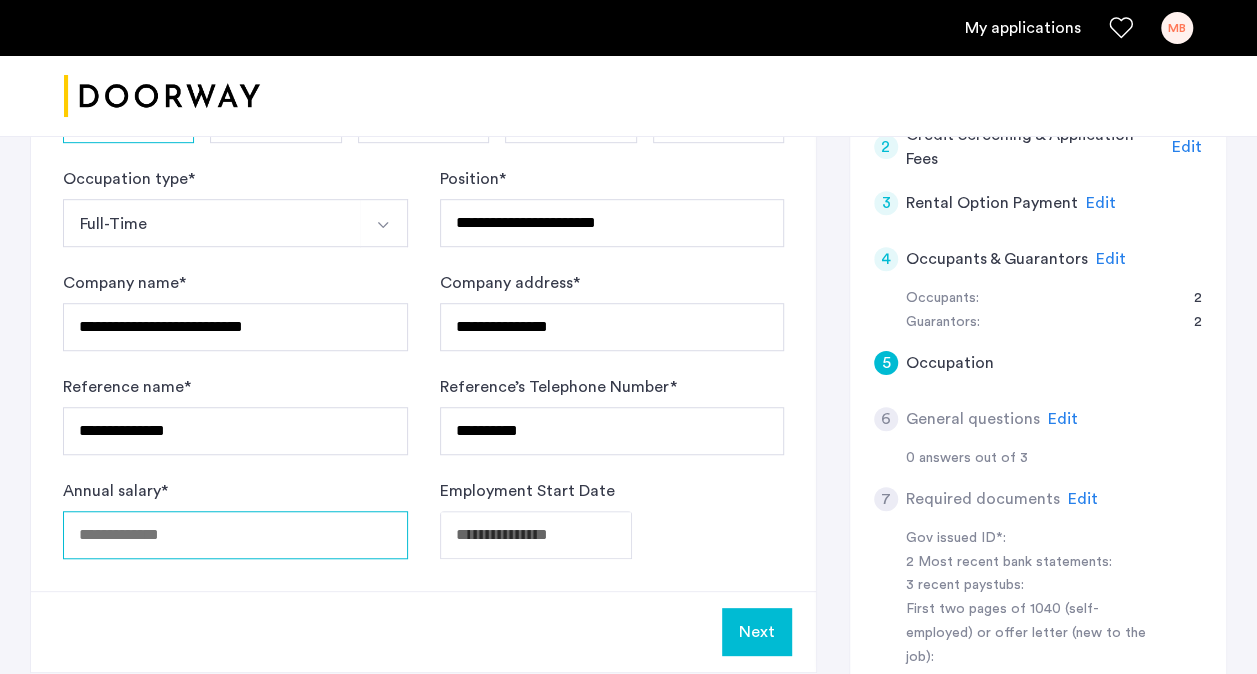click on "Annual salary  *" at bounding box center (235, 535) 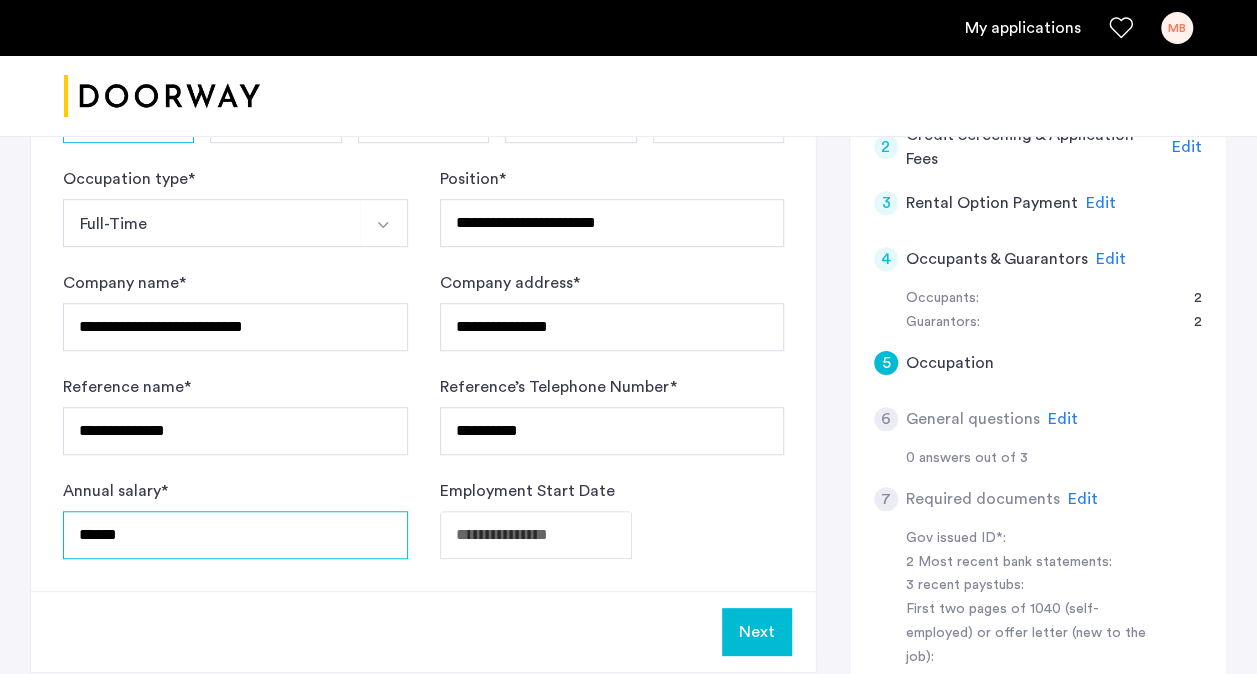 type on "******" 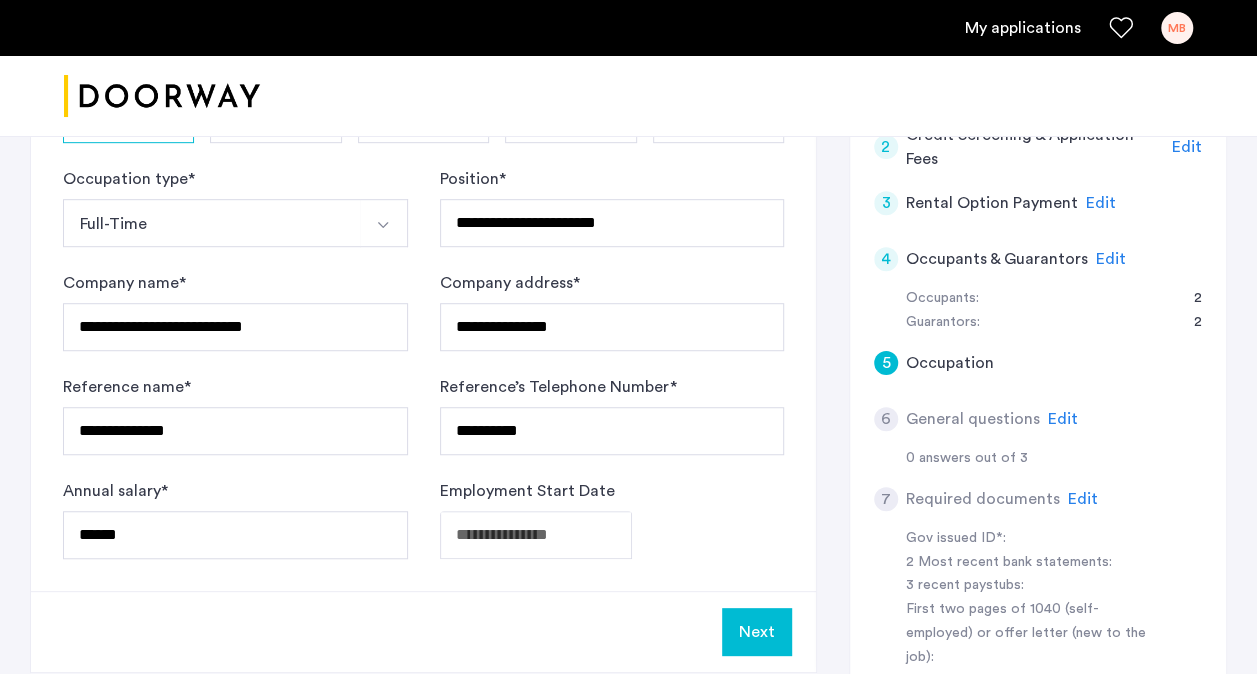 click on "**********" at bounding box center (628, -157) 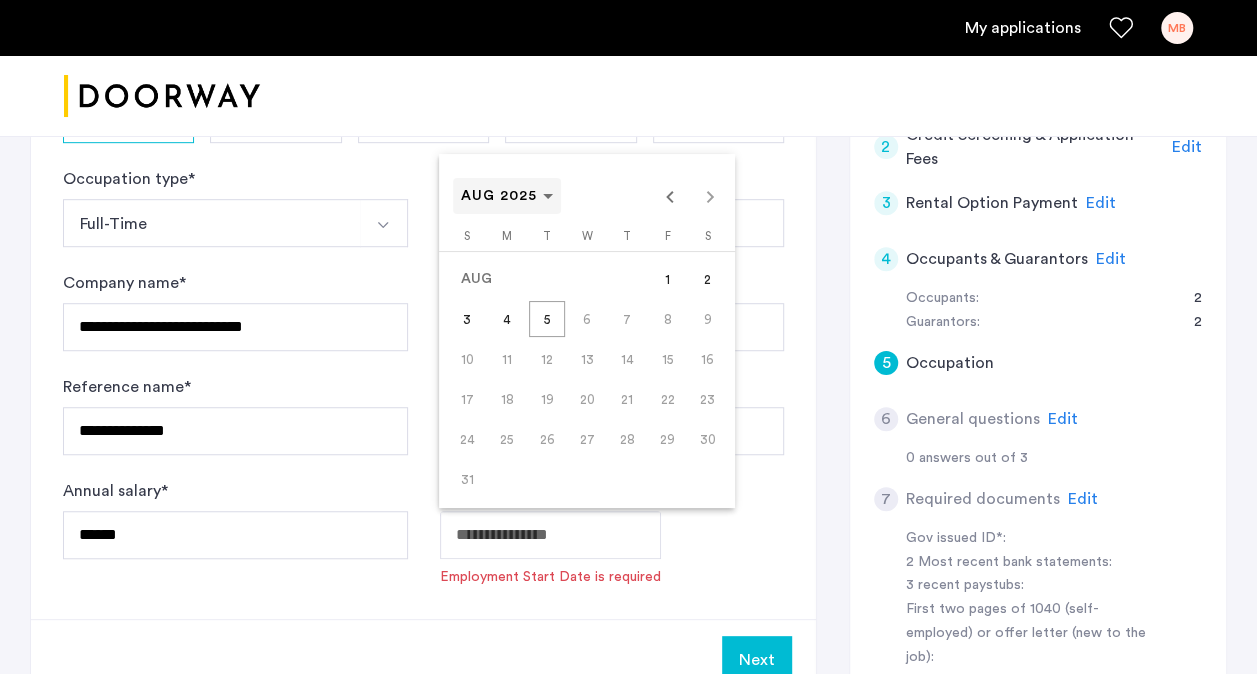 click on "AUG 2025" at bounding box center [507, 196] 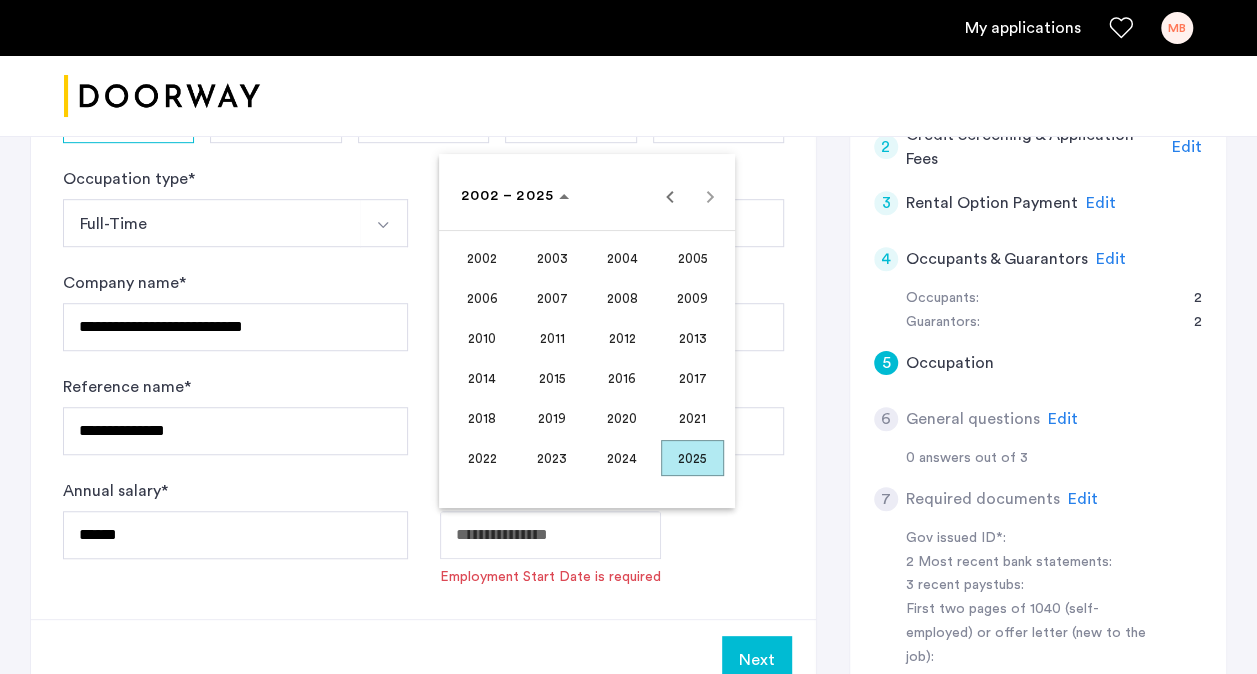 click on "2019" at bounding box center [552, 418] 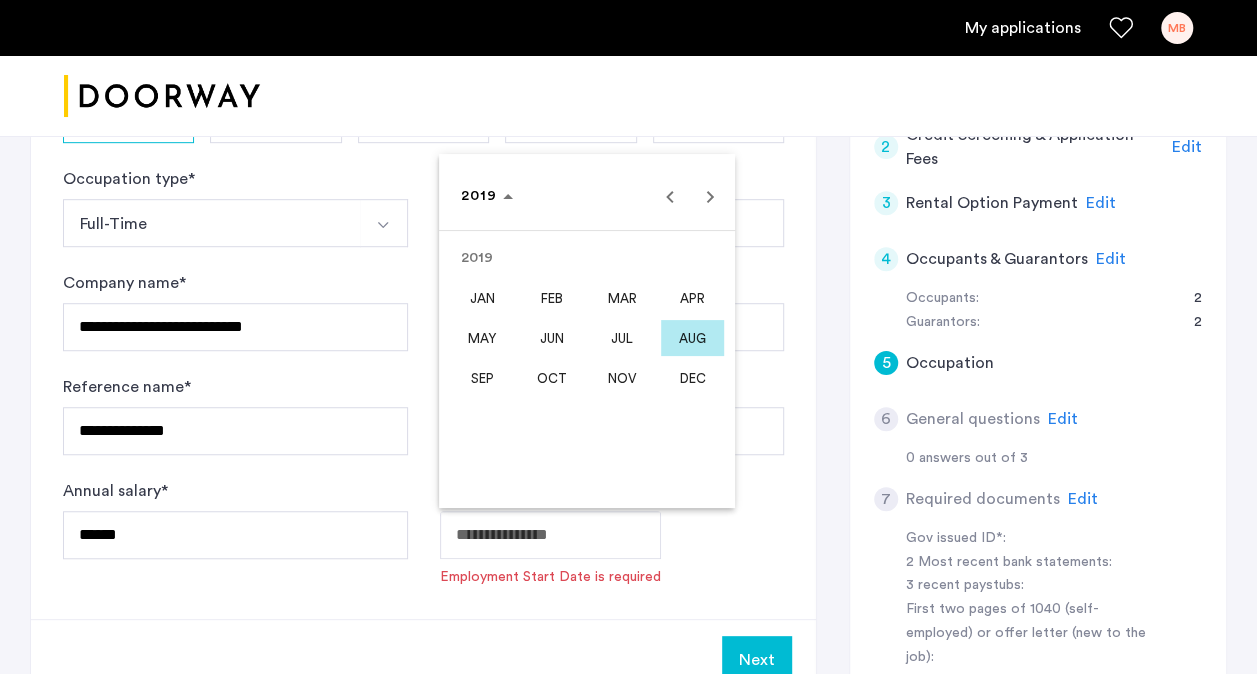 click on "APR" at bounding box center (692, 298) 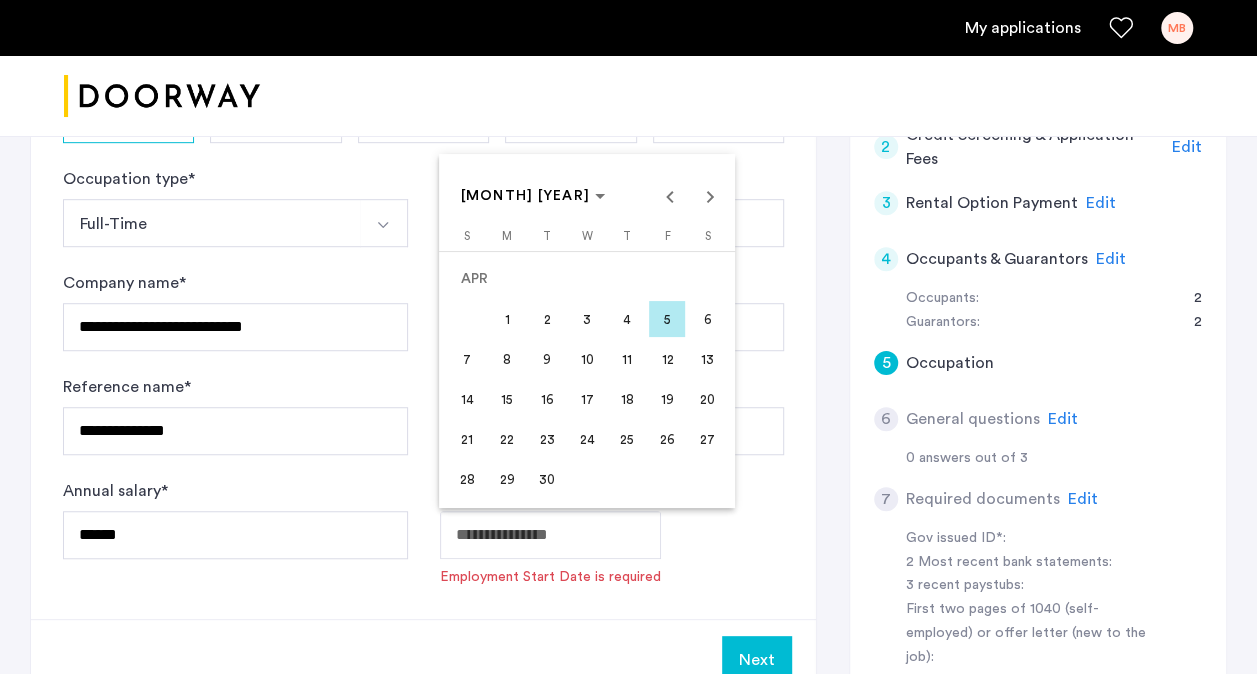click on "8" at bounding box center (507, 359) 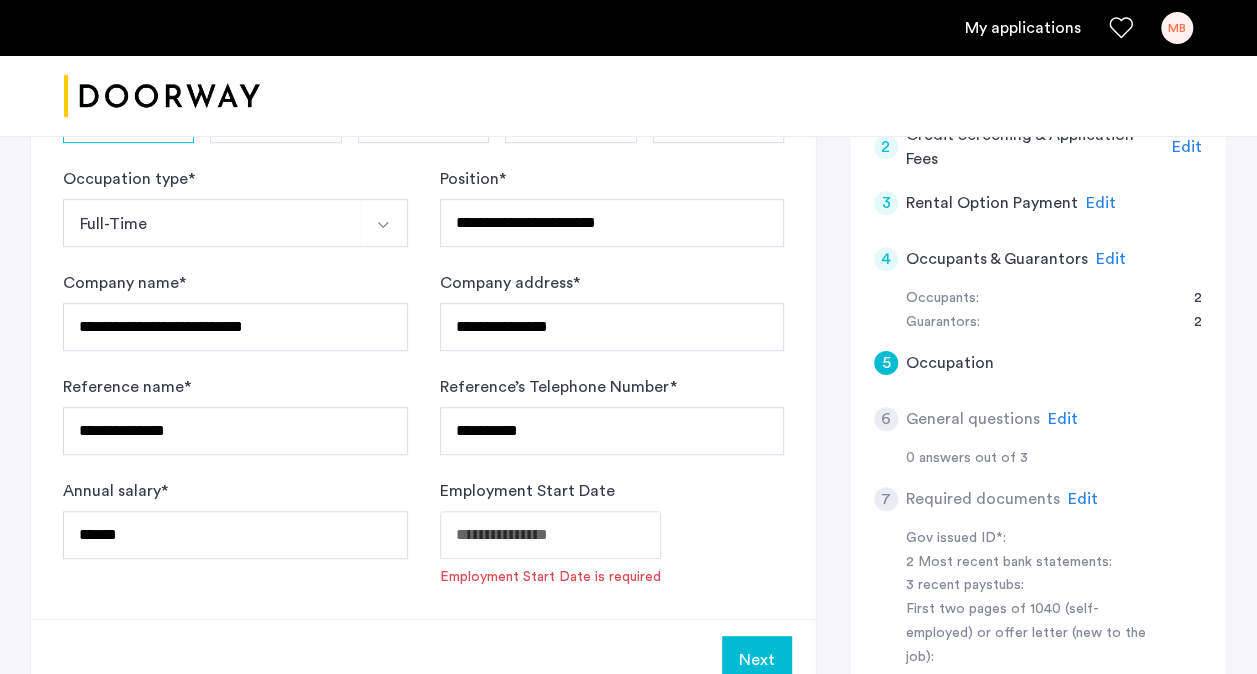 type on "**********" 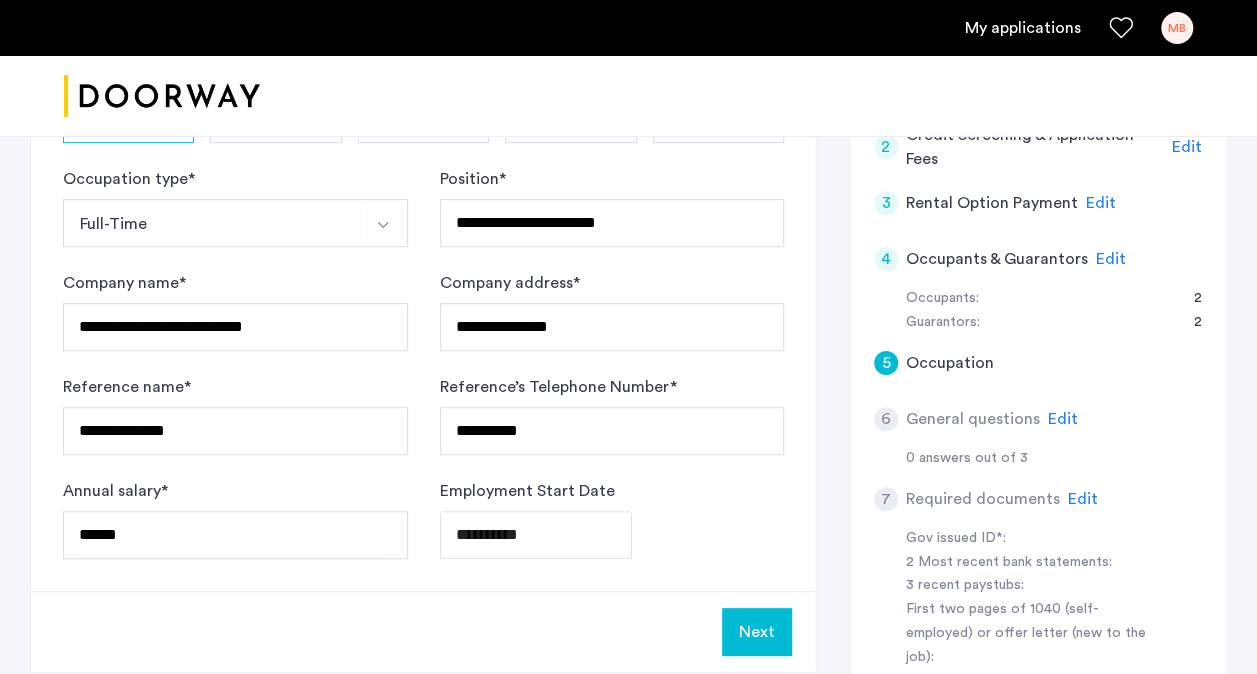 click on "Next" 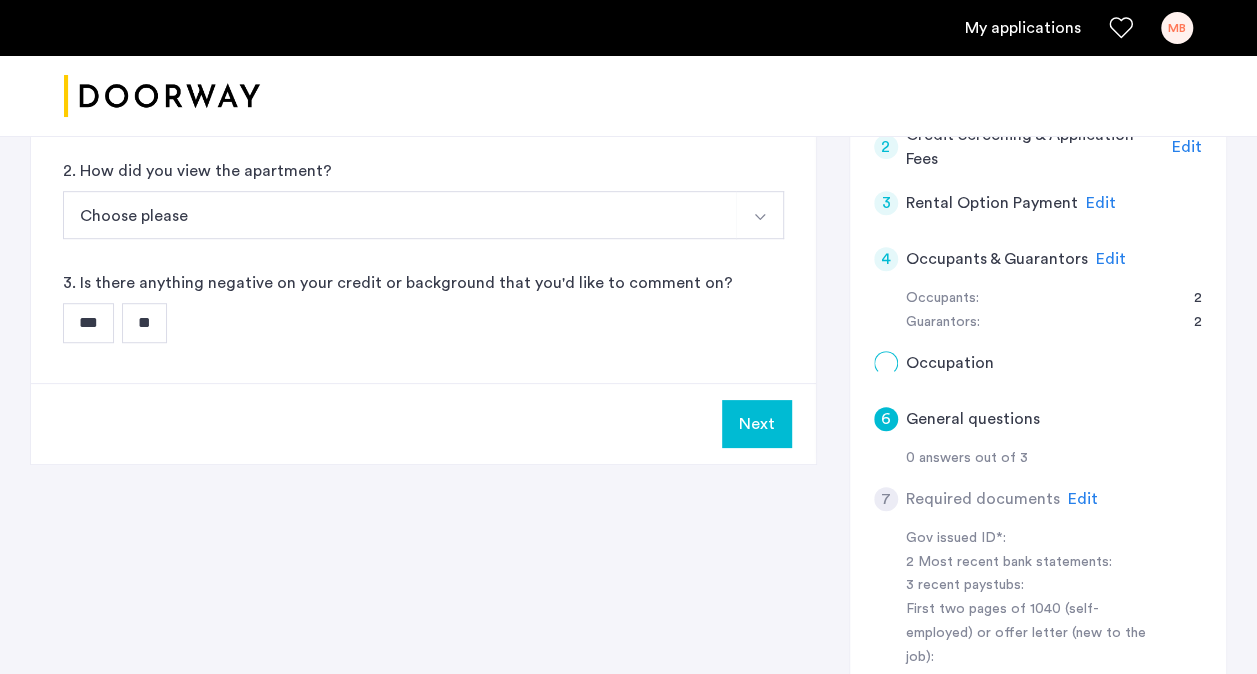 scroll, scrollTop: 0, scrollLeft: 0, axis: both 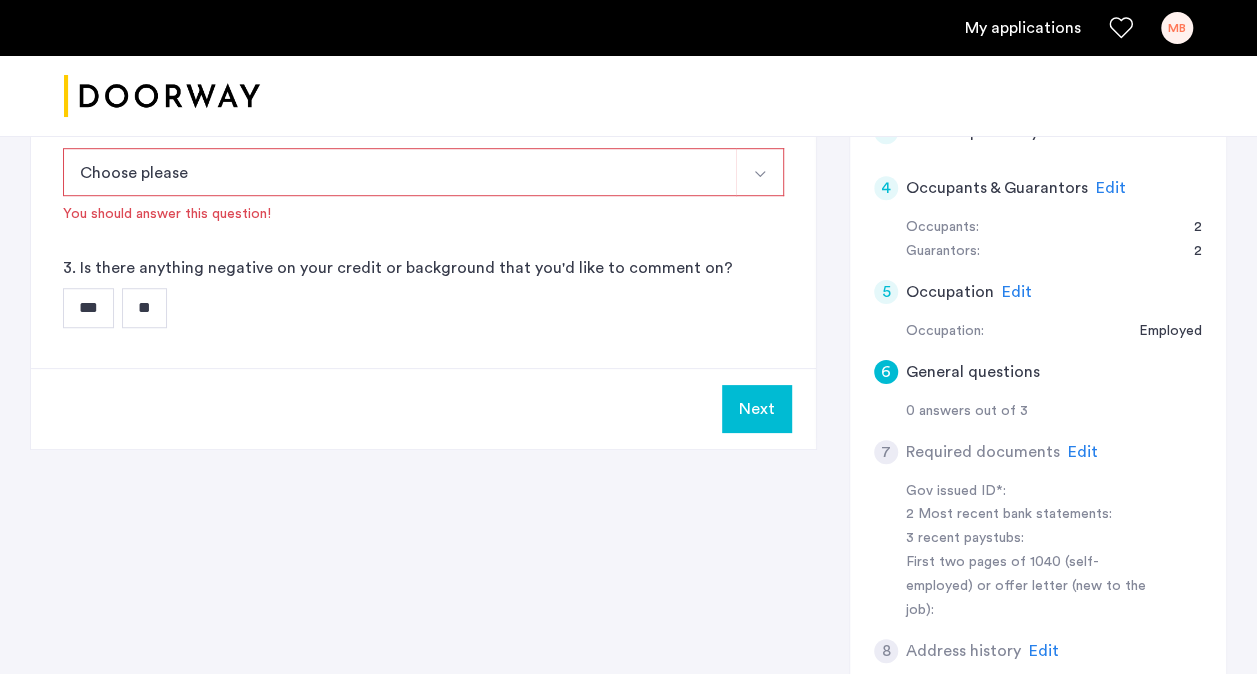 click at bounding box center [760, 174] 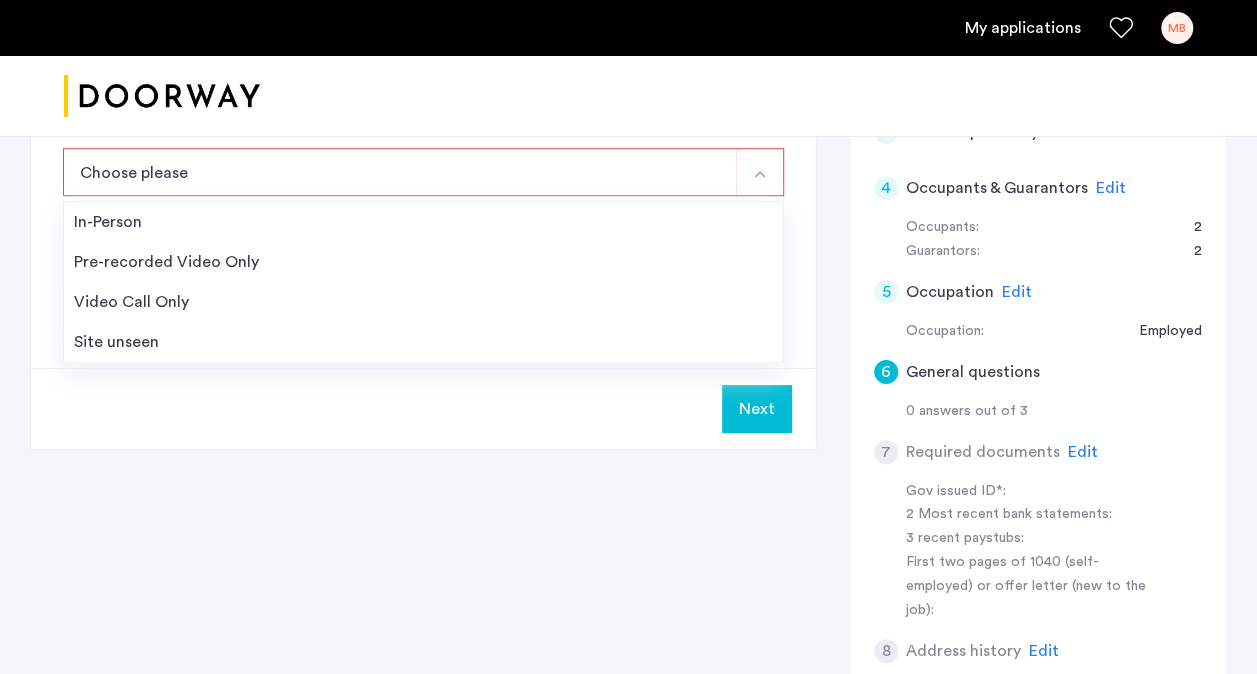 click at bounding box center [760, 174] 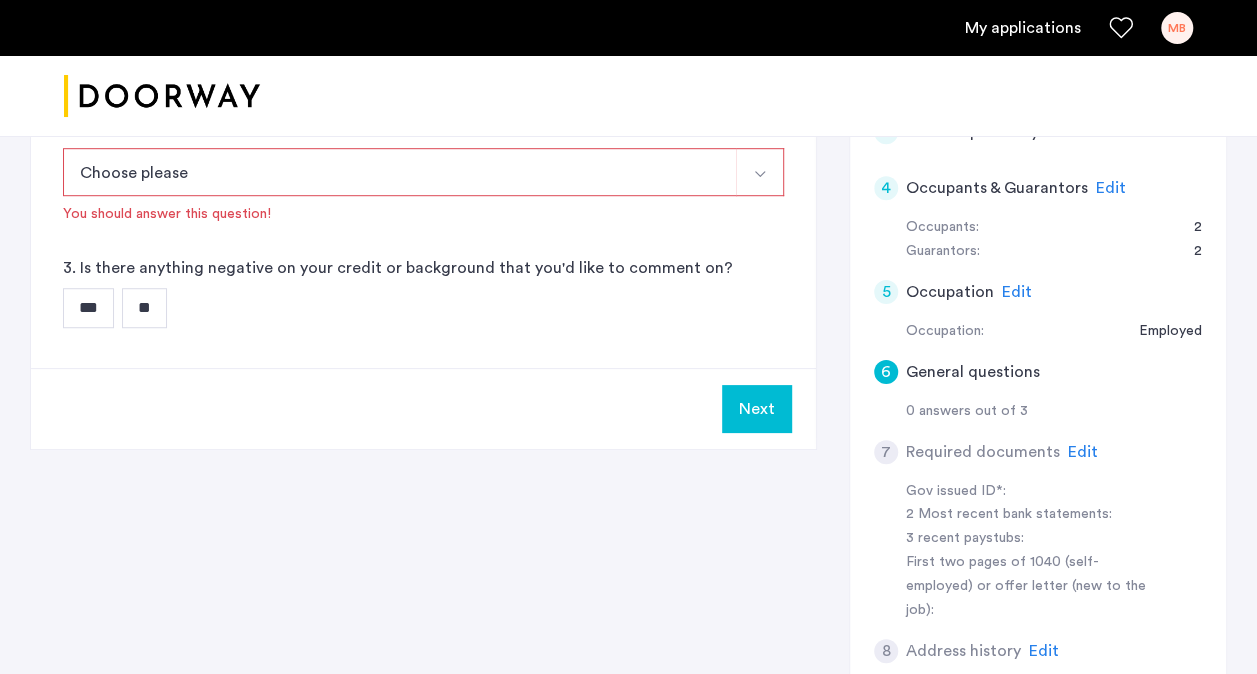 click at bounding box center [760, 174] 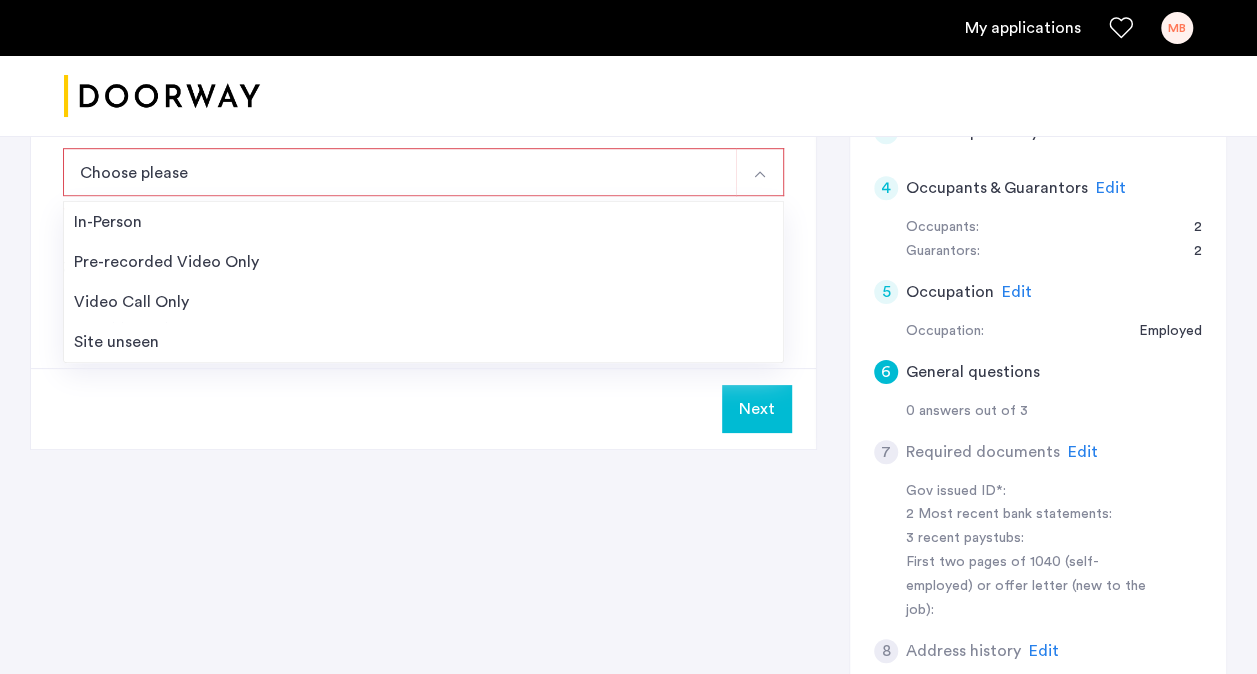 click at bounding box center (760, 174) 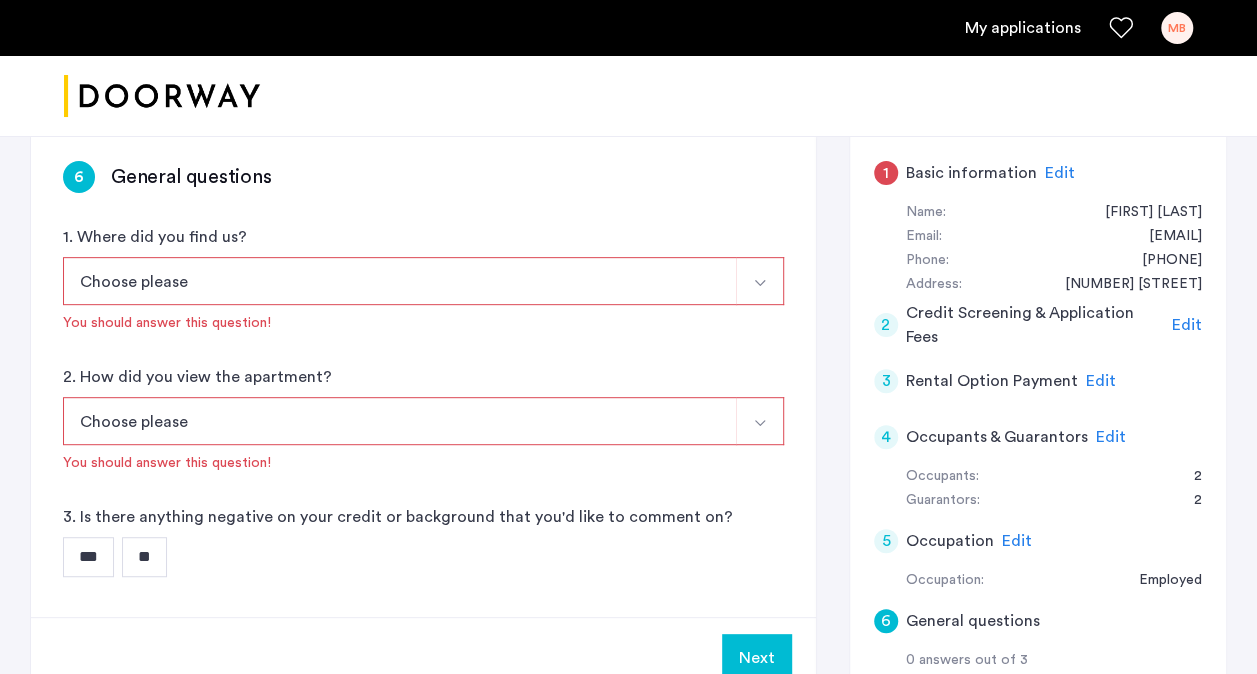 scroll, scrollTop: 320, scrollLeft: 0, axis: vertical 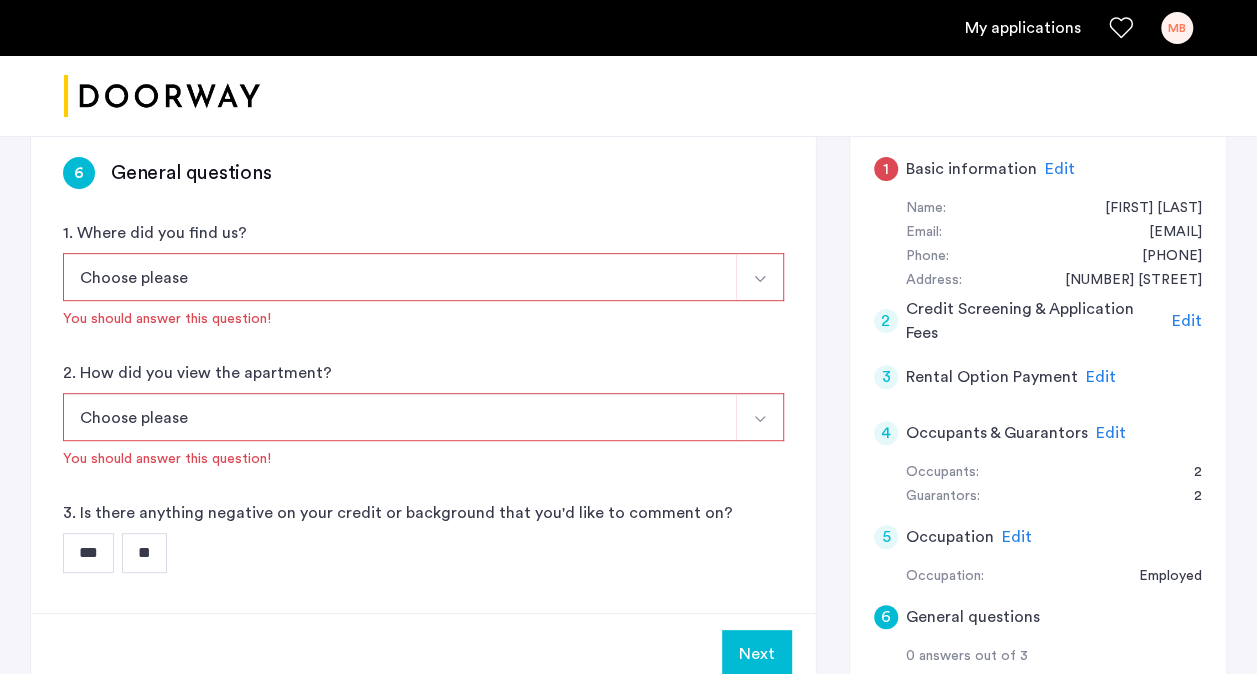 click at bounding box center [760, 279] 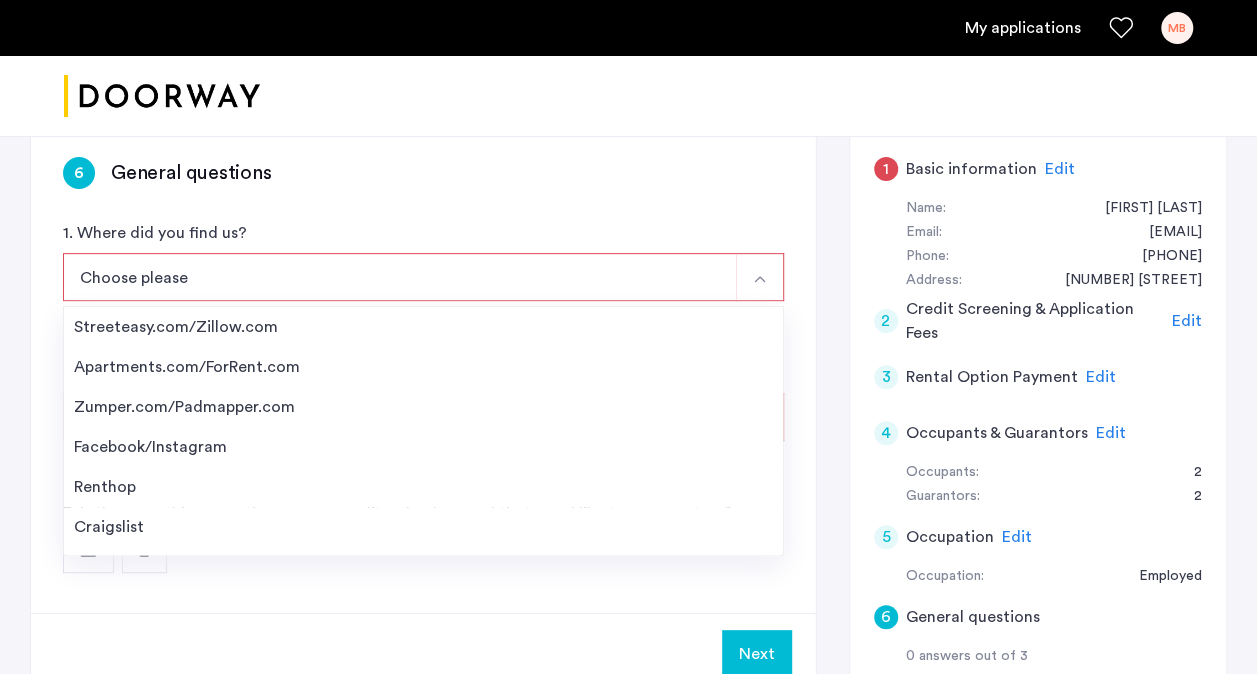 scroll, scrollTop: 31, scrollLeft: 0, axis: vertical 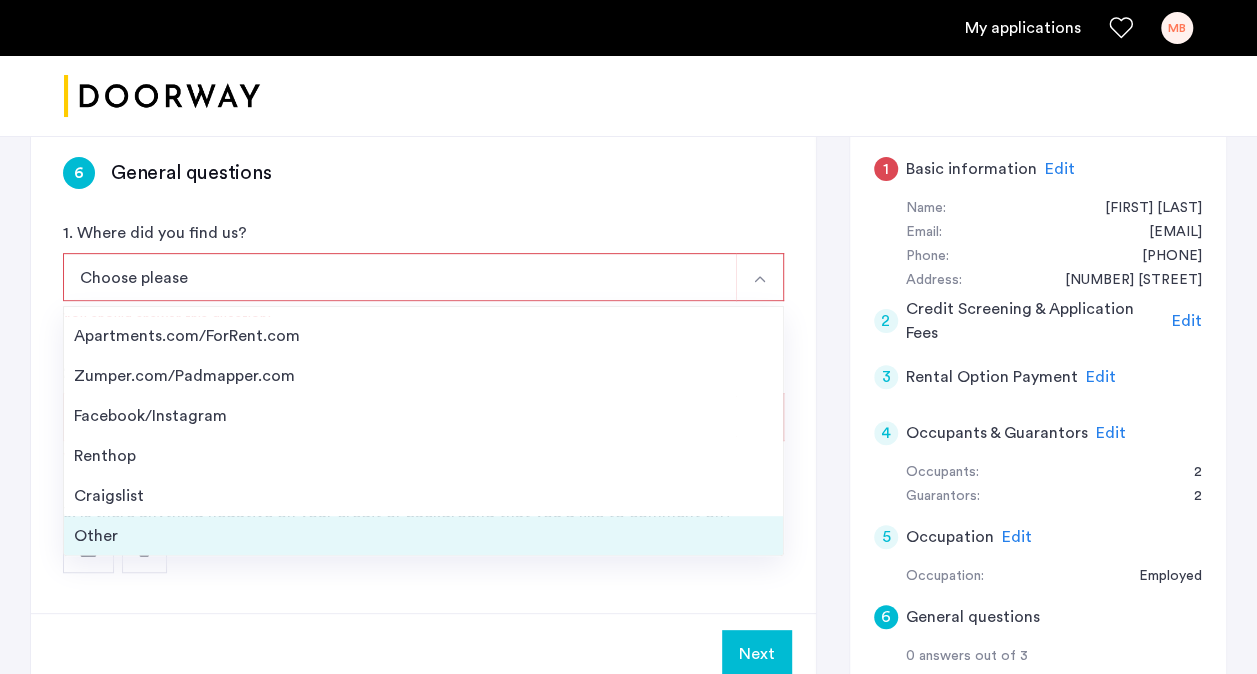 click on "Other" at bounding box center [423, 536] 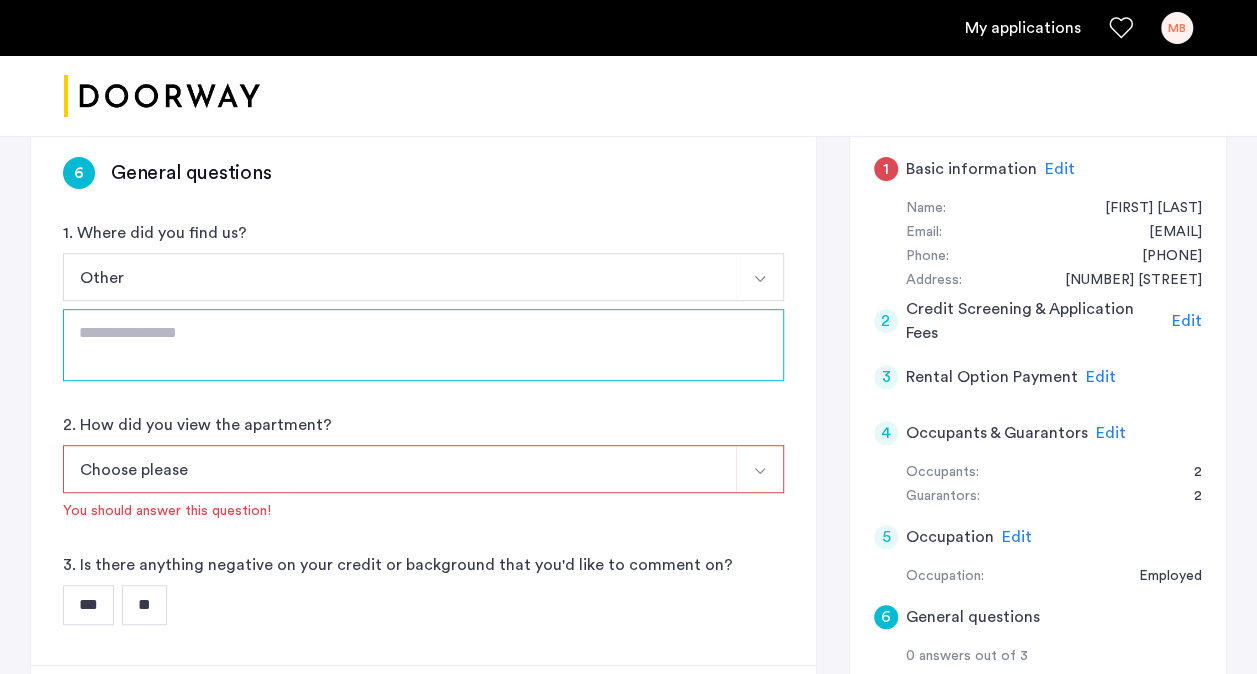 click at bounding box center (423, 345) 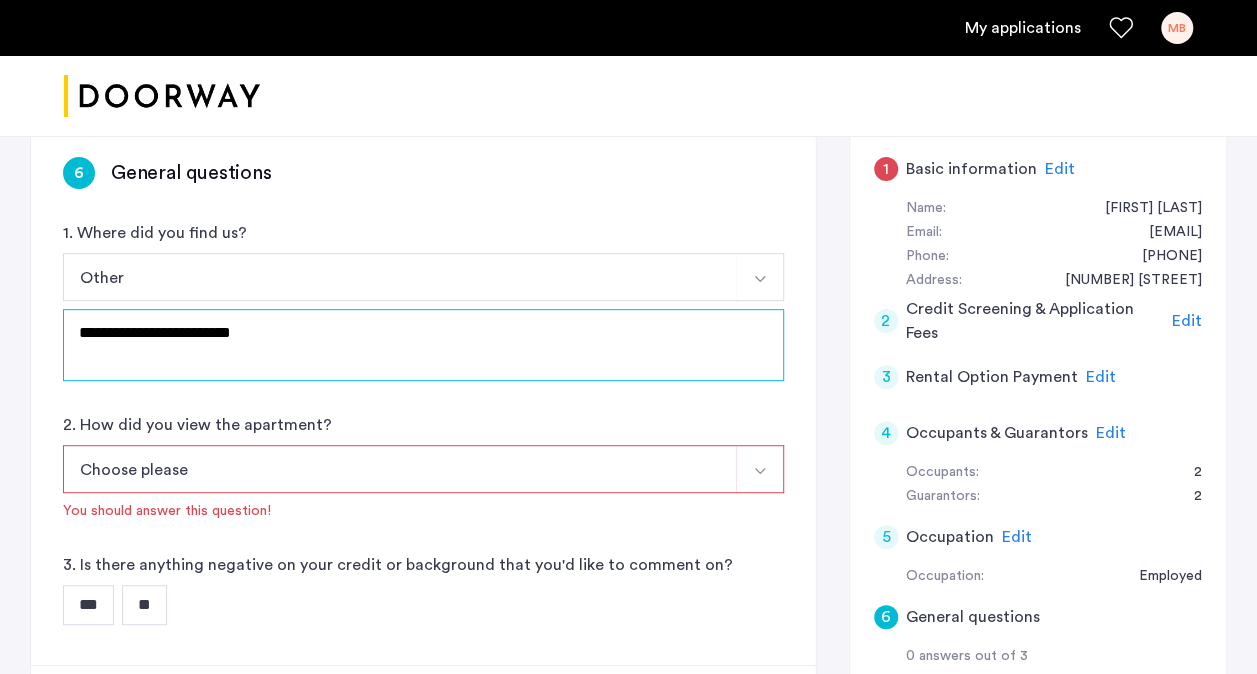 type on "**********" 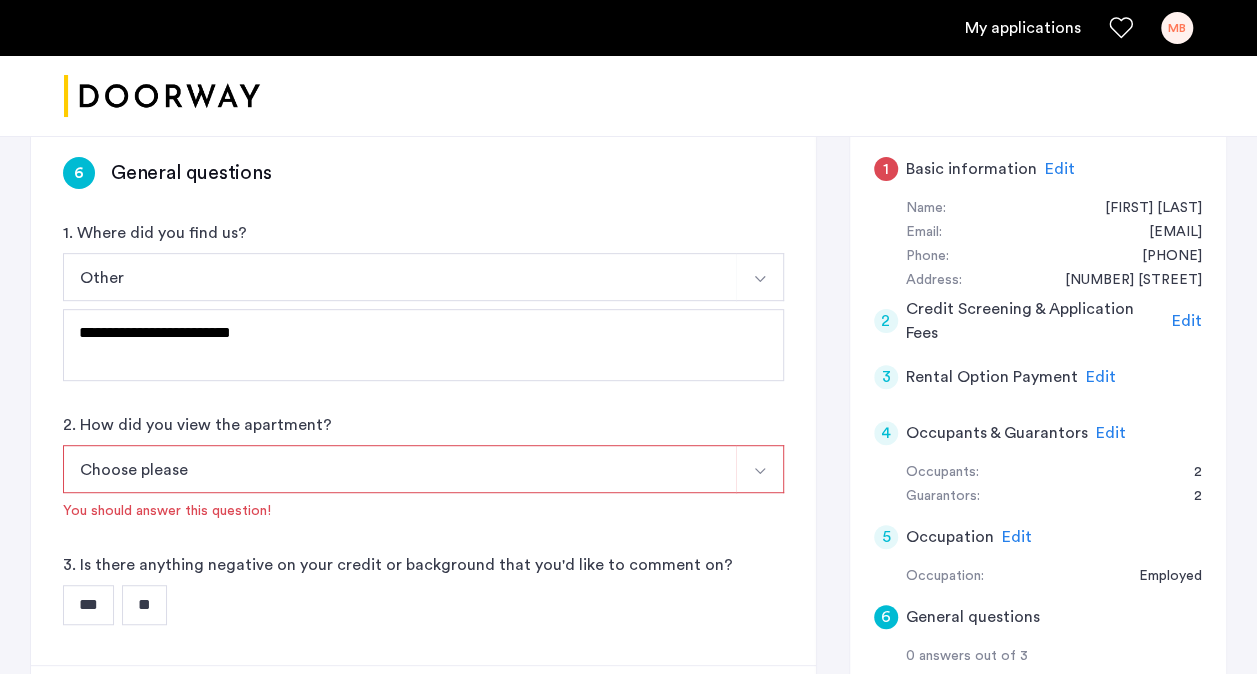 click on "Choose please" at bounding box center (400, 469) 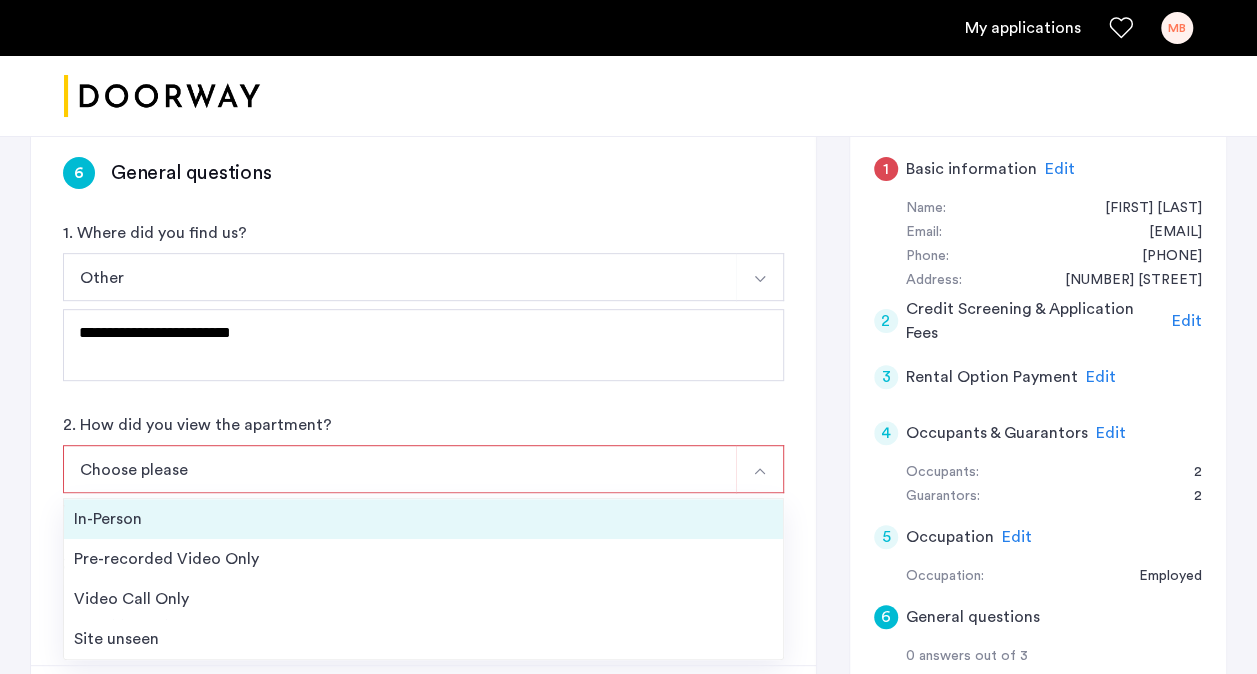 click on "In-Person" at bounding box center (423, 519) 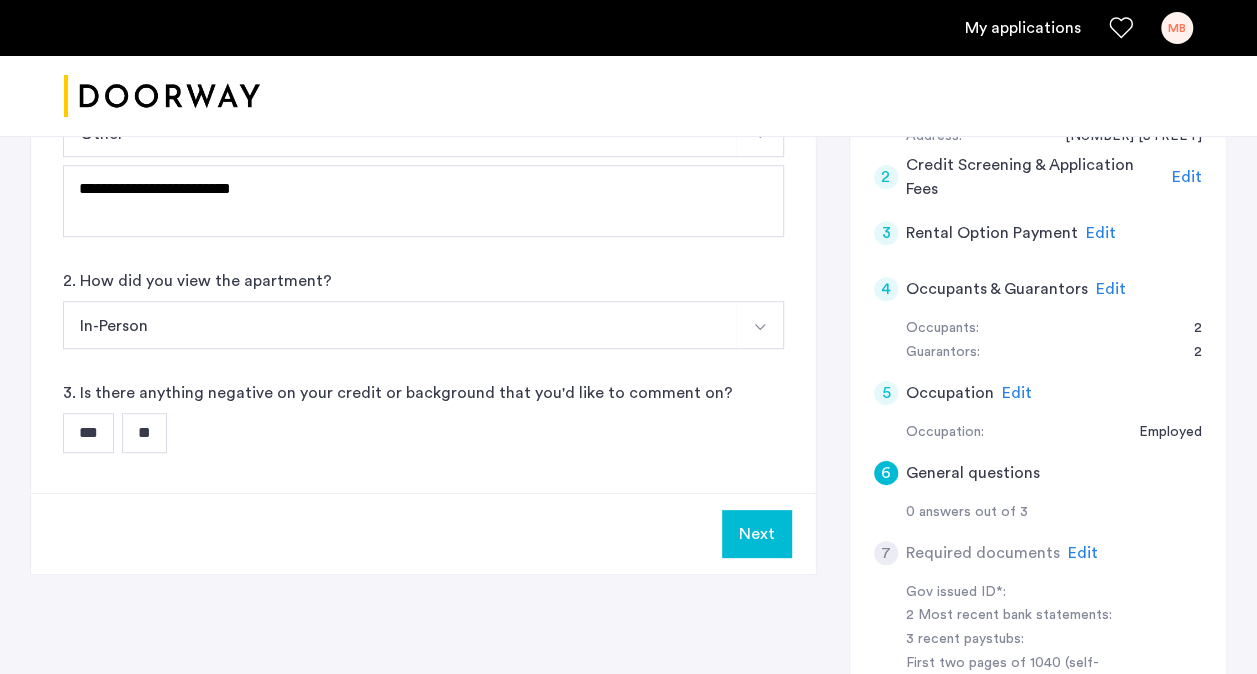 scroll, scrollTop: 467, scrollLeft: 0, axis: vertical 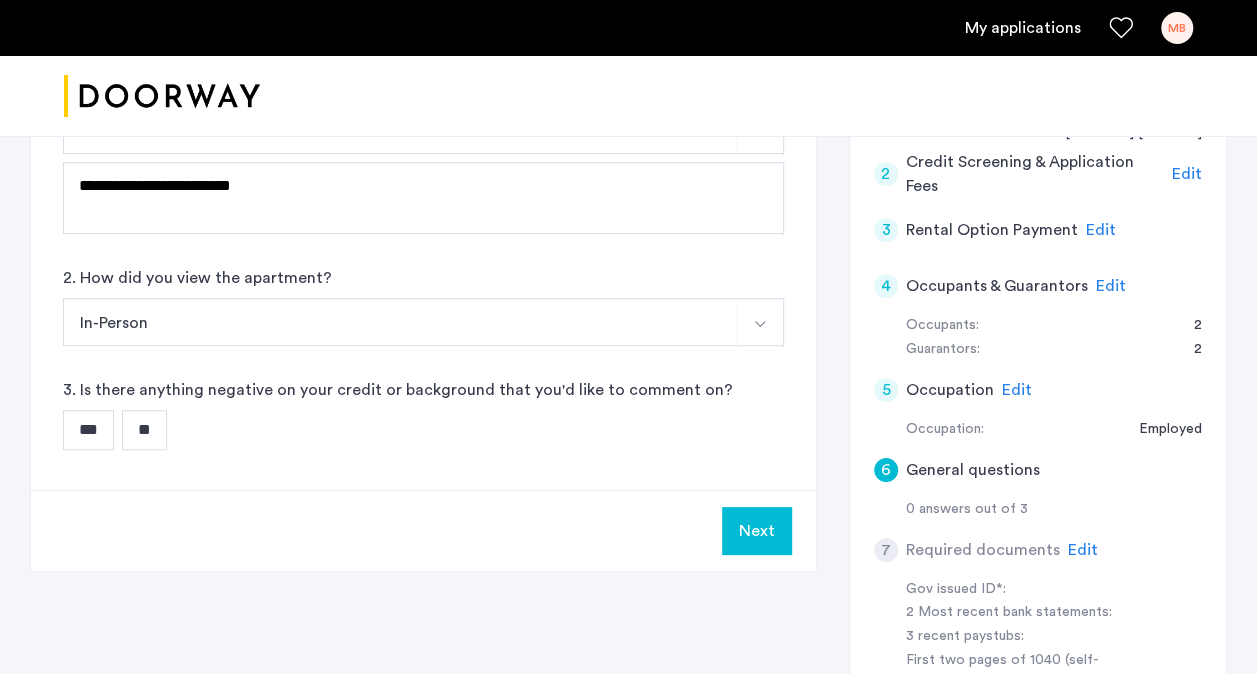 click on "**" at bounding box center [144, 430] 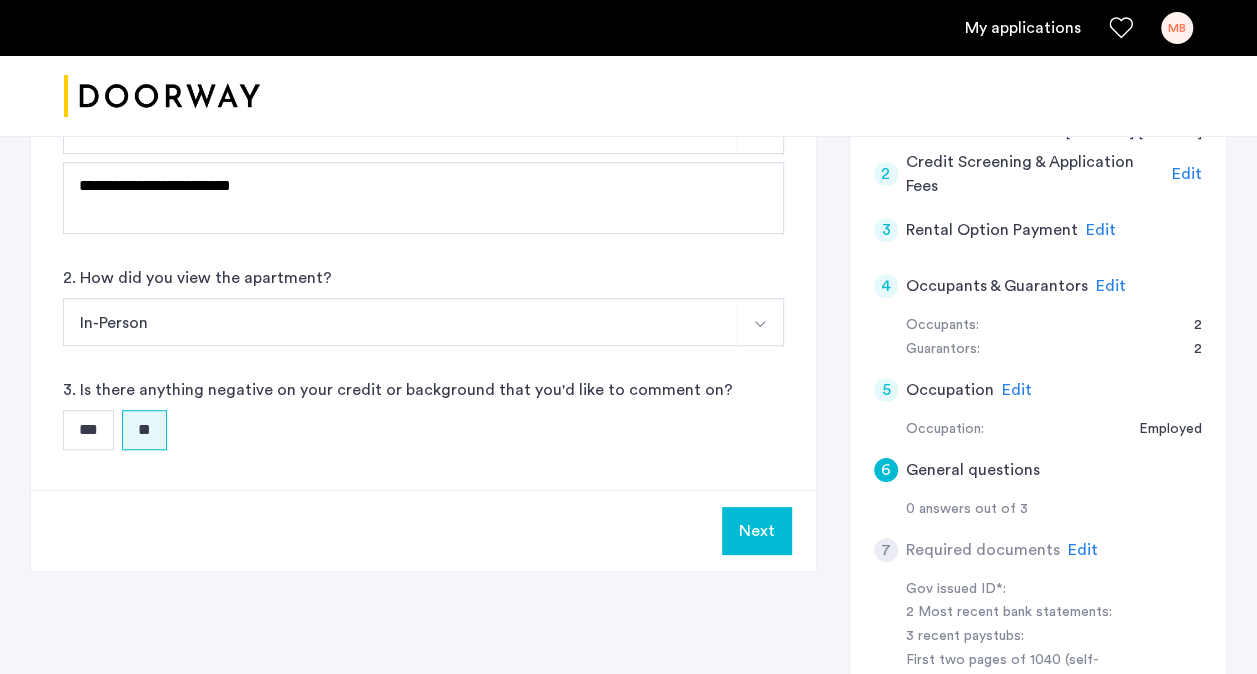 click on "Next" at bounding box center (757, 531) 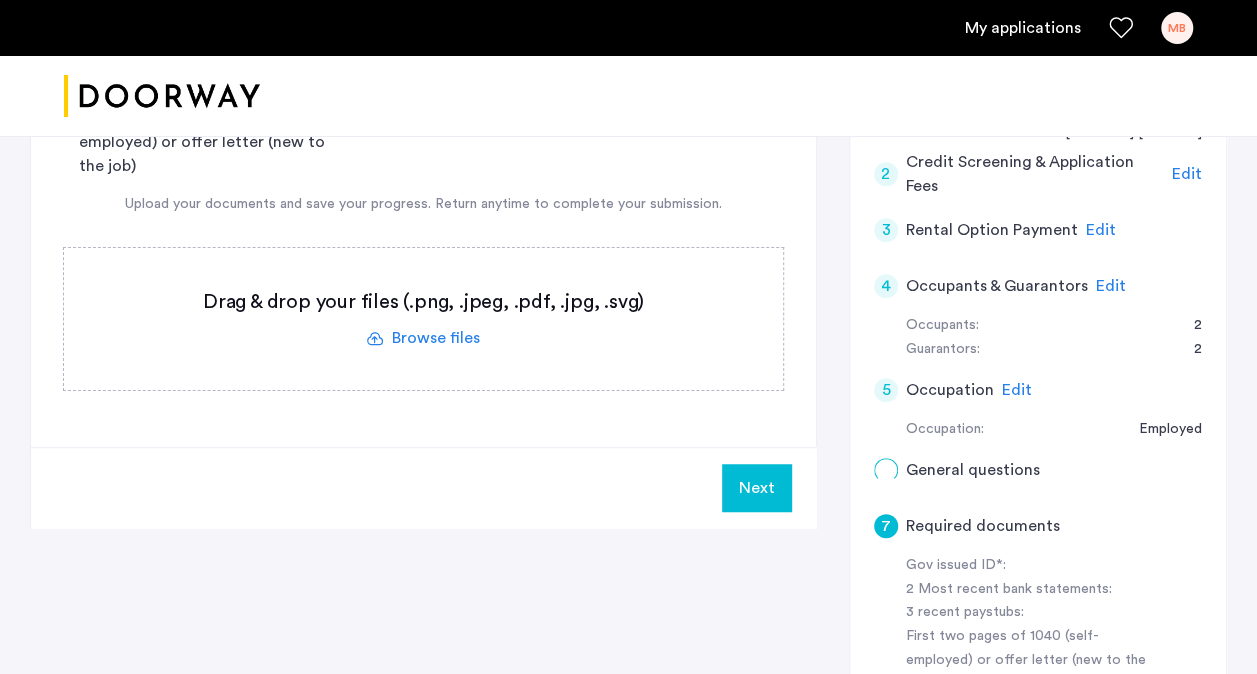 scroll, scrollTop: 0, scrollLeft: 0, axis: both 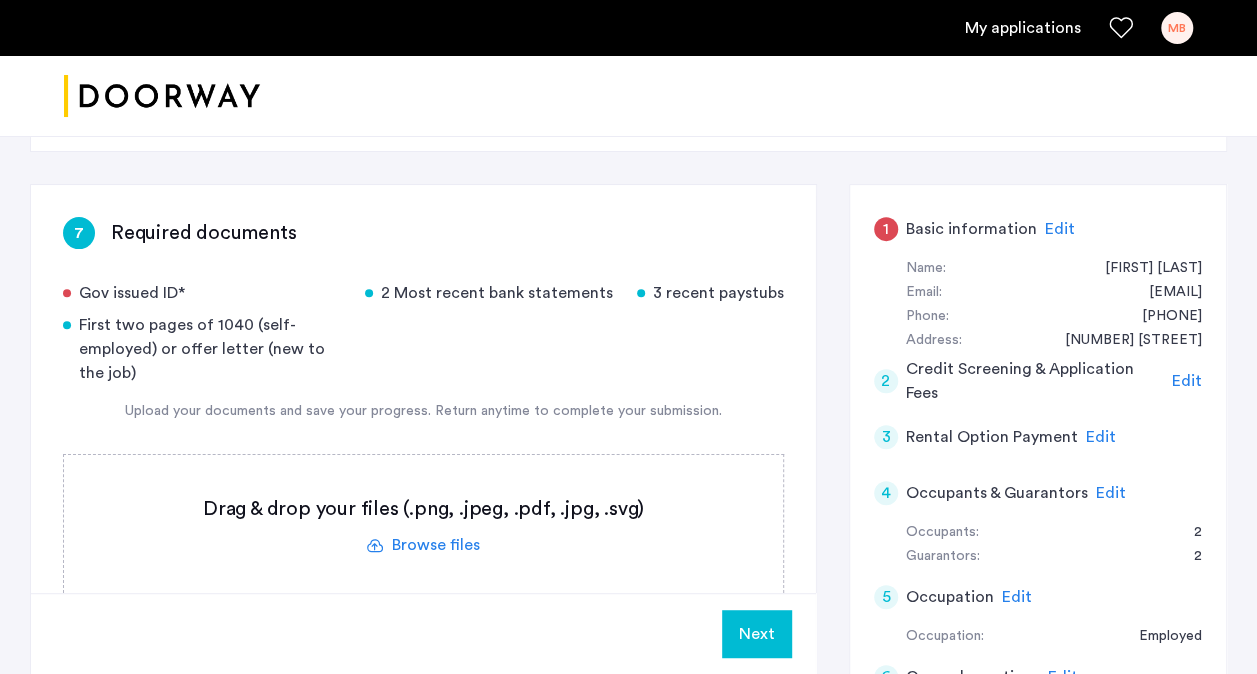 click 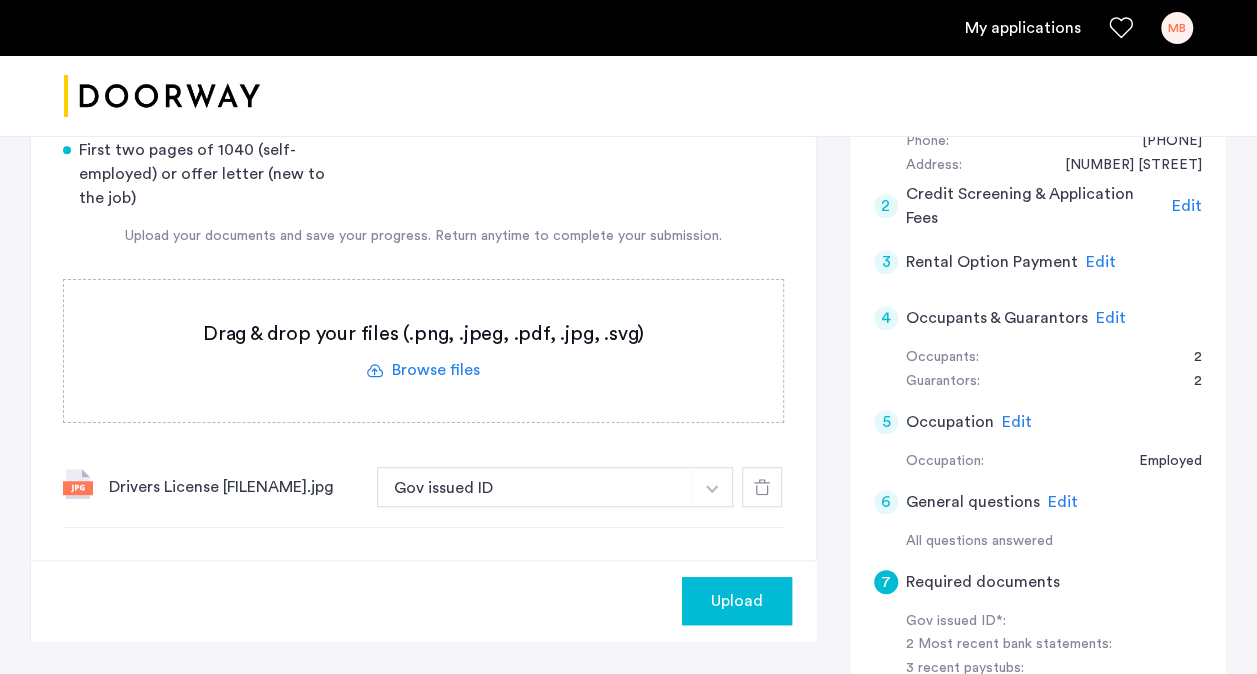scroll, scrollTop: 446, scrollLeft: 0, axis: vertical 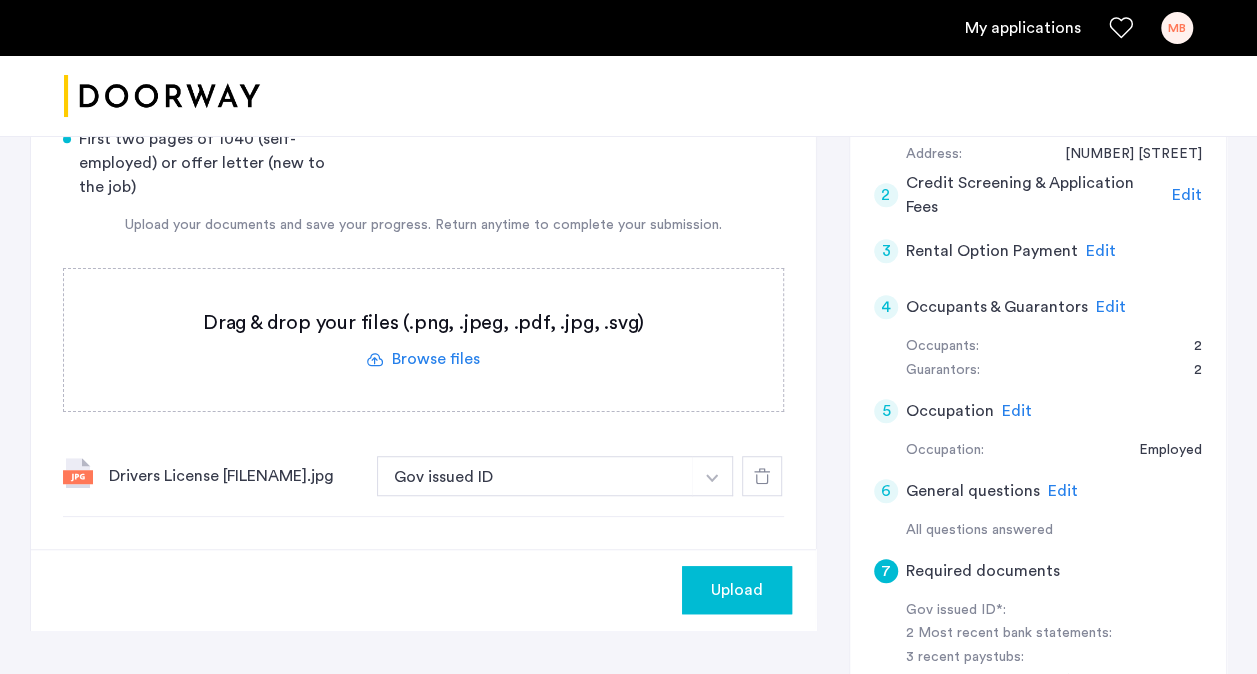 click at bounding box center (712, 478) 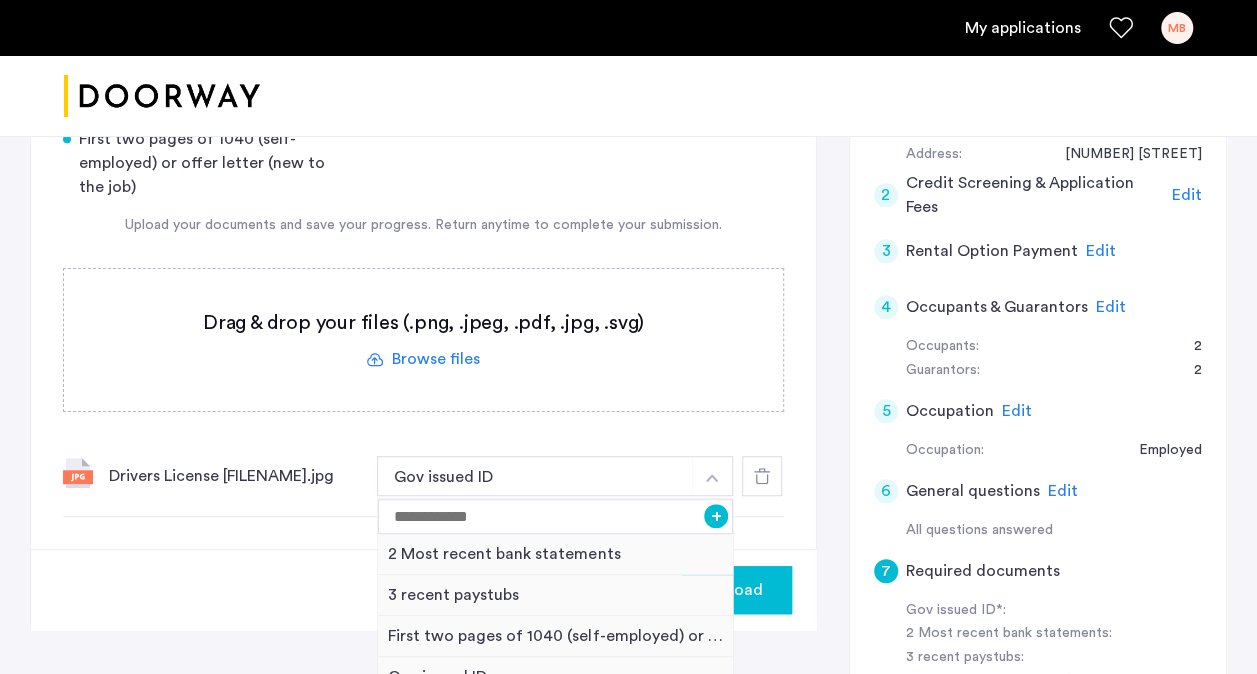 click at bounding box center [712, 478] 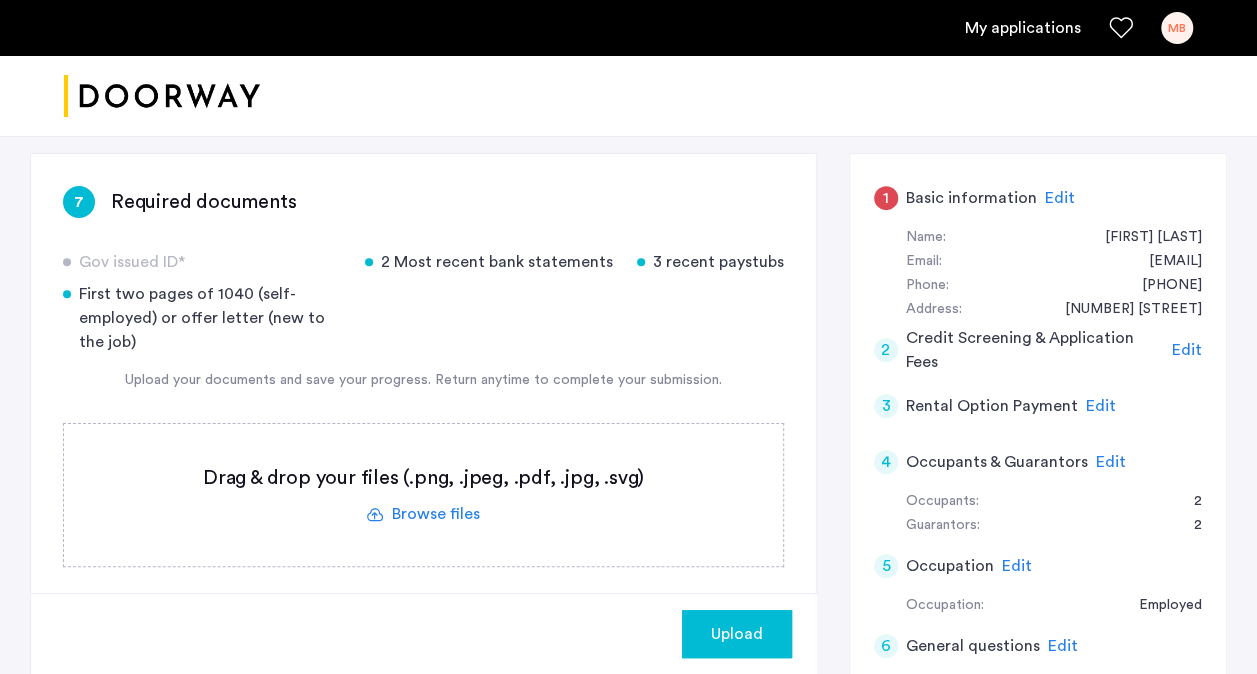 scroll, scrollTop: 289, scrollLeft: 0, axis: vertical 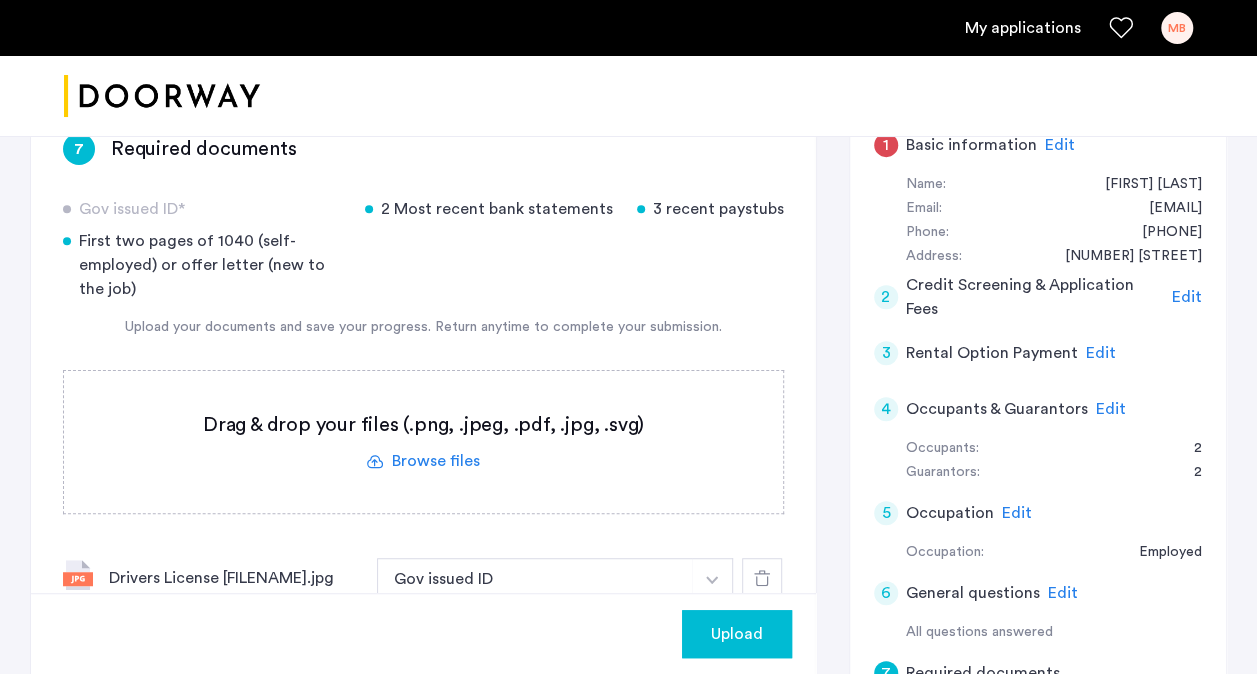click on "Upload" 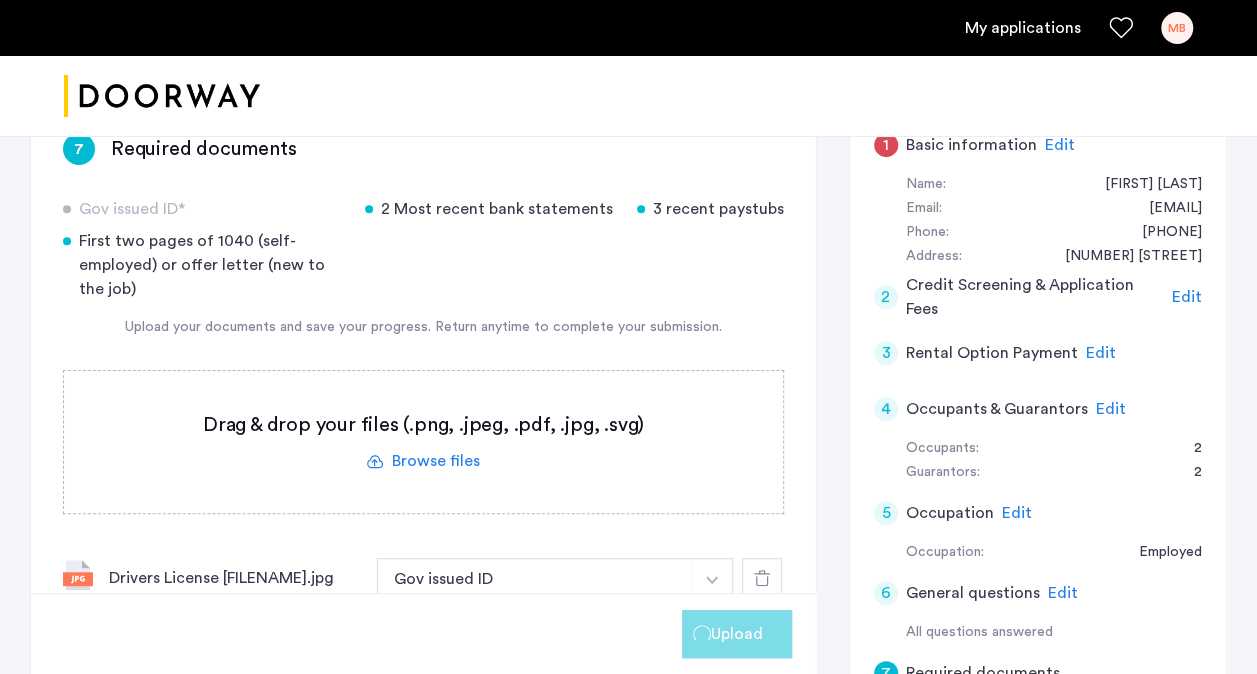 click 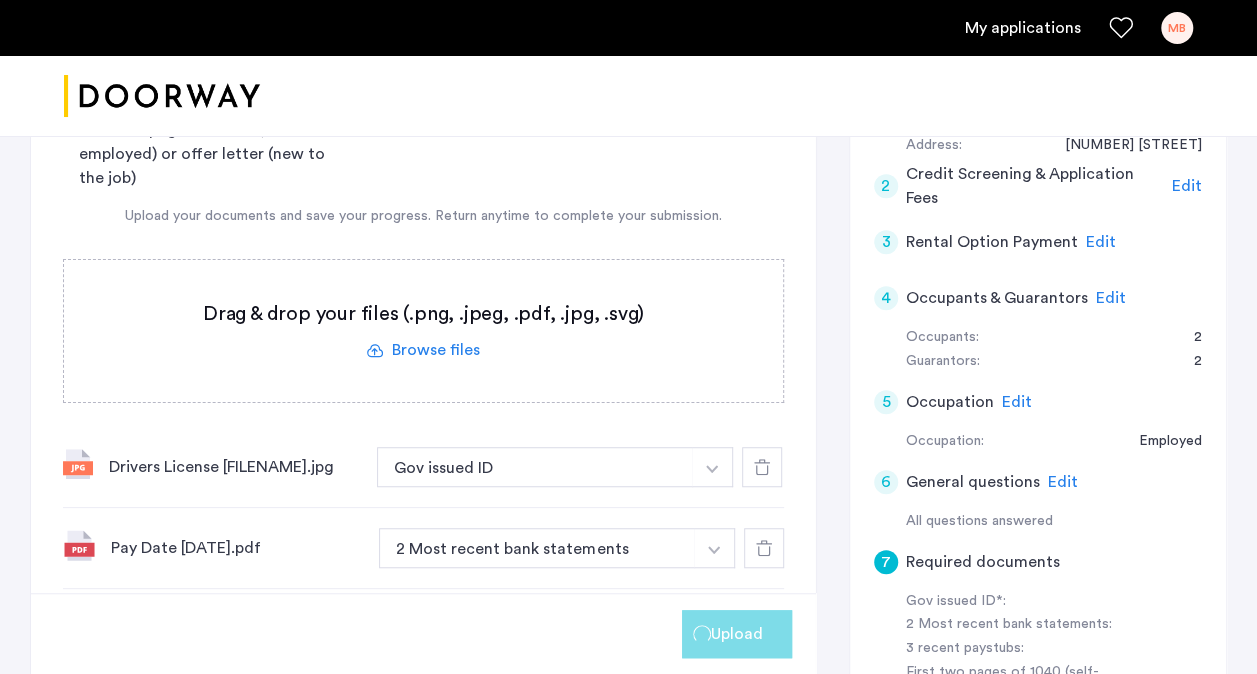scroll, scrollTop: 474, scrollLeft: 0, axis: vertical 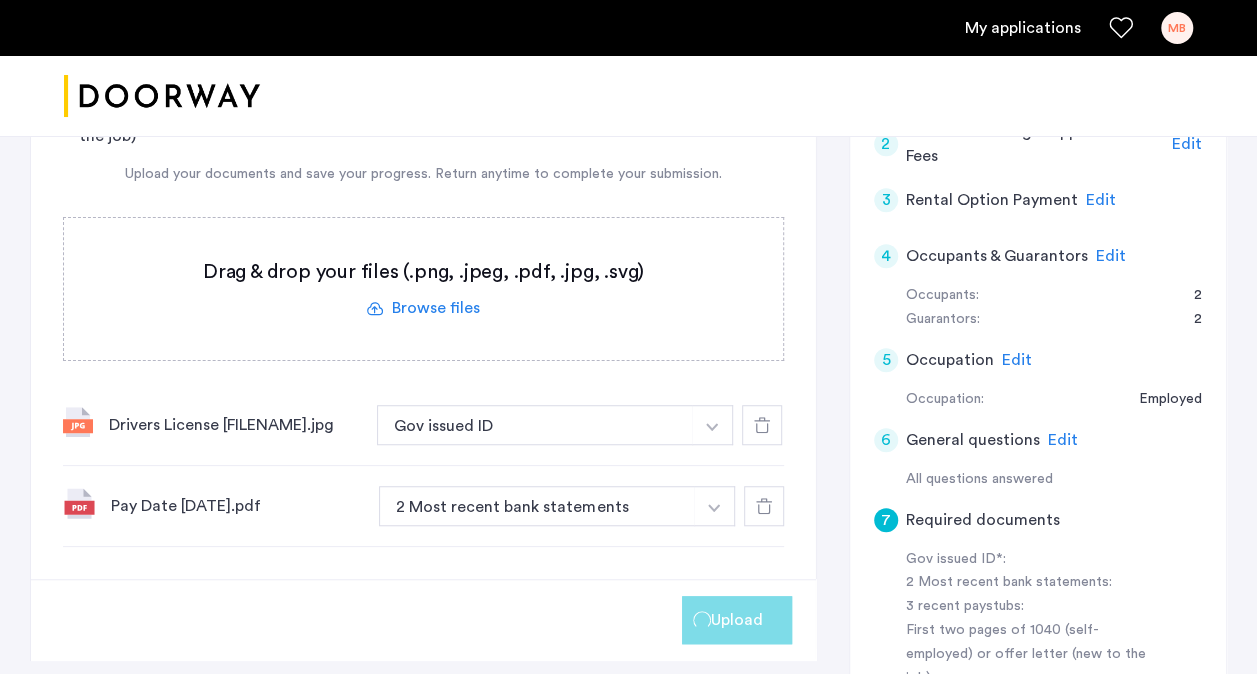 click at bounding box center [712, 425] 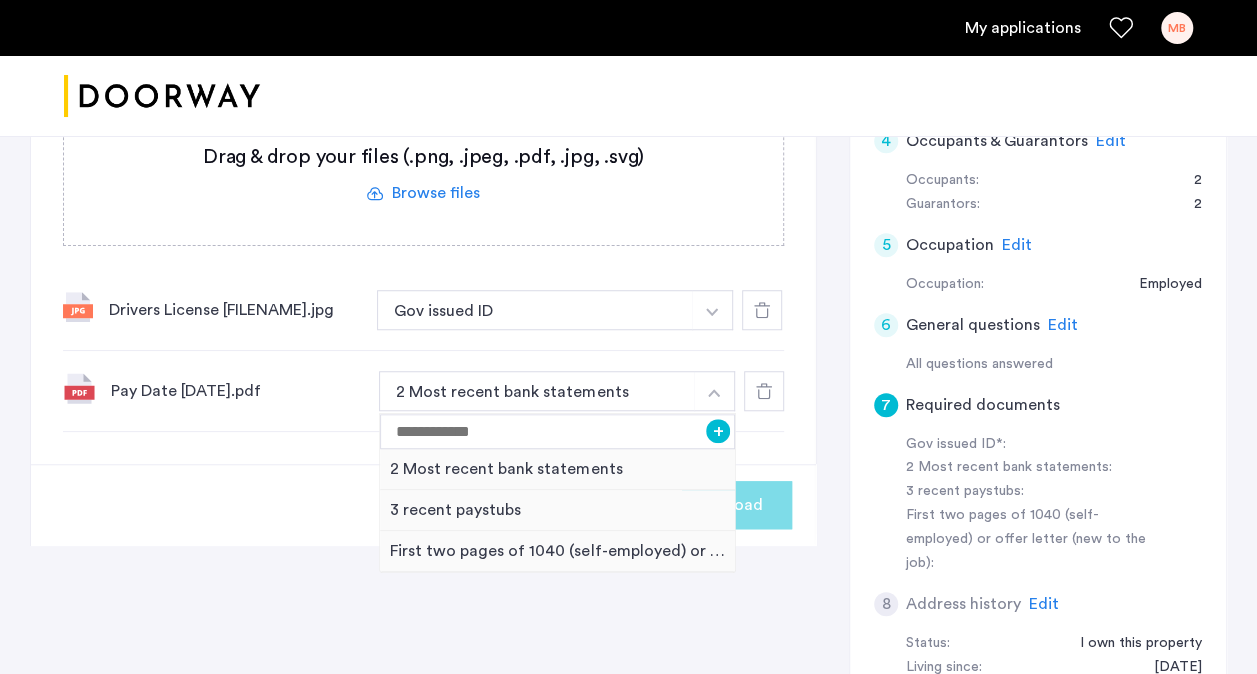 scroll, scrollTop: 628, scrollLeft: 0, axis: vertical 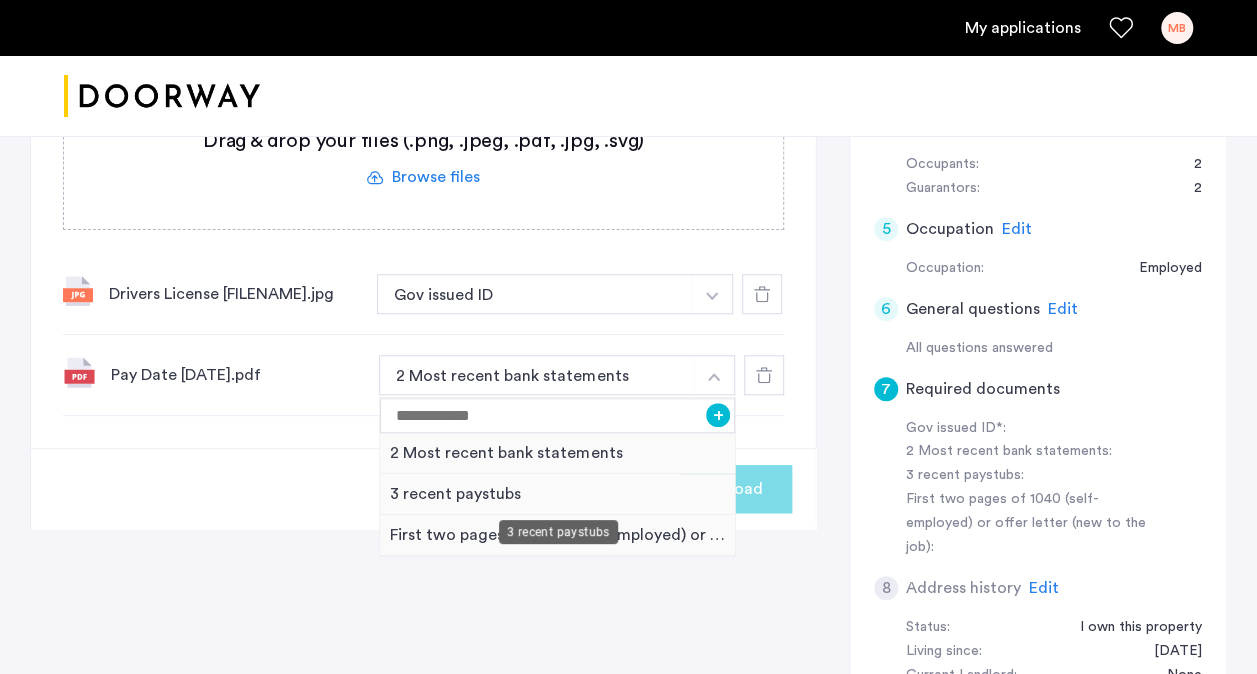 click on "3 recent paystubs" at bounding box center [557, 494] 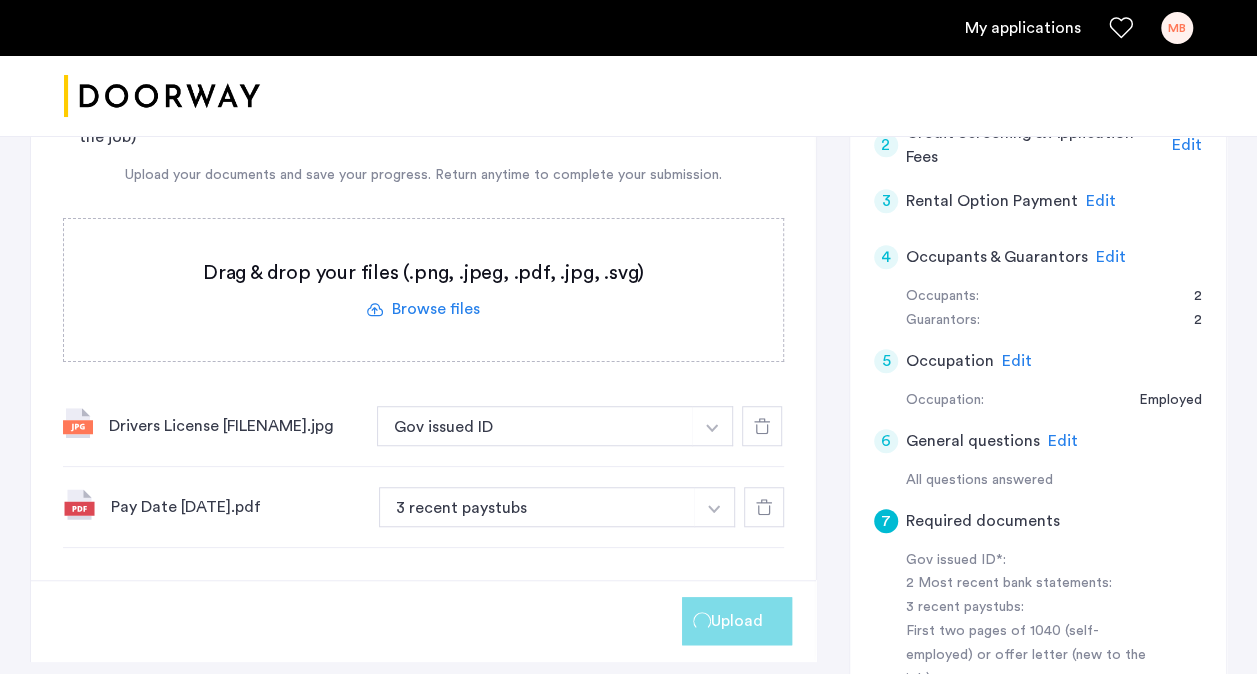 scroll, scrollTop: 494, scrollLeft: 0, axis: vertical 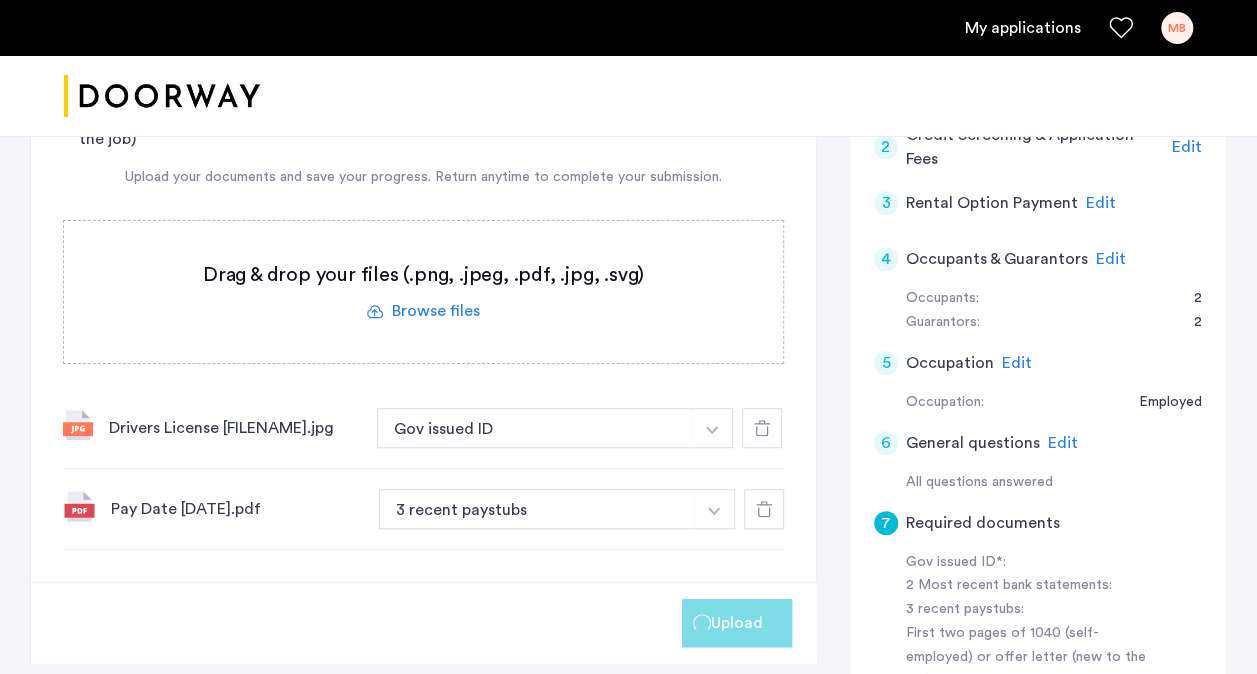 click 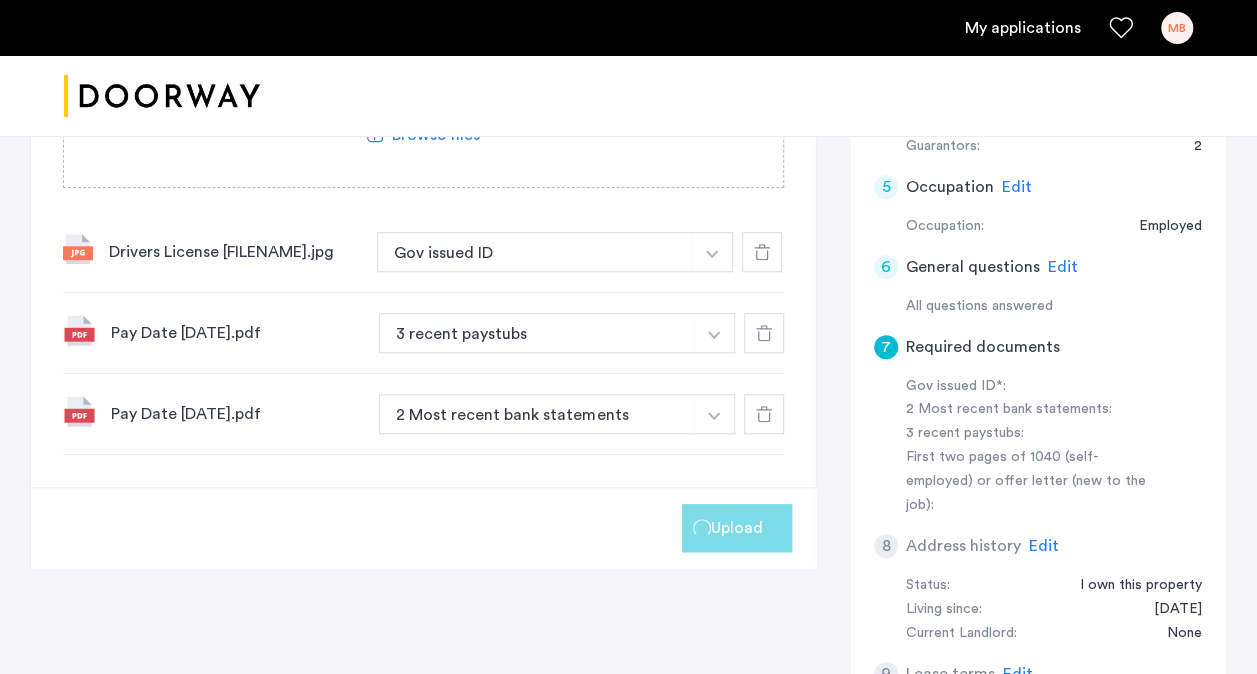scroll, scrollTop: 676, scrollLeft: 0, axis: vertical 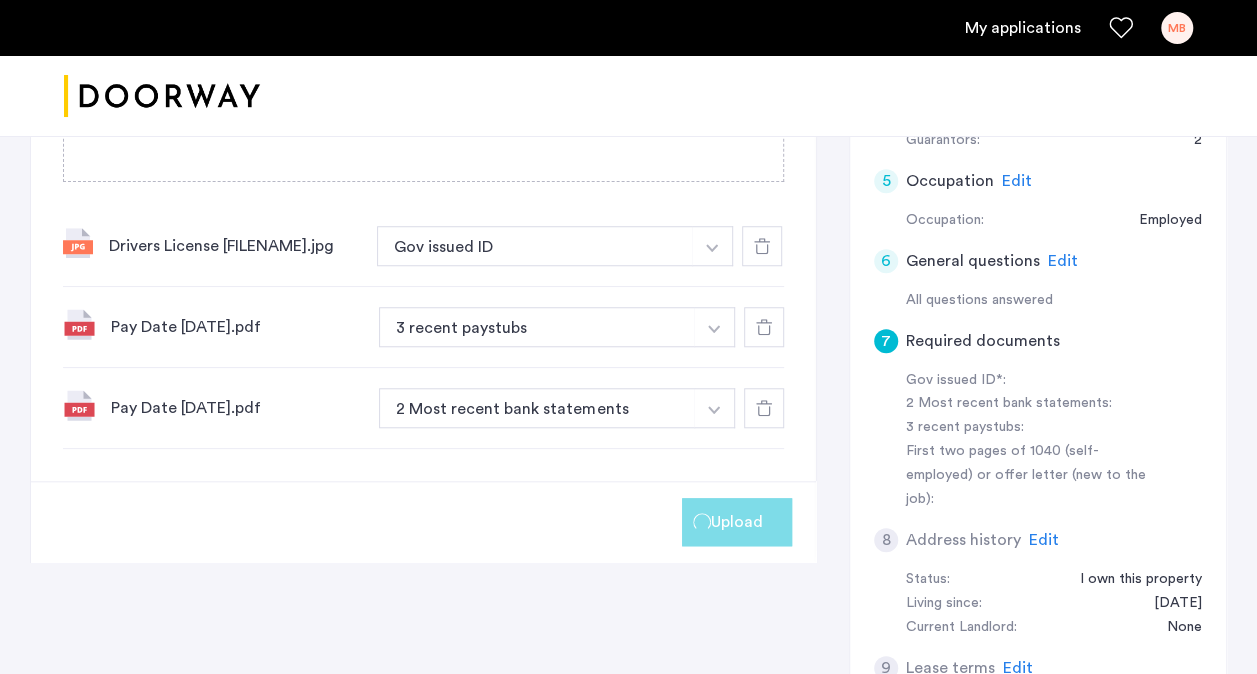 click at bounding box center (712, 248) 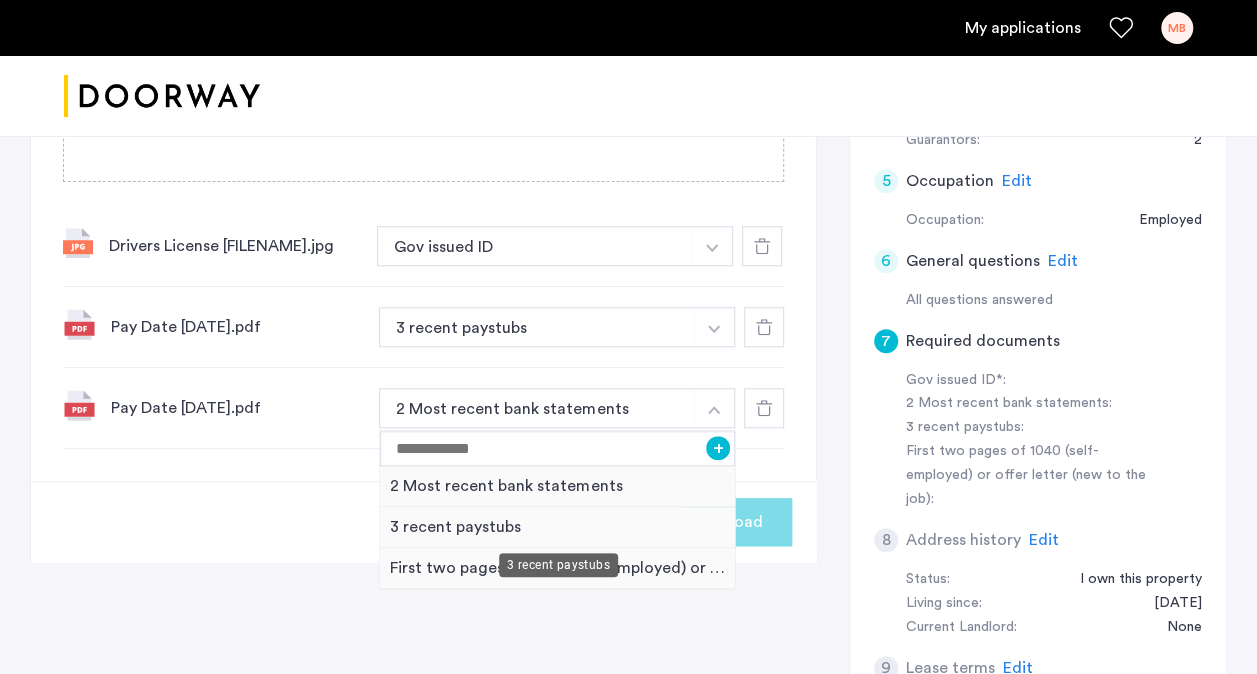 click on "3 recent paystubs" at bounding box center [557, 527] 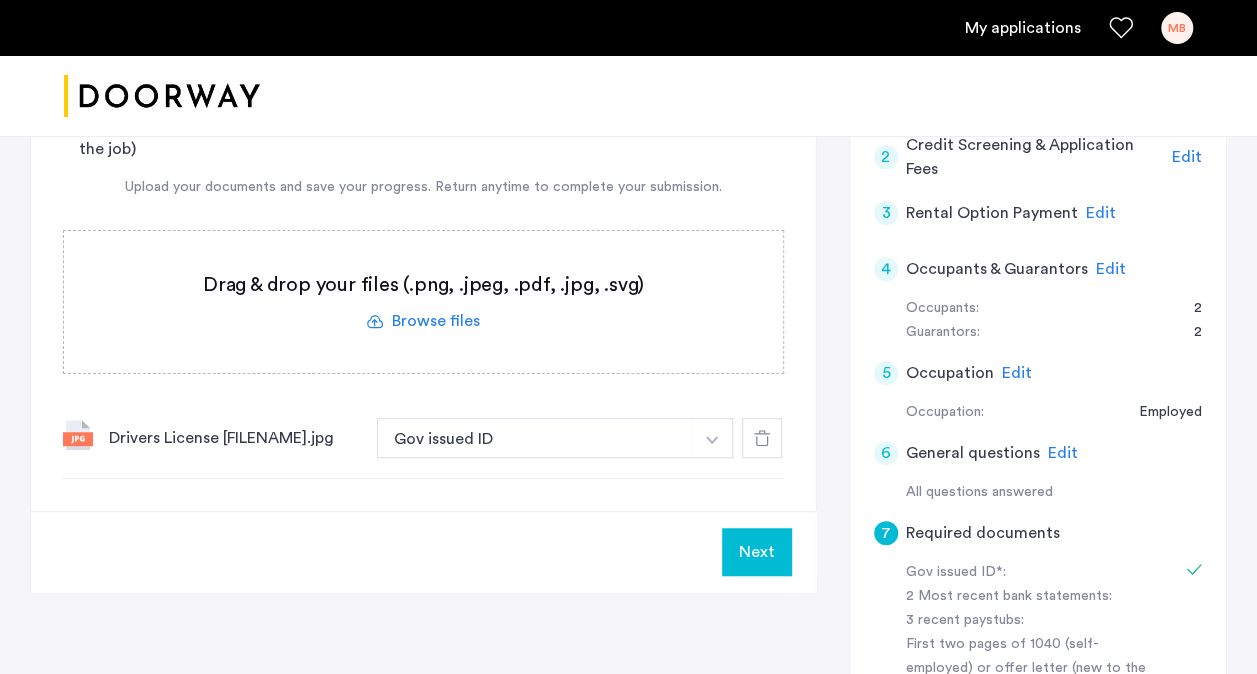 scroll, scrollTop: 455, scrollLeft: 0, axis: vertical 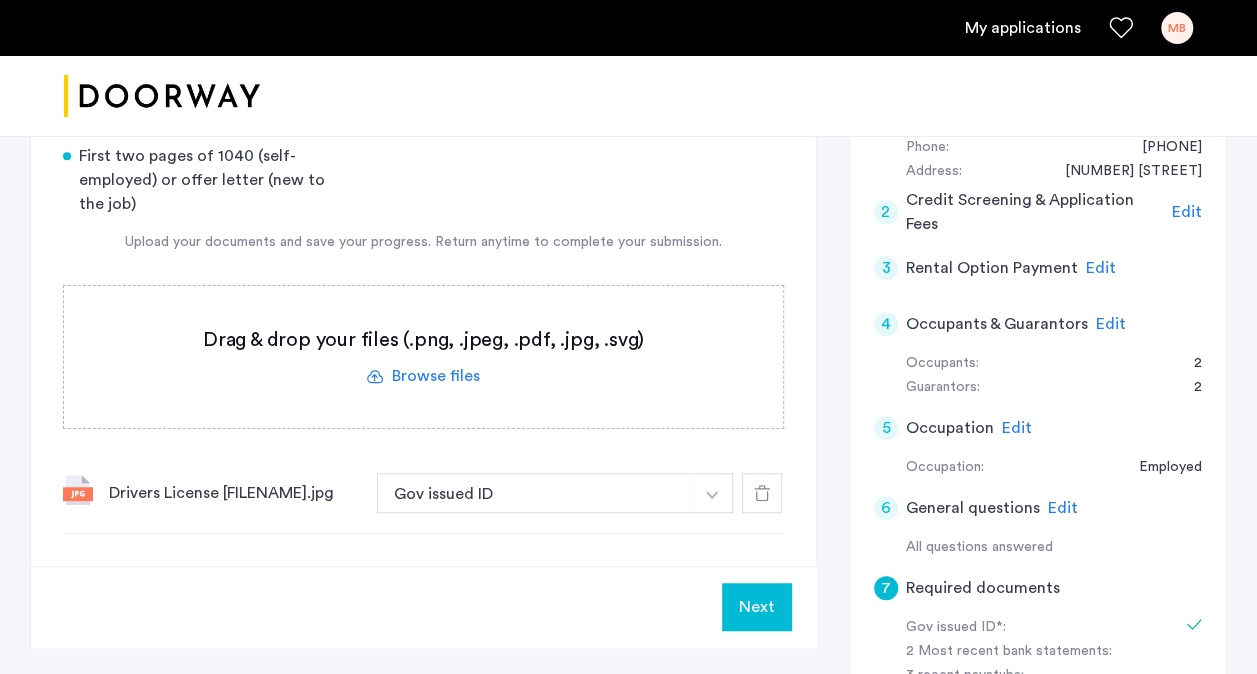 click 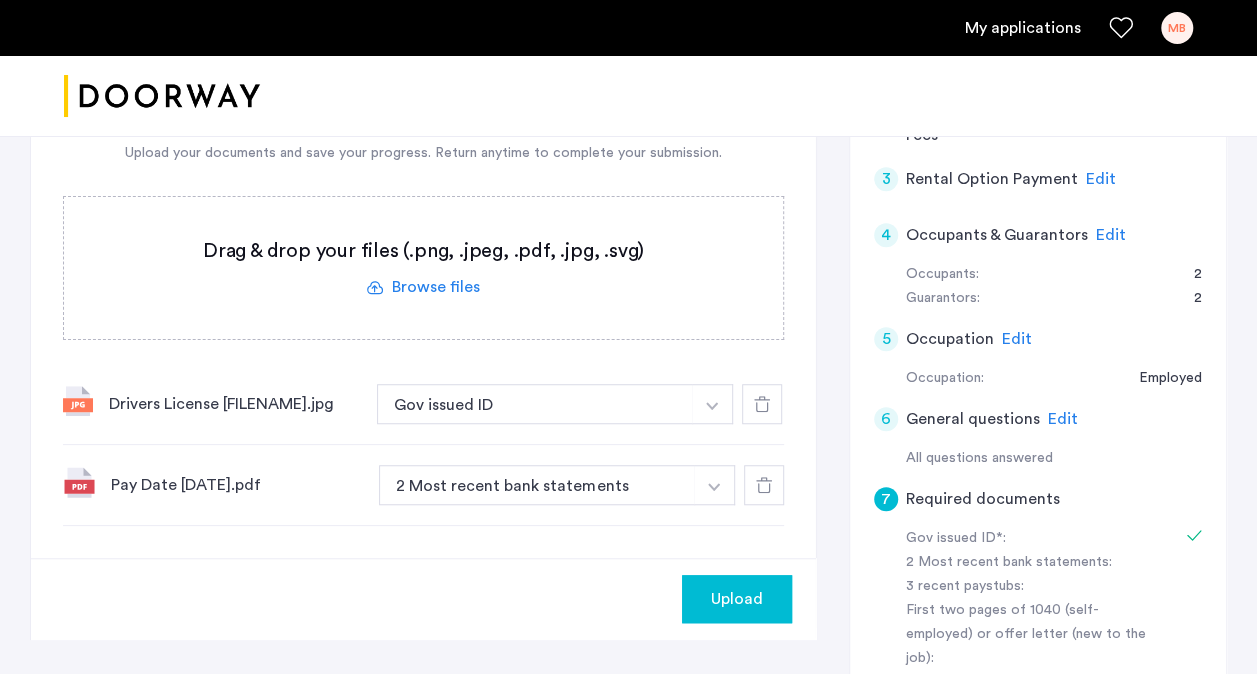 scroll, scrollTop: 525, scrollLeft: 0, axis: vertical 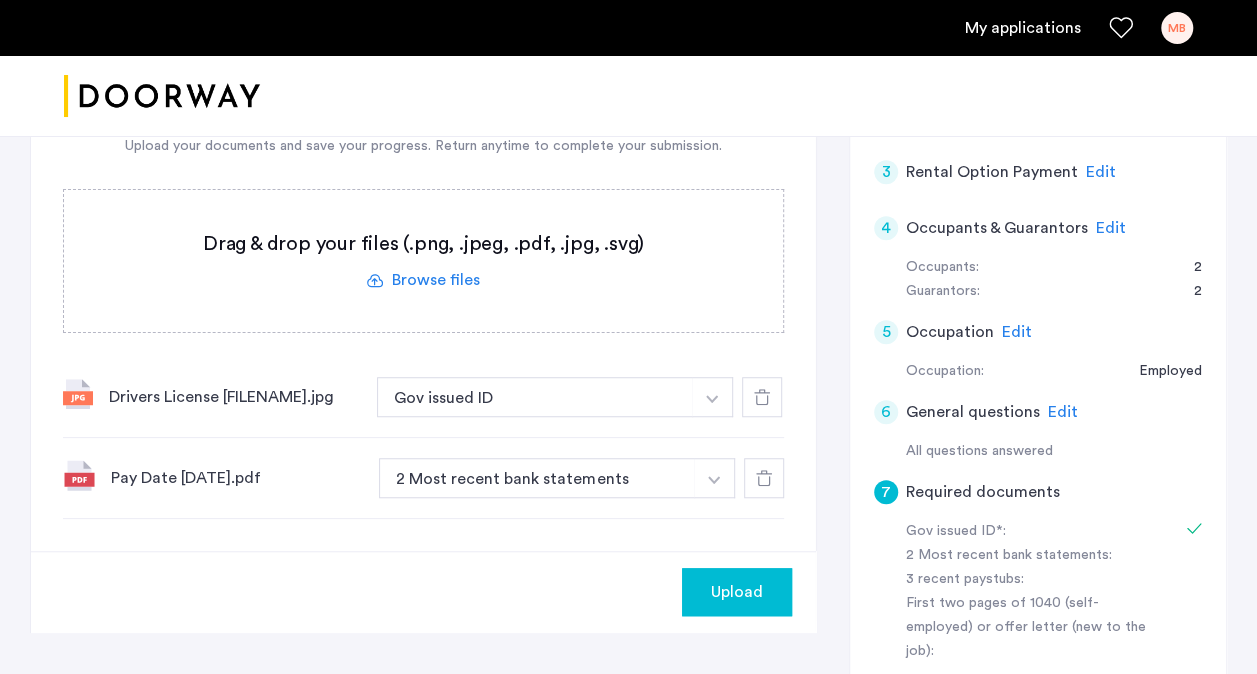 click at bounding box center [712, 397] 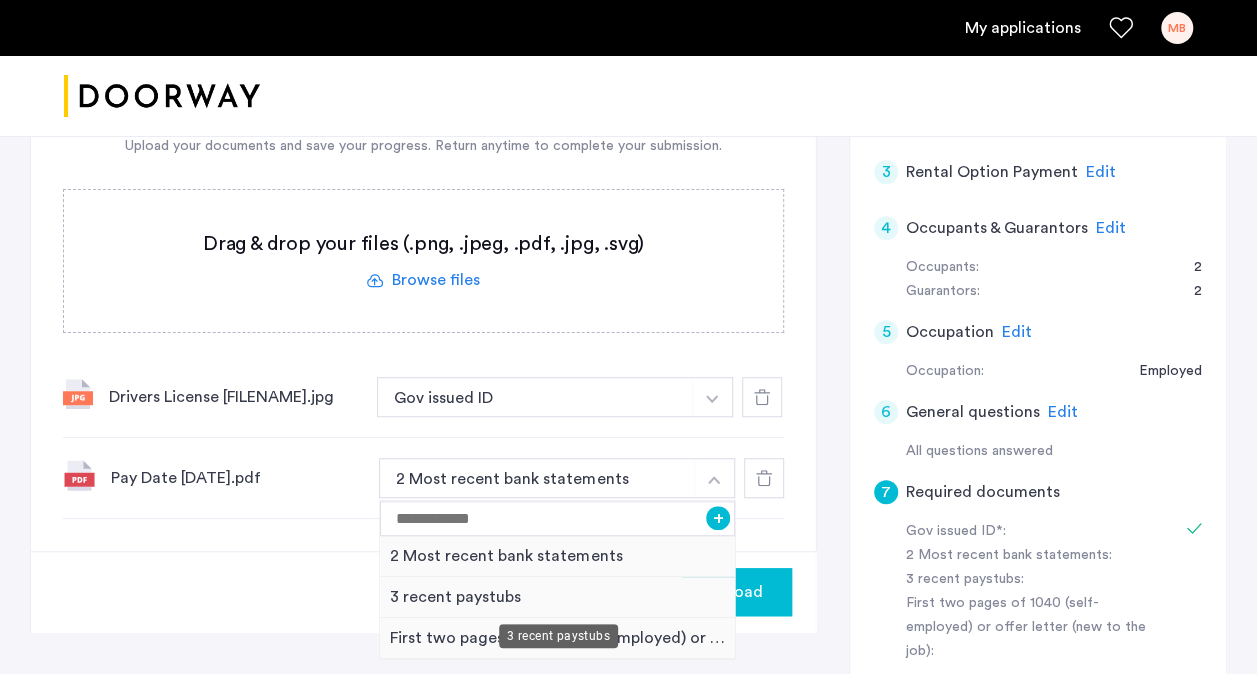click on "3 recent paystubs" at bounding box center [557, 597] 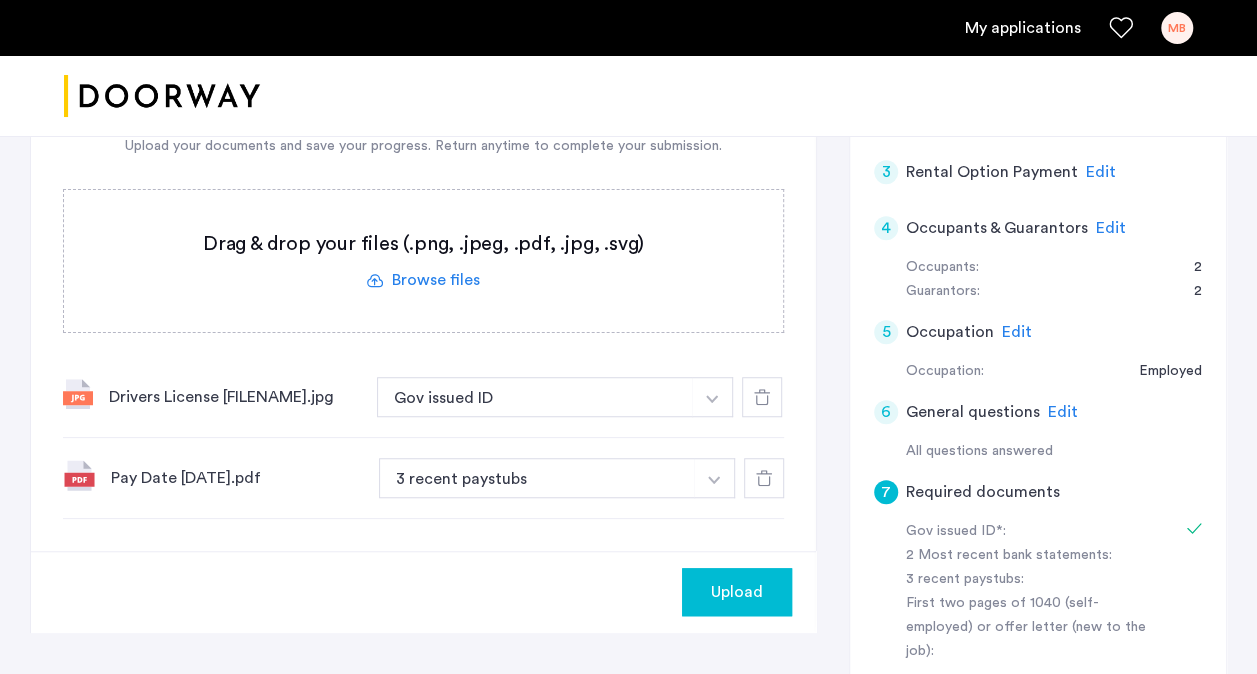 click 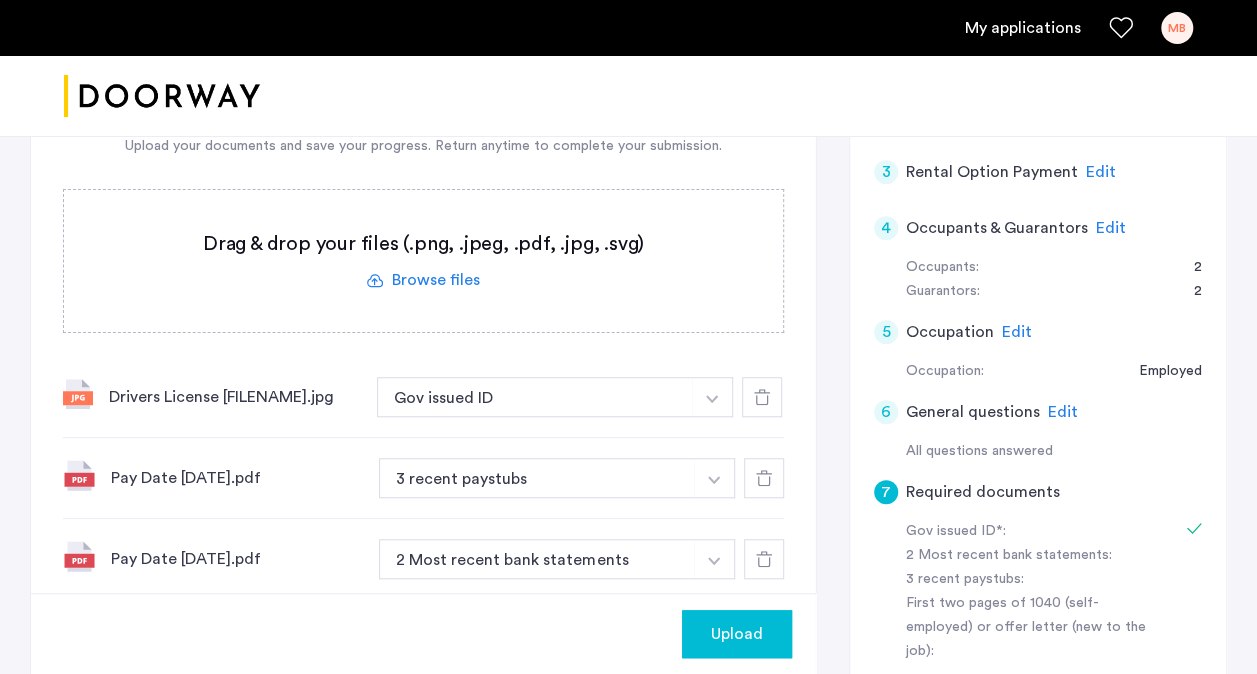 click at bounding box center [712, 397] 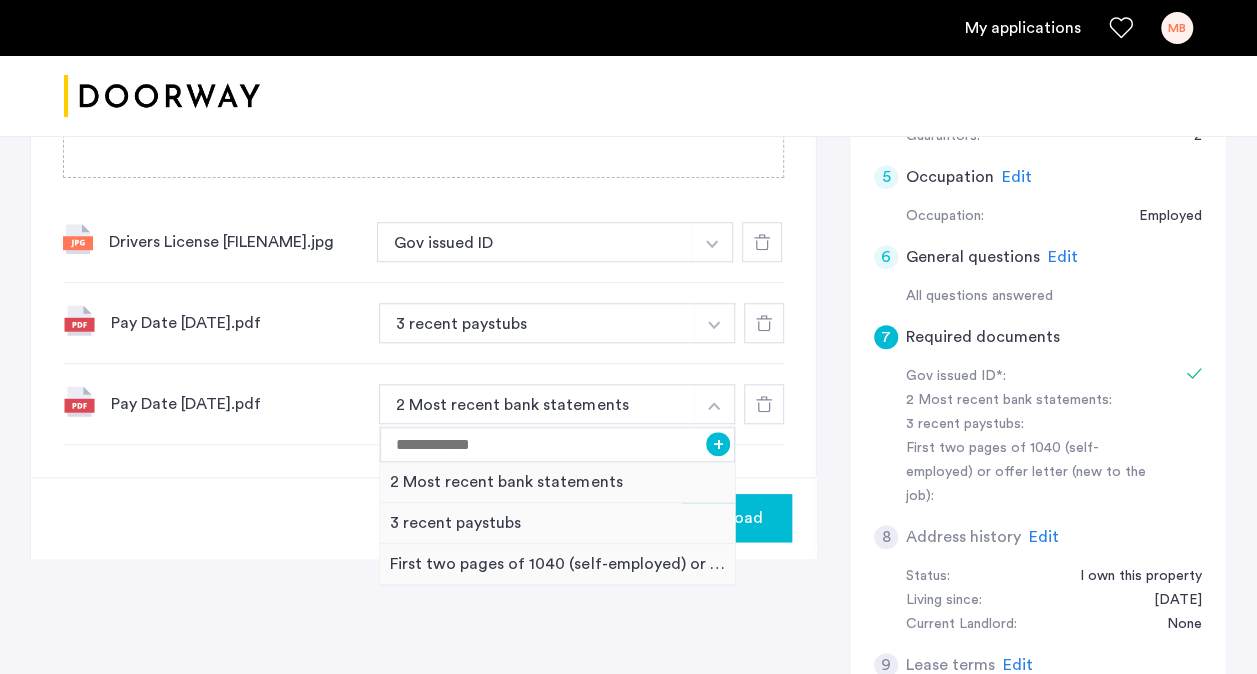 scroll, scrollTop: 702, scrollLeft: 0, axis: vertical 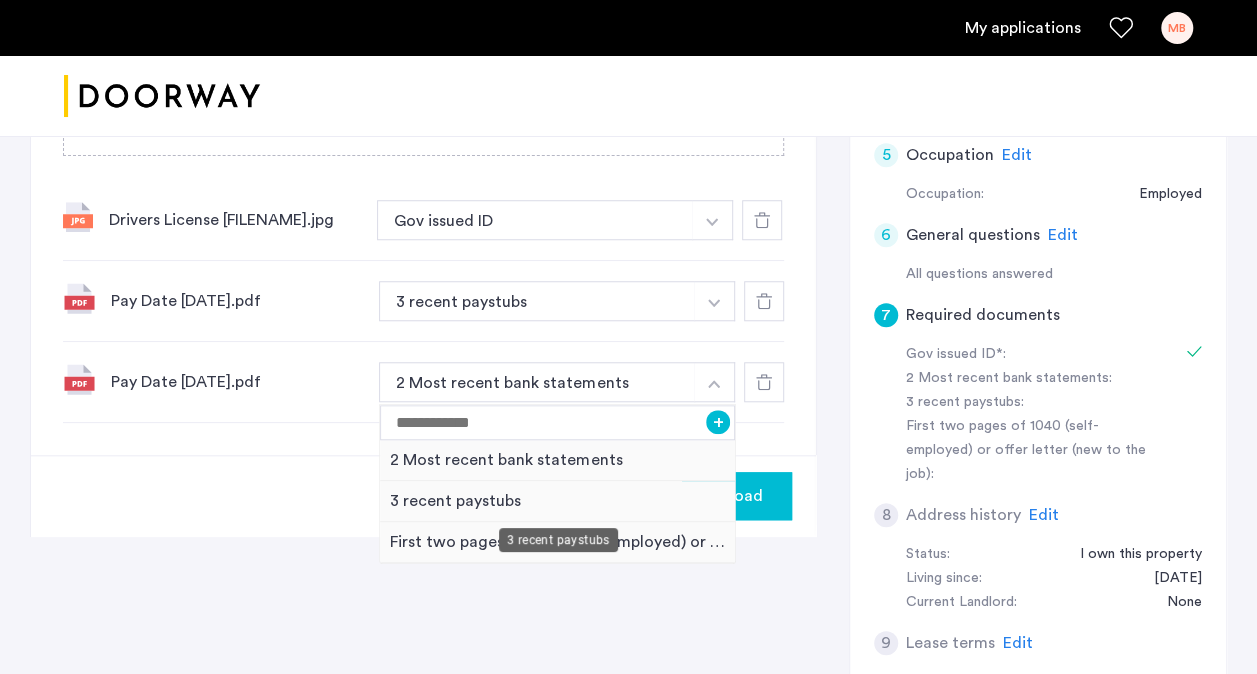 click on "3 recent paystubs" at bounding box center [557, 501] 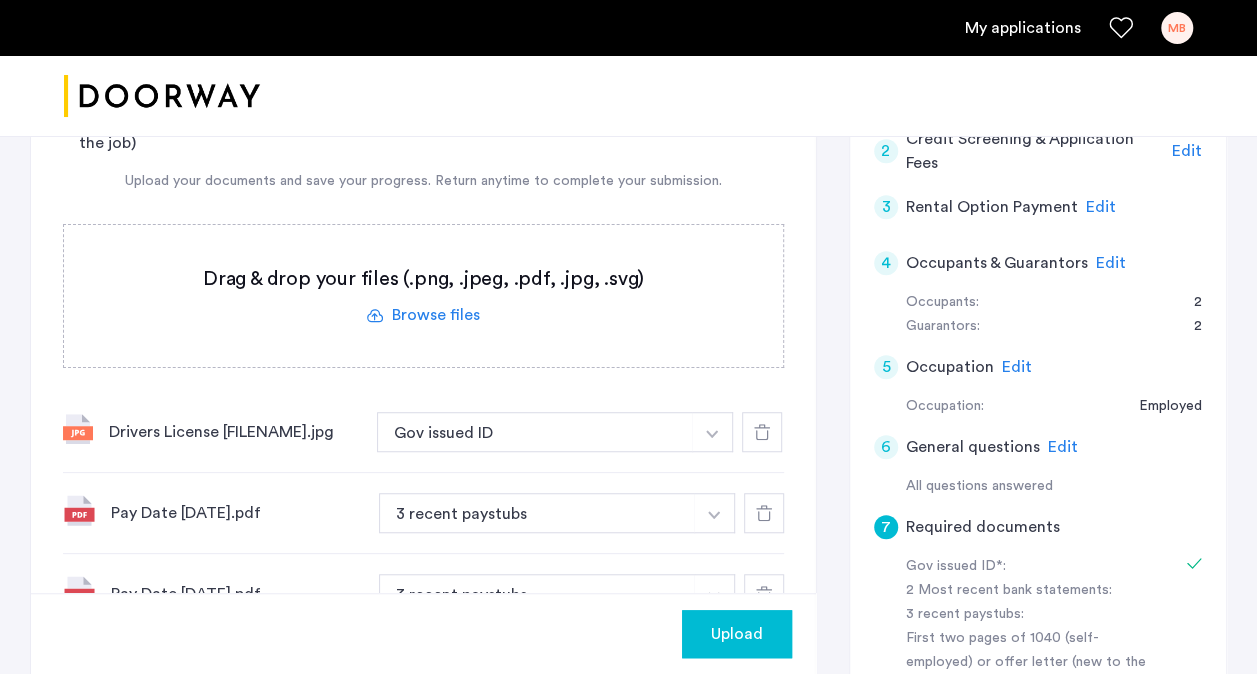scroll, scrollTop: 484, scrollLeft: 0, axis: vertical 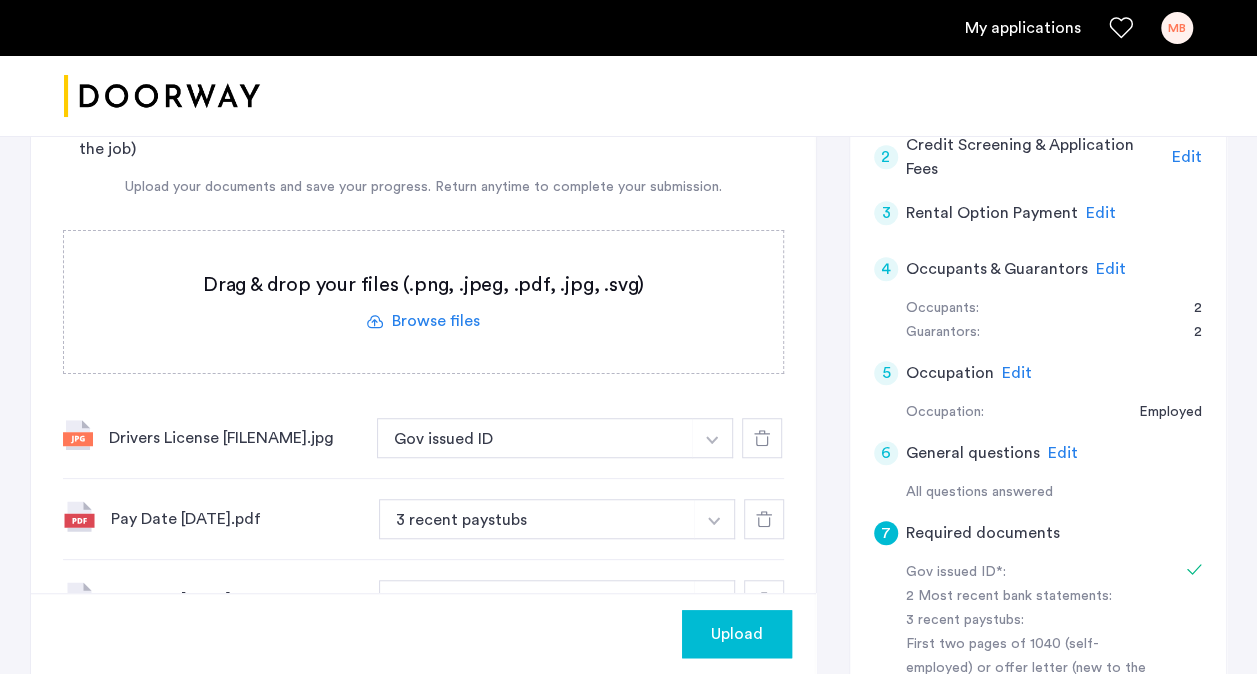 click 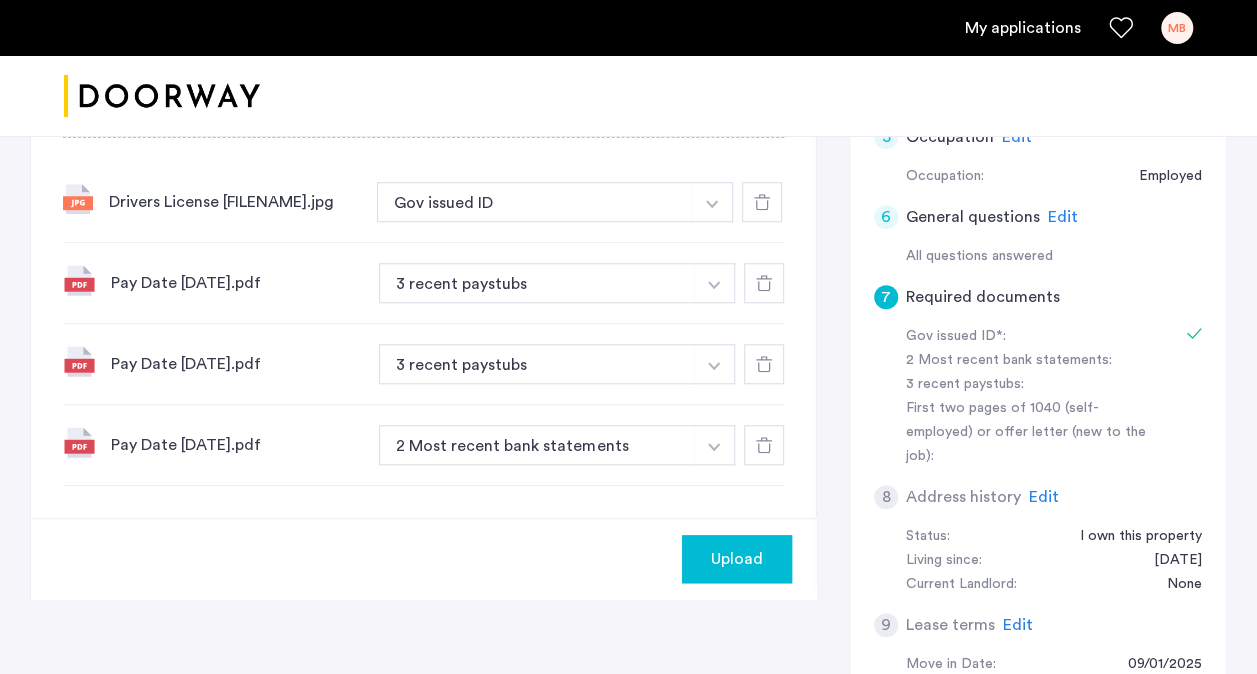 scroll, scrollTop: 716, scrollLeft: 0, axis: vertical 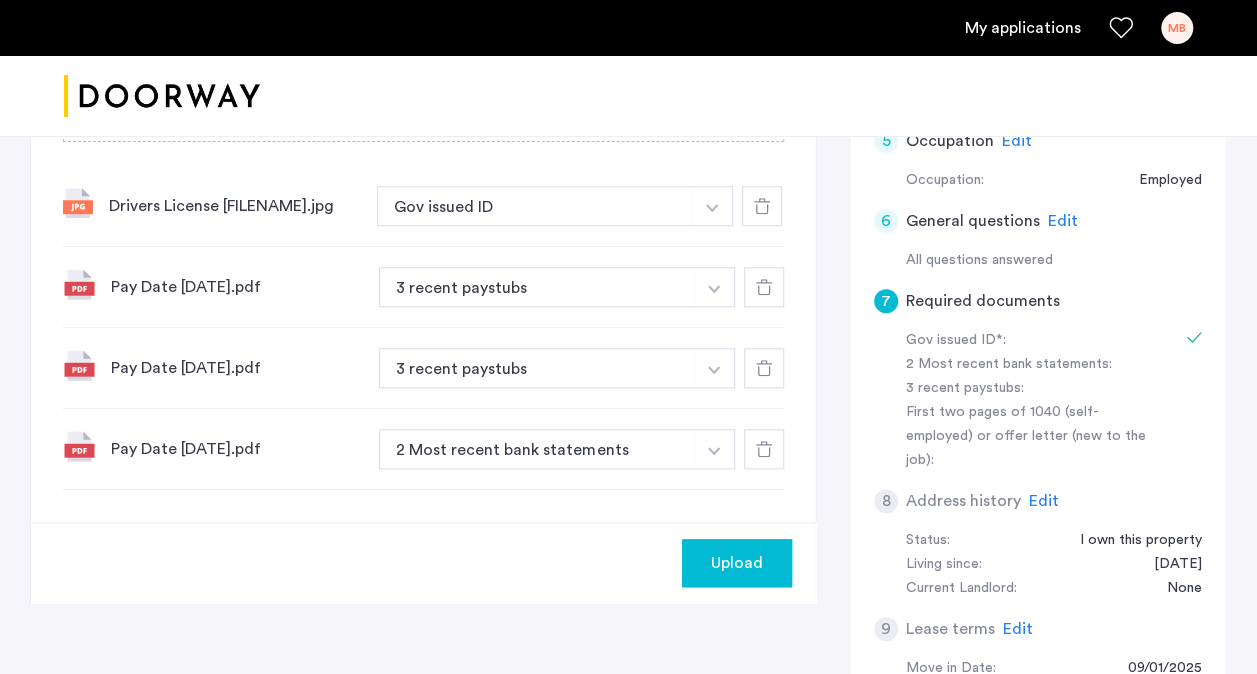 click at bounding box center [712, 206] 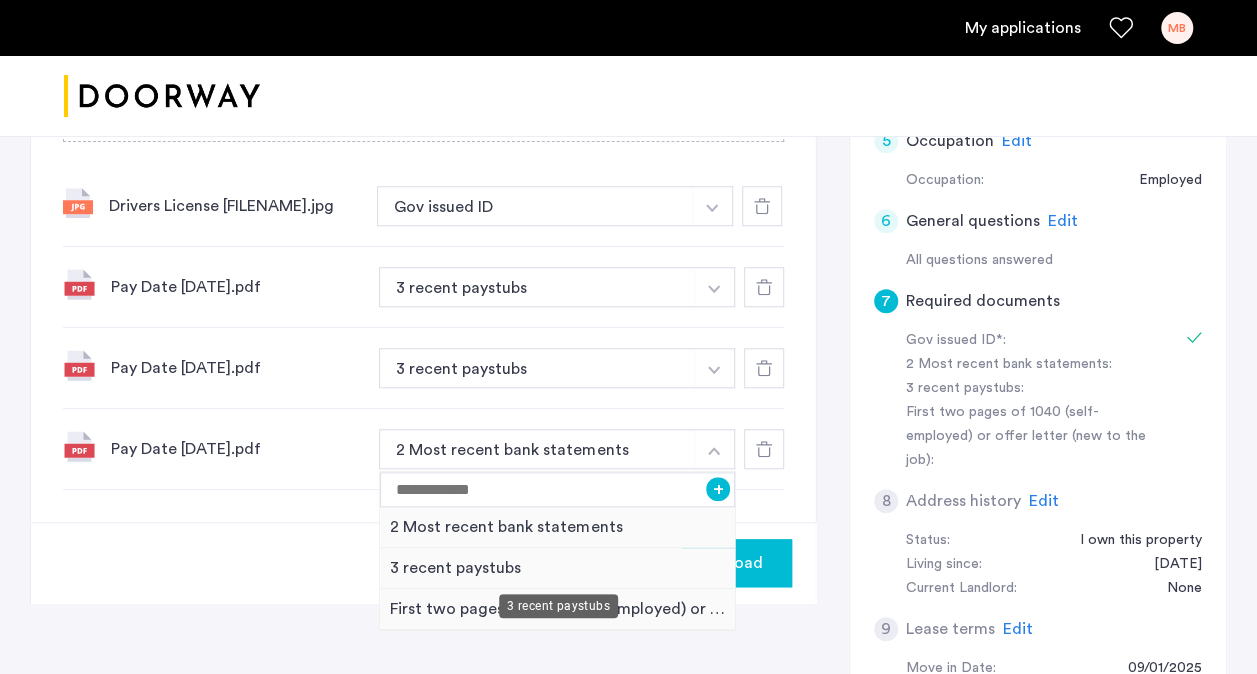 click on "3 recent paystubs" at bounding box center [557, 568] 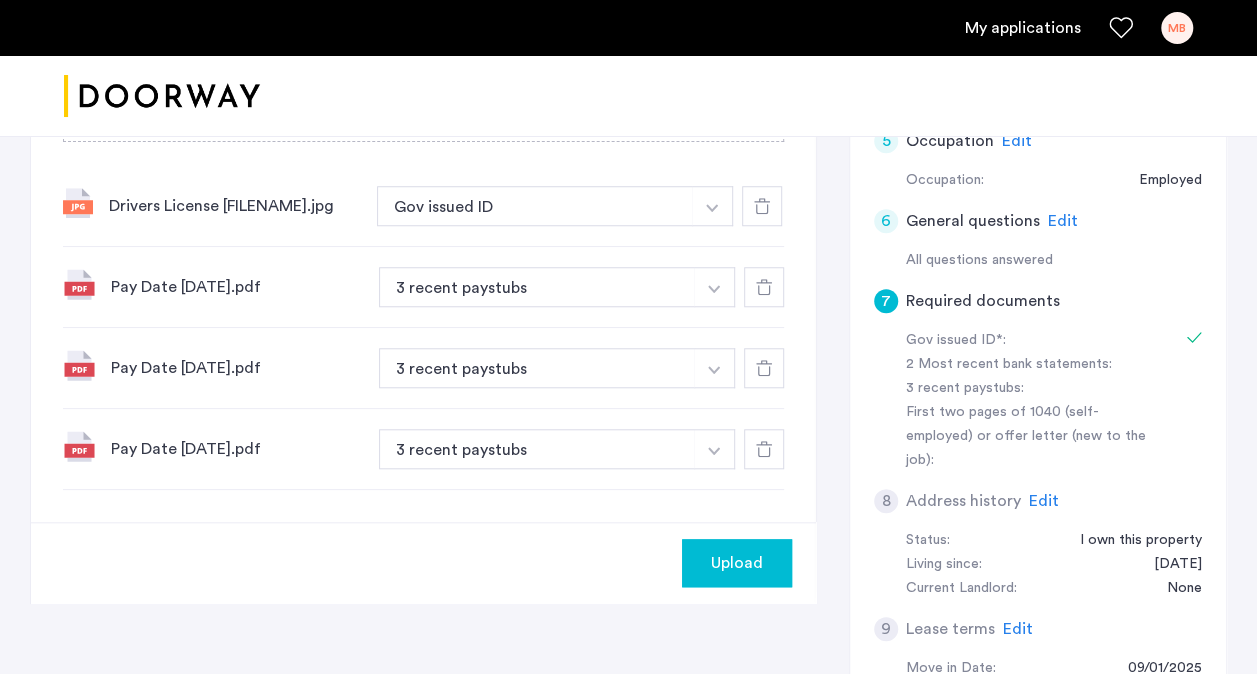 click on "Upload" 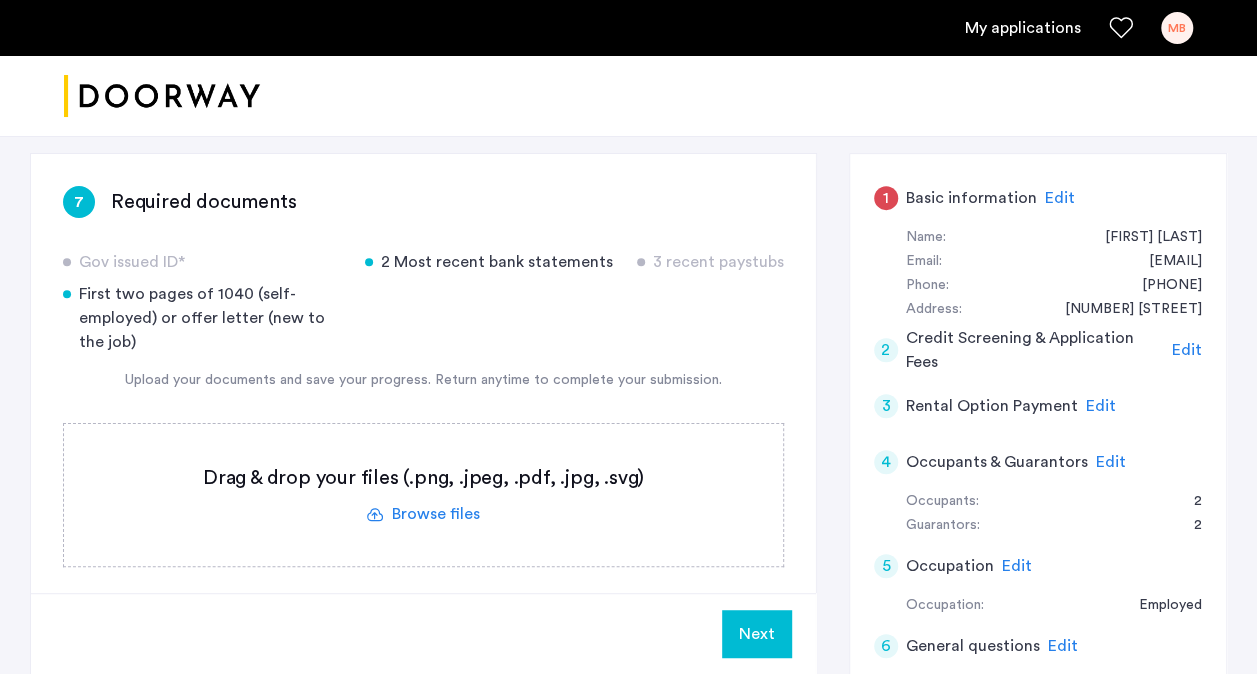 scroll, scrollTop: 294, scrollLeft: 0, axis: vertical 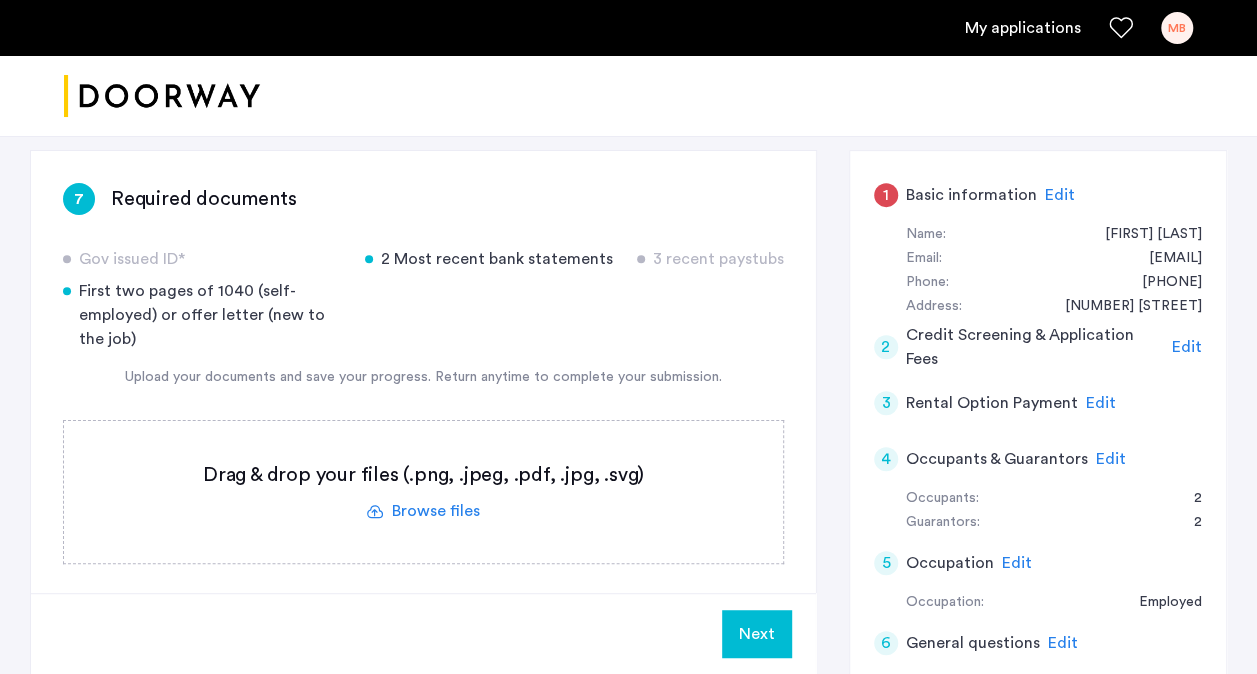 click 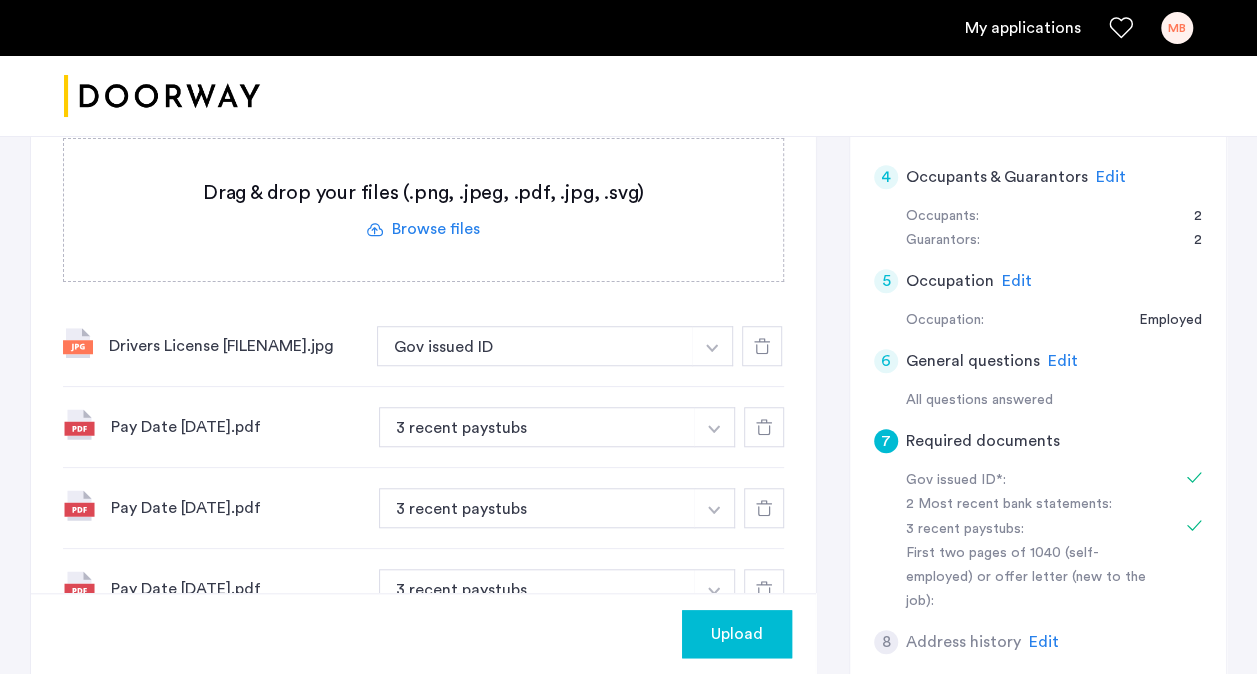 scroll, scrollTop: 807, scrollLeft: 0, axis: vertical 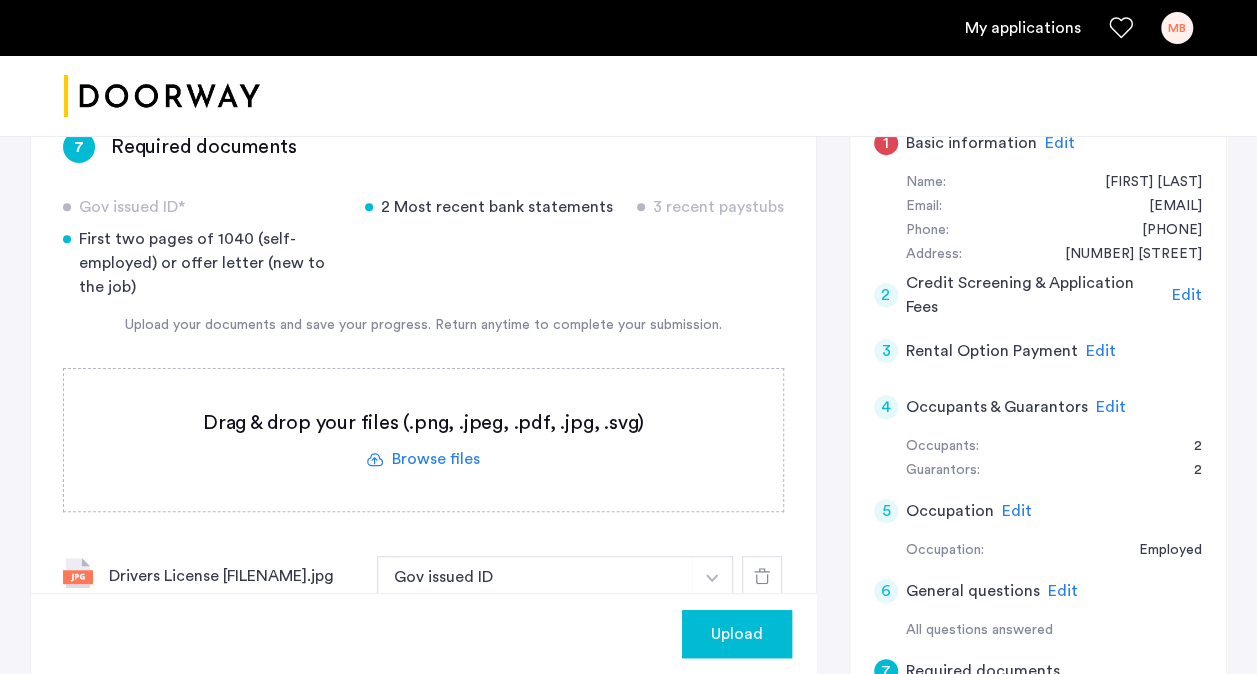 click 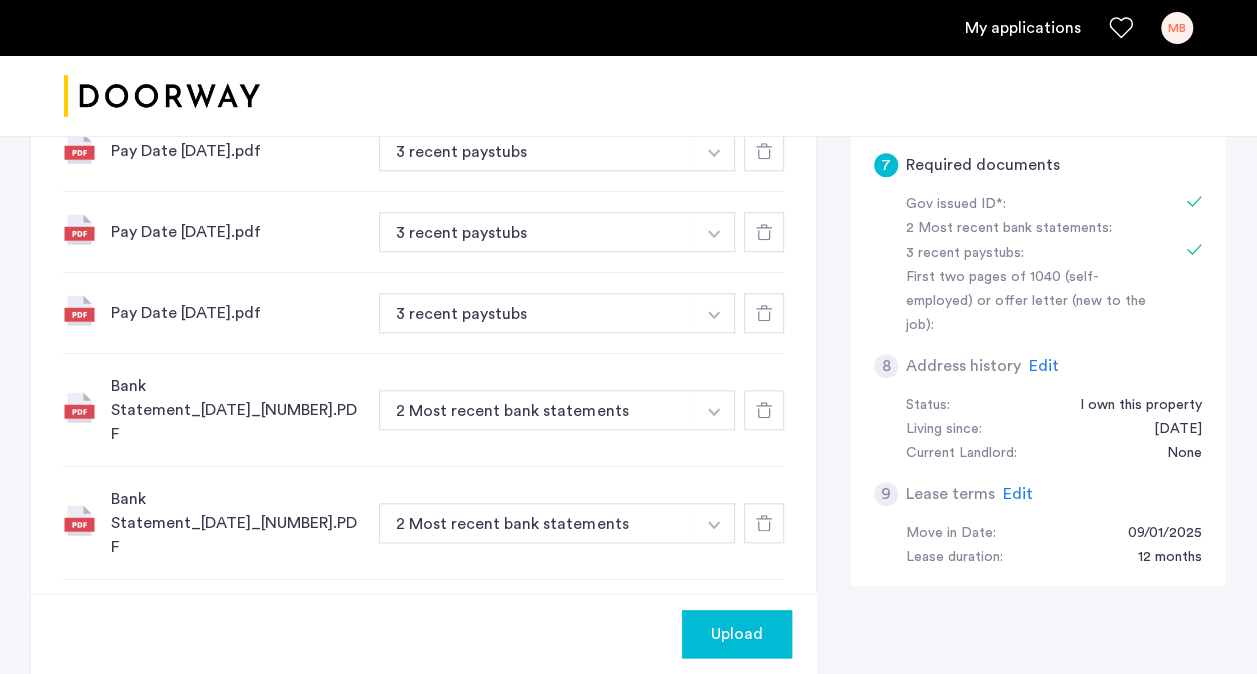 scroll, scrollTop: 855, scrollLeft: 0, axis: vertical 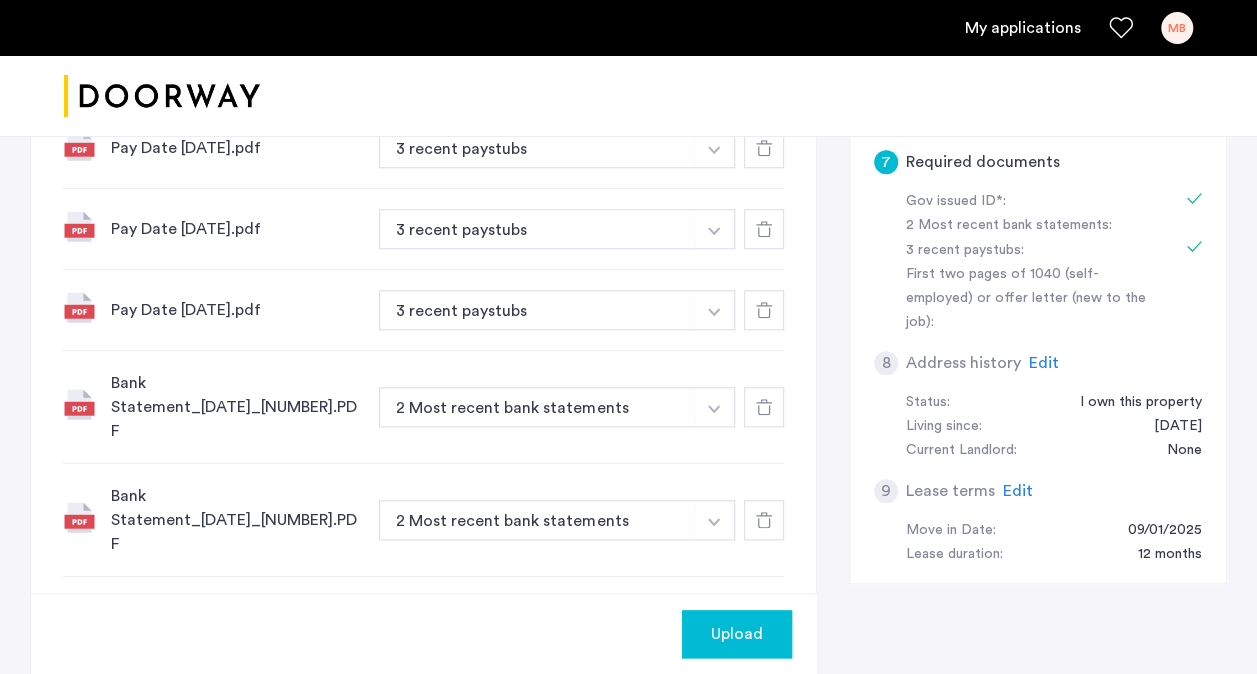 click on "Upload" 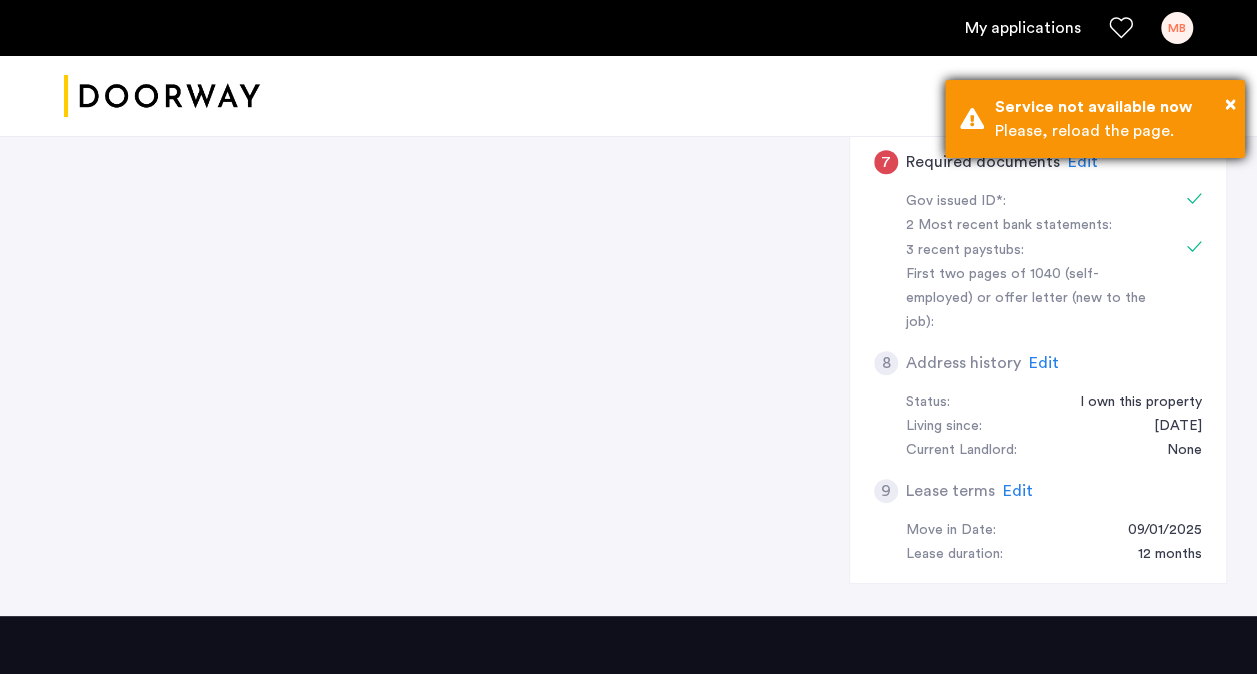 click on "Service not available now" at bounding box center (1112, 107) 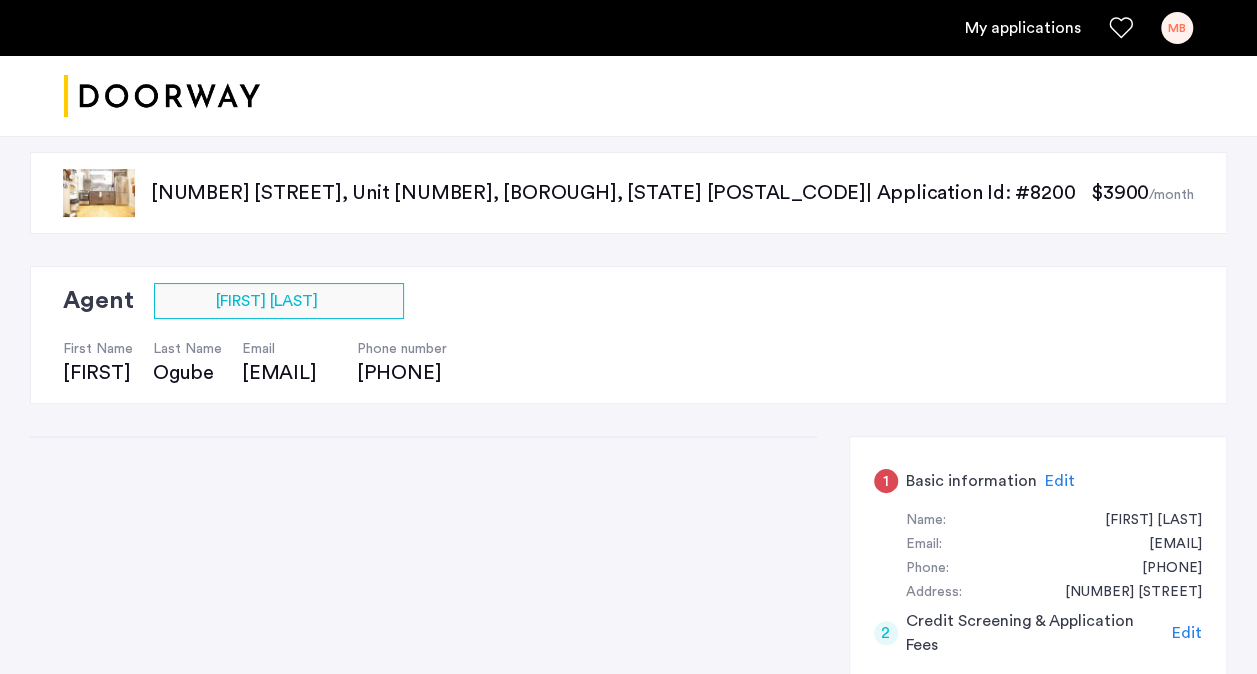 scroll, scrollTop: 4, scrollLeft: 0, axis: vertical 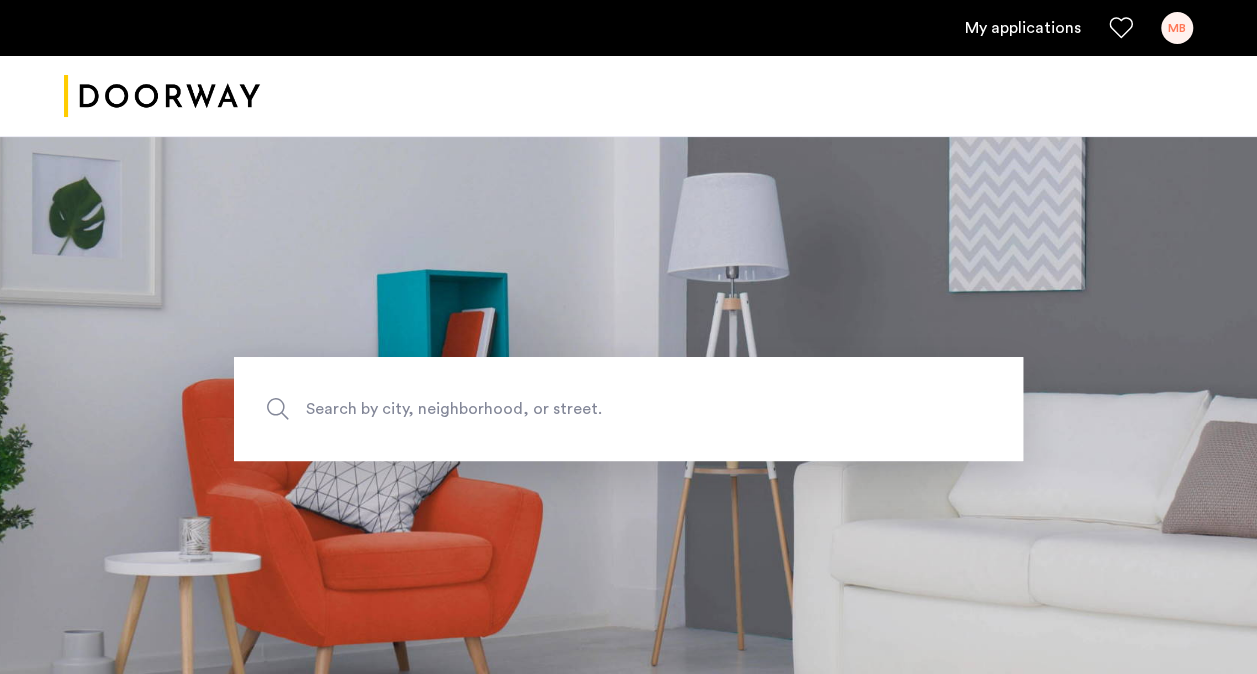 click on "MB" at bounding box center (1177, 28) 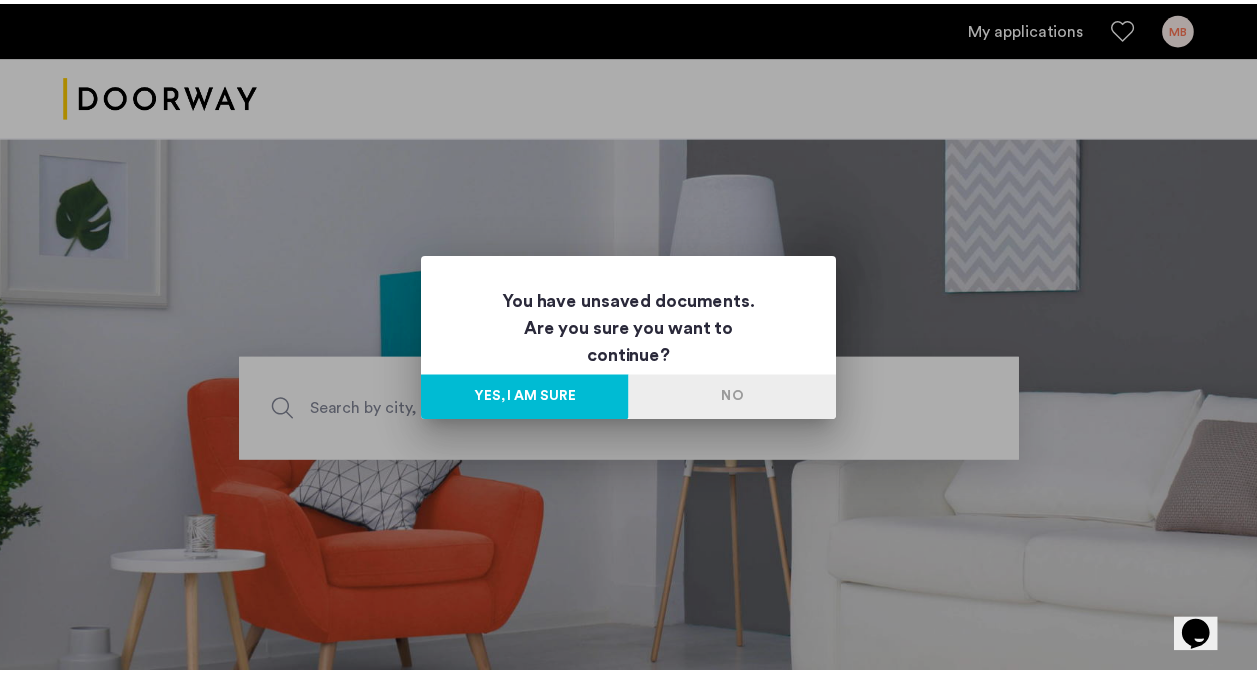 scroll, scrollTop: 0, scrollLeft: 0, axis: both 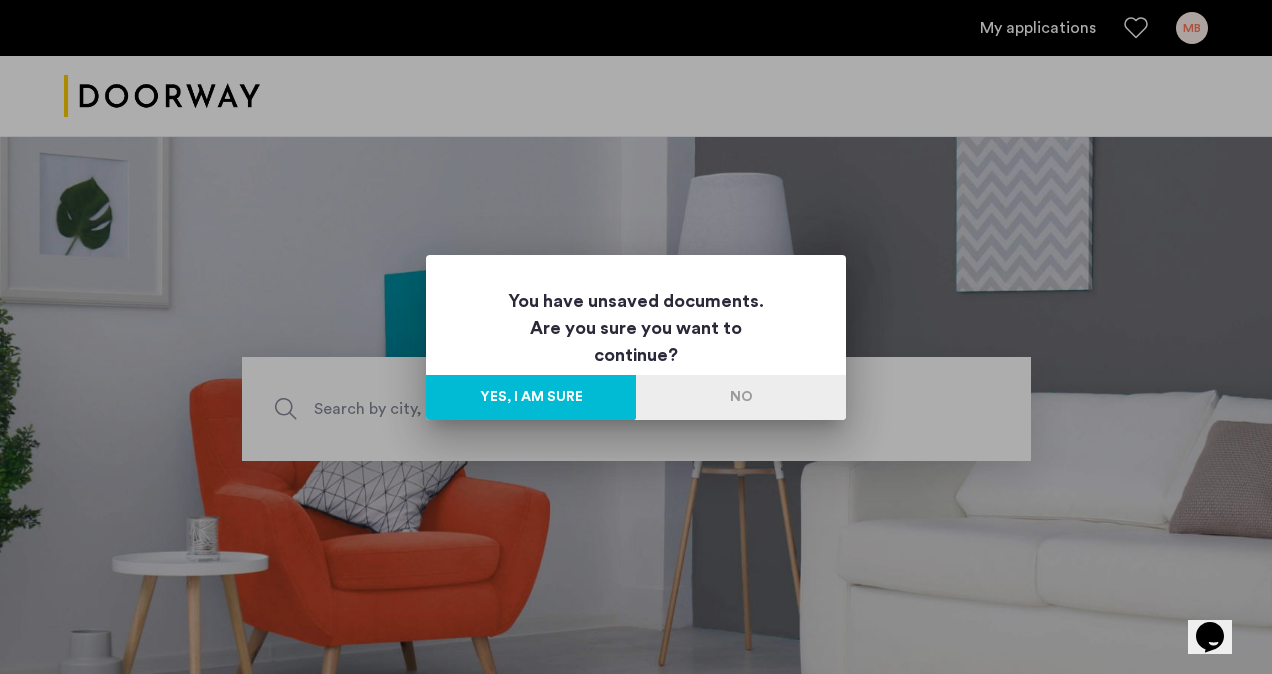 click on "No" at bounding box center (741, 397) 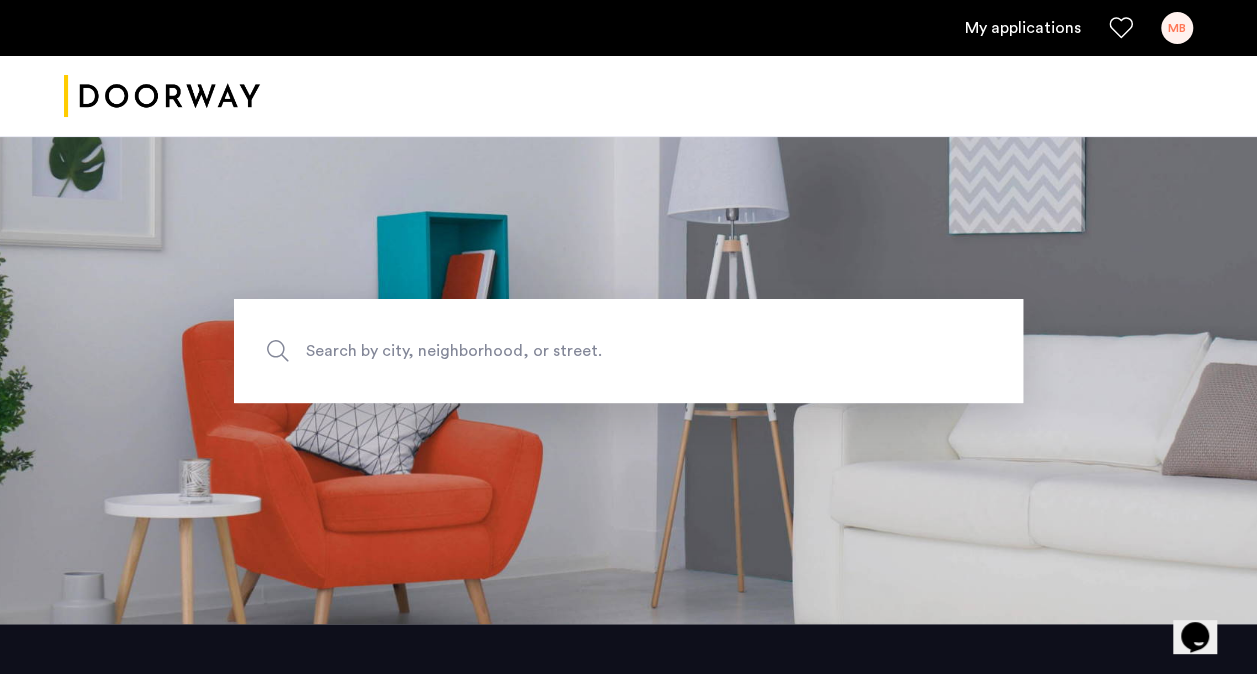 scroll, scrollTop: 0, scrollLeft: 0, axis: both 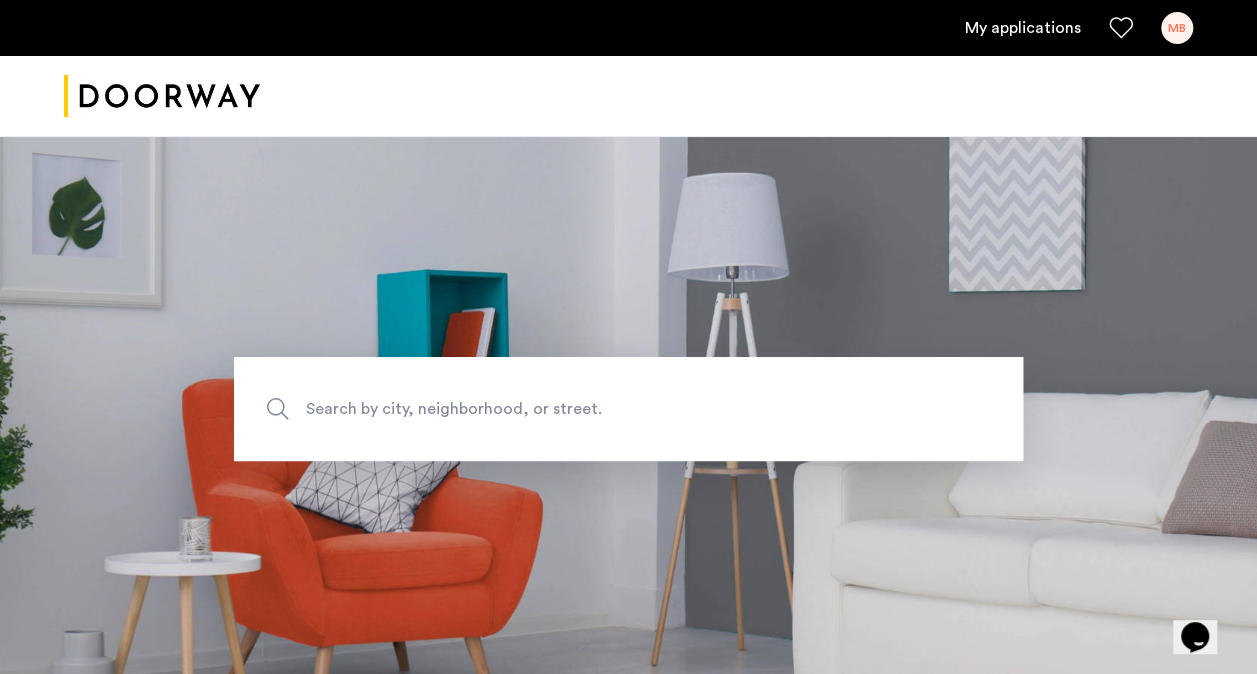 click on "My applications" at bounding box center (1023, 28) 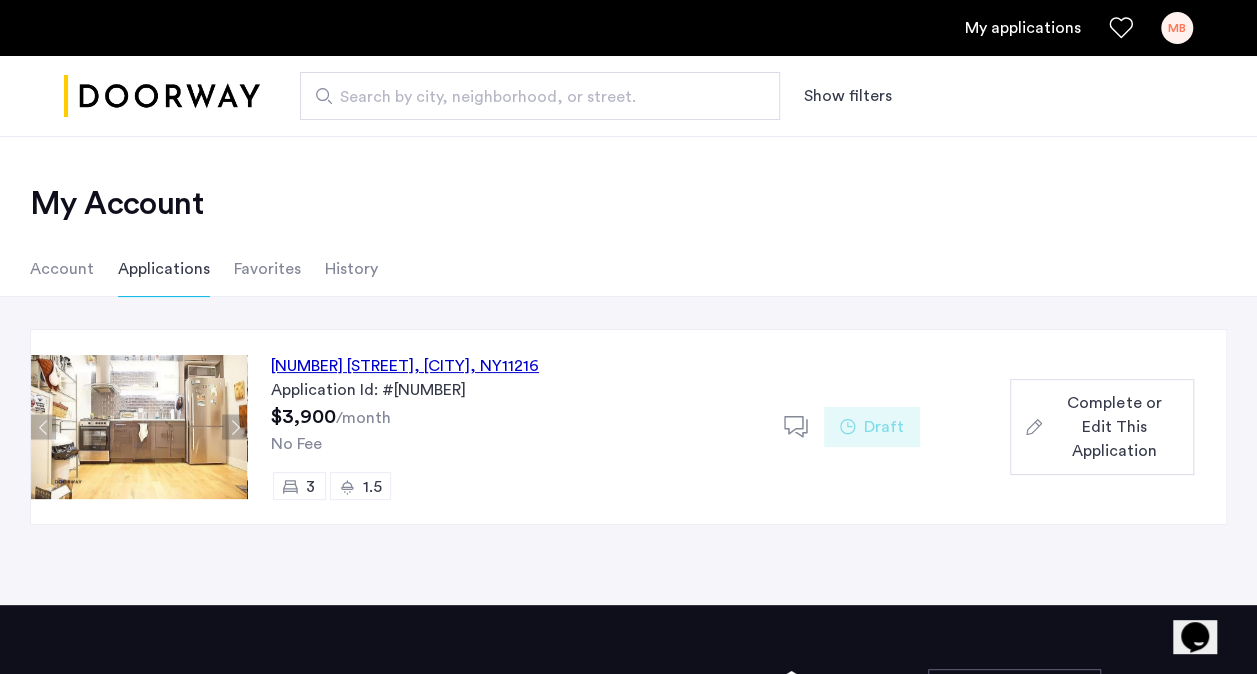 click on "Complete or Edit This Application" 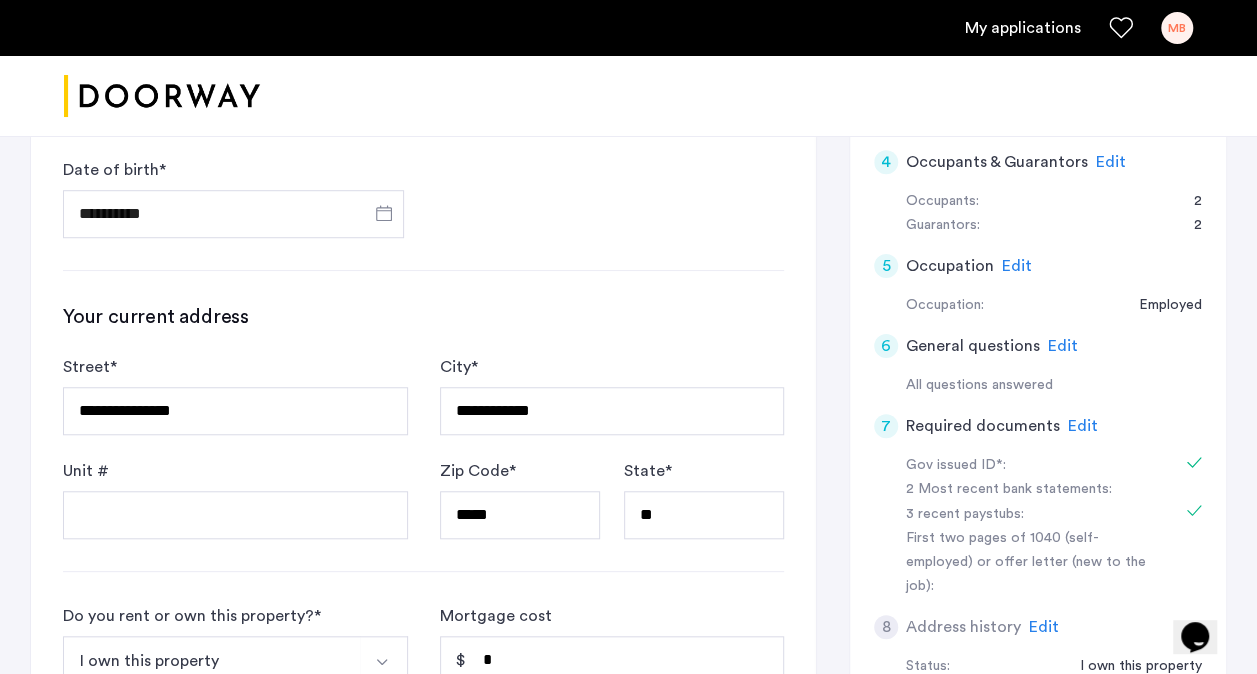 scroll, scrollTop: 601, scrollLeft: 0, axis: vertical 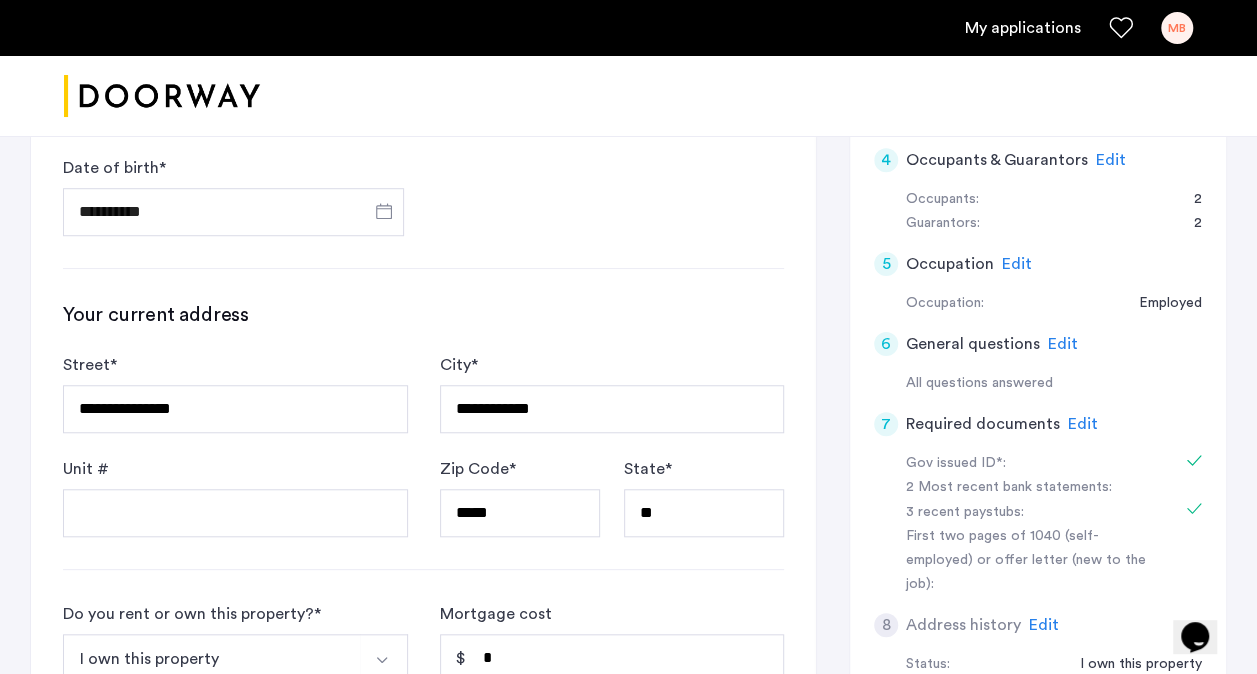 click on "Edit" 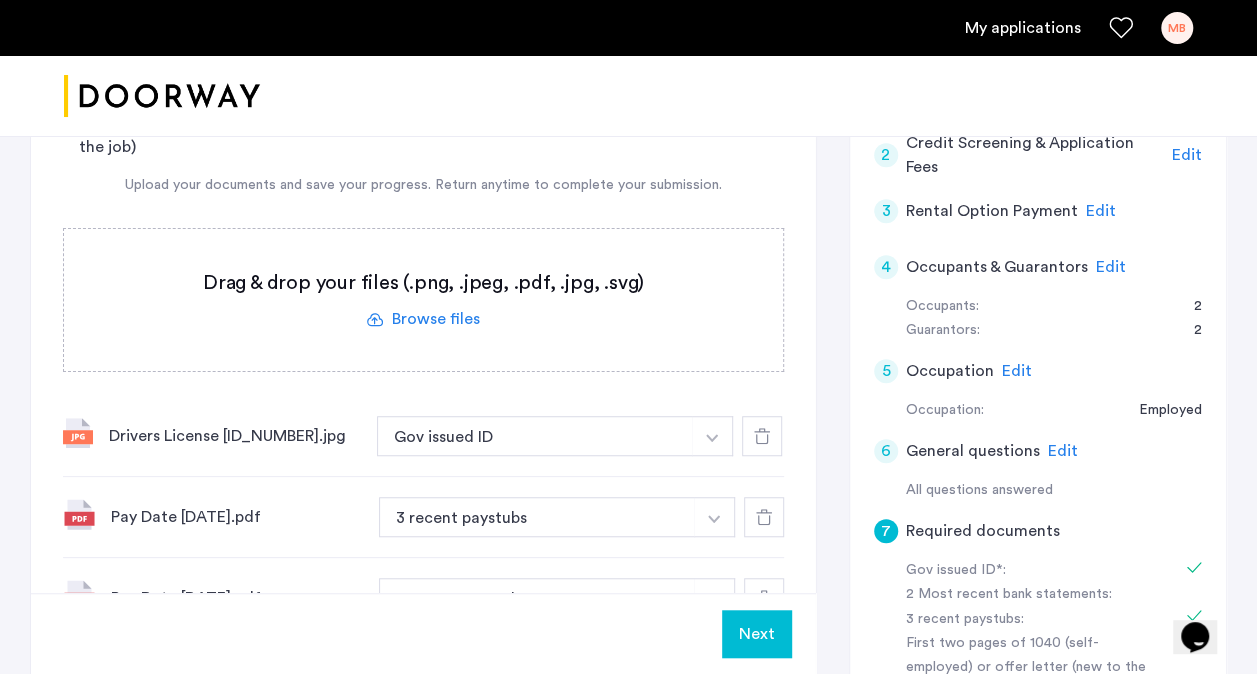 scroll, scrollTop: 482, scrollLeft: 0, axis: vertical 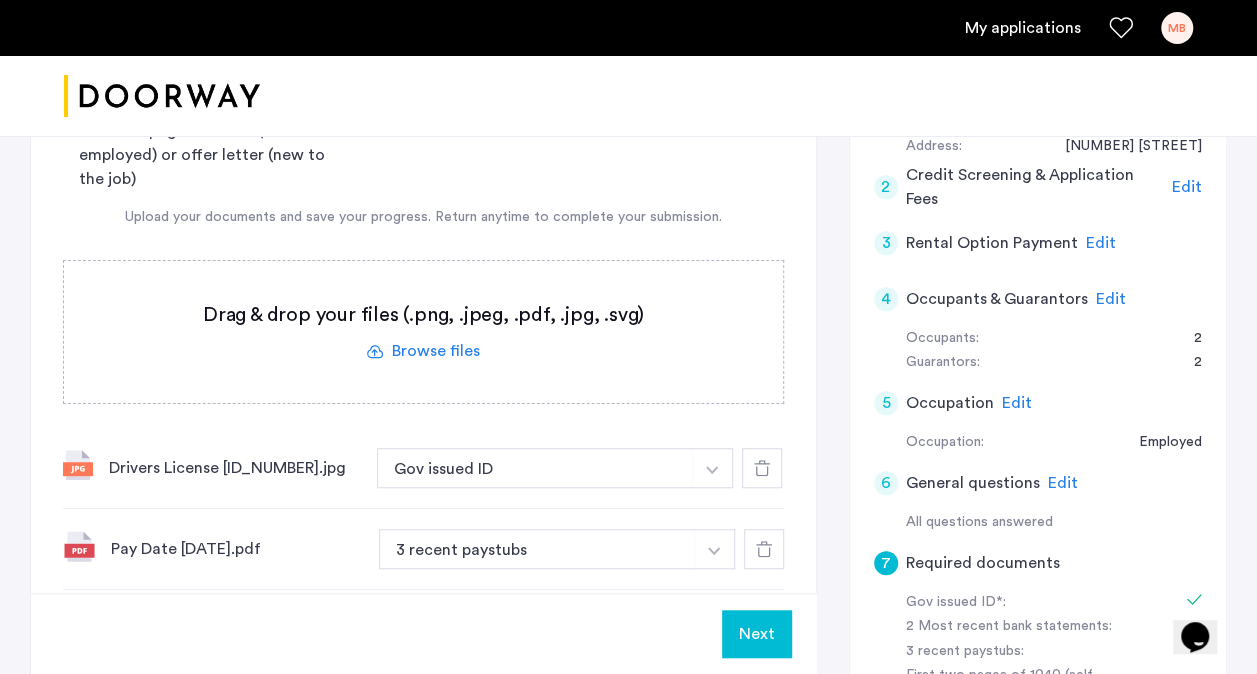 click 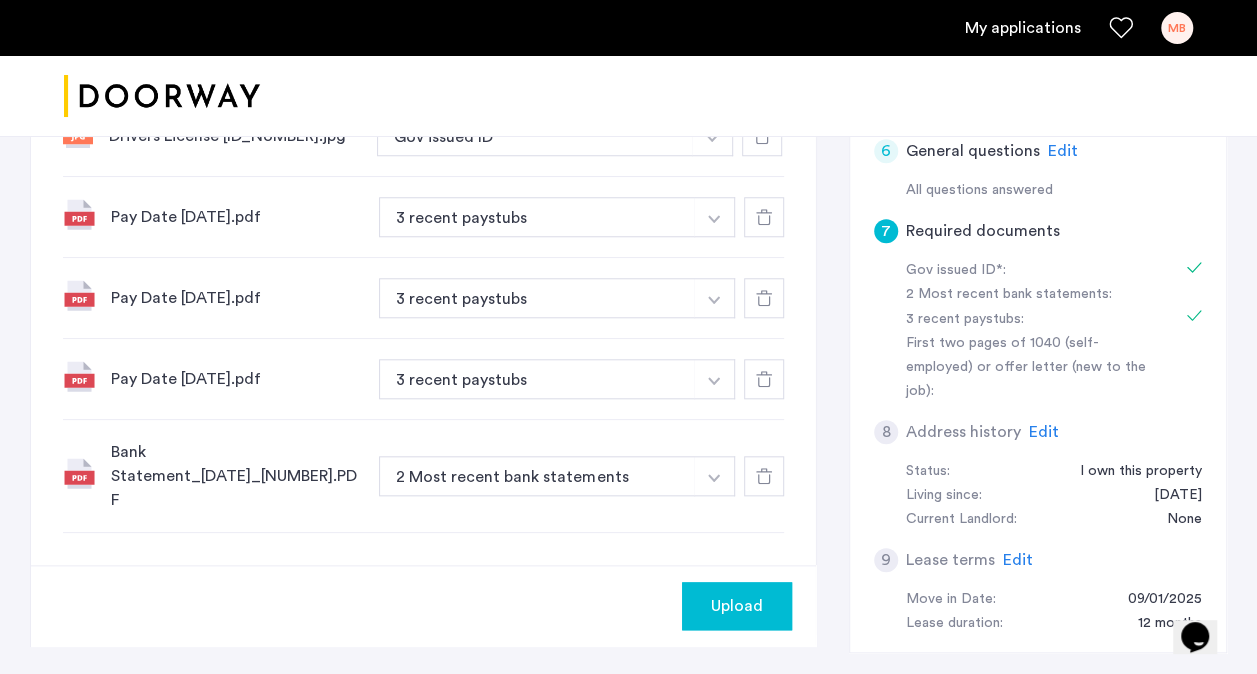 scroll, scrollTop: 797, scrollLeft: 0, axis: vertical 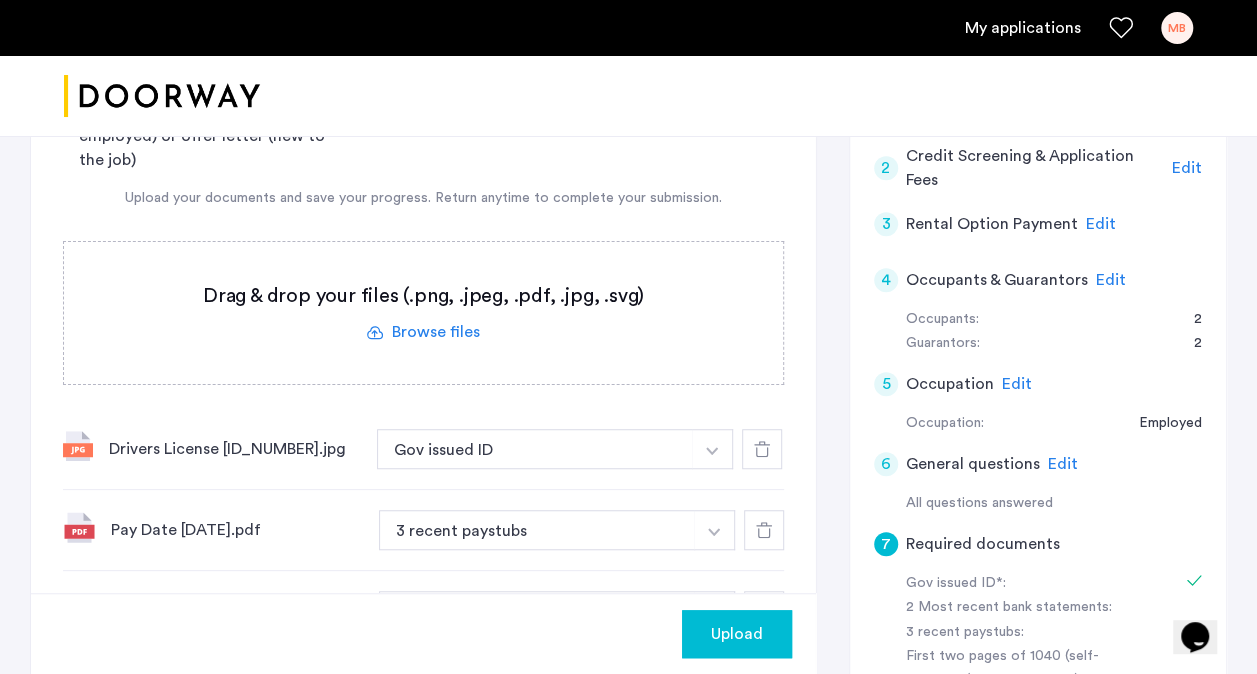 click 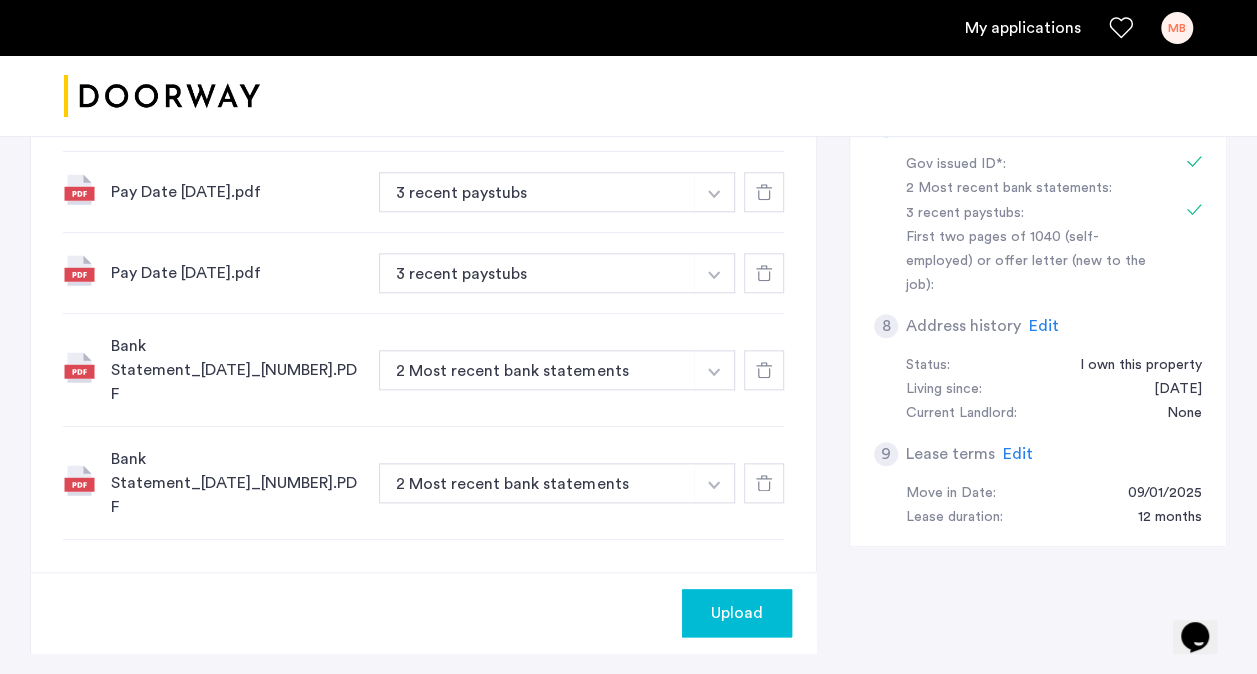 scroll, scrollTop: 898, scrollLeft: 0, axis: vertical 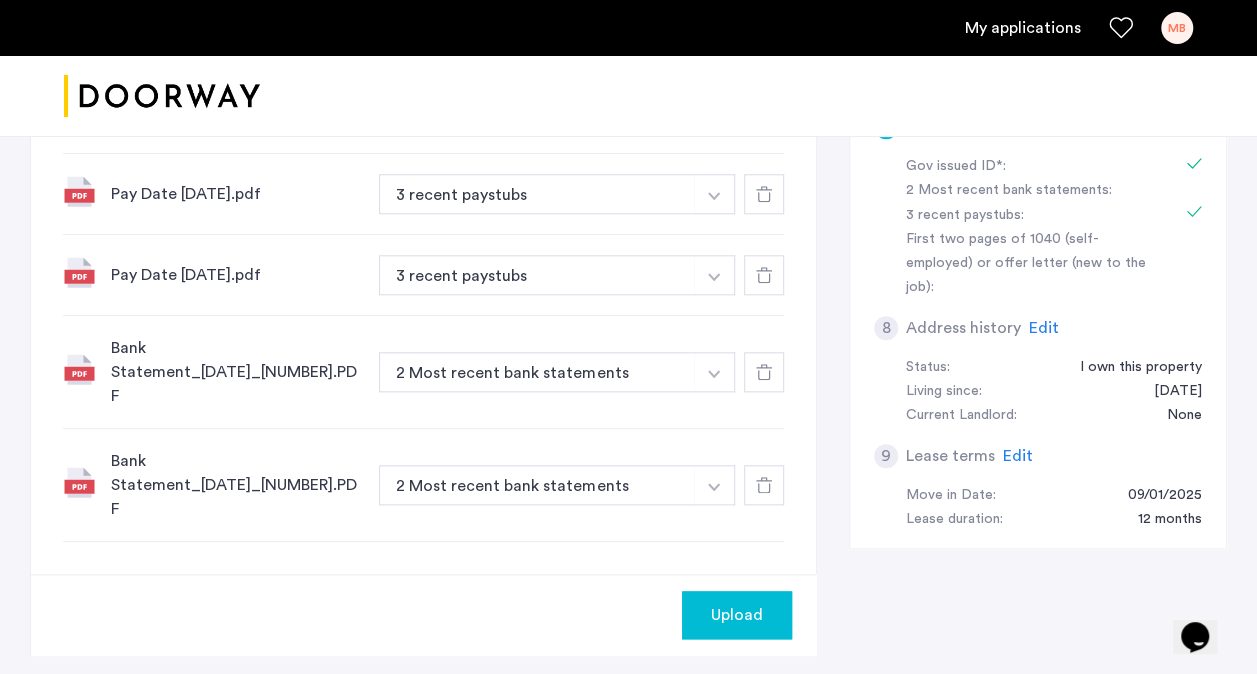 click on "Upload" 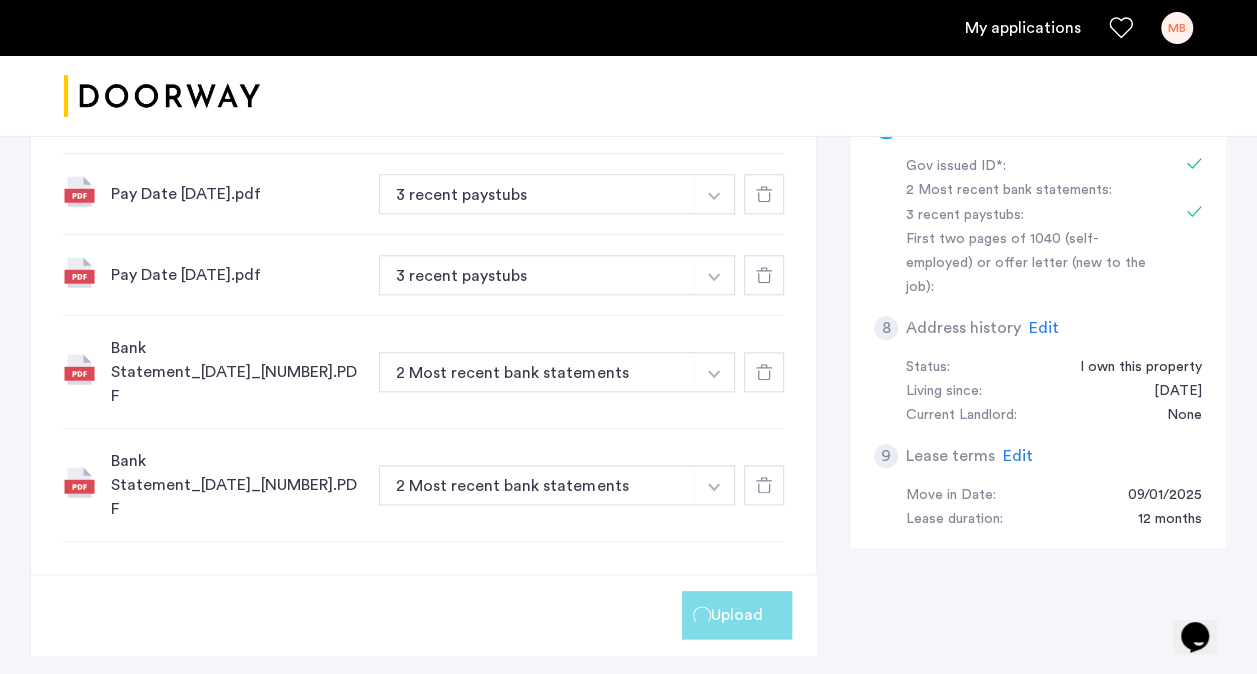 scroll, scrollTop: 575, scrollLeft: 0, axis: vertical 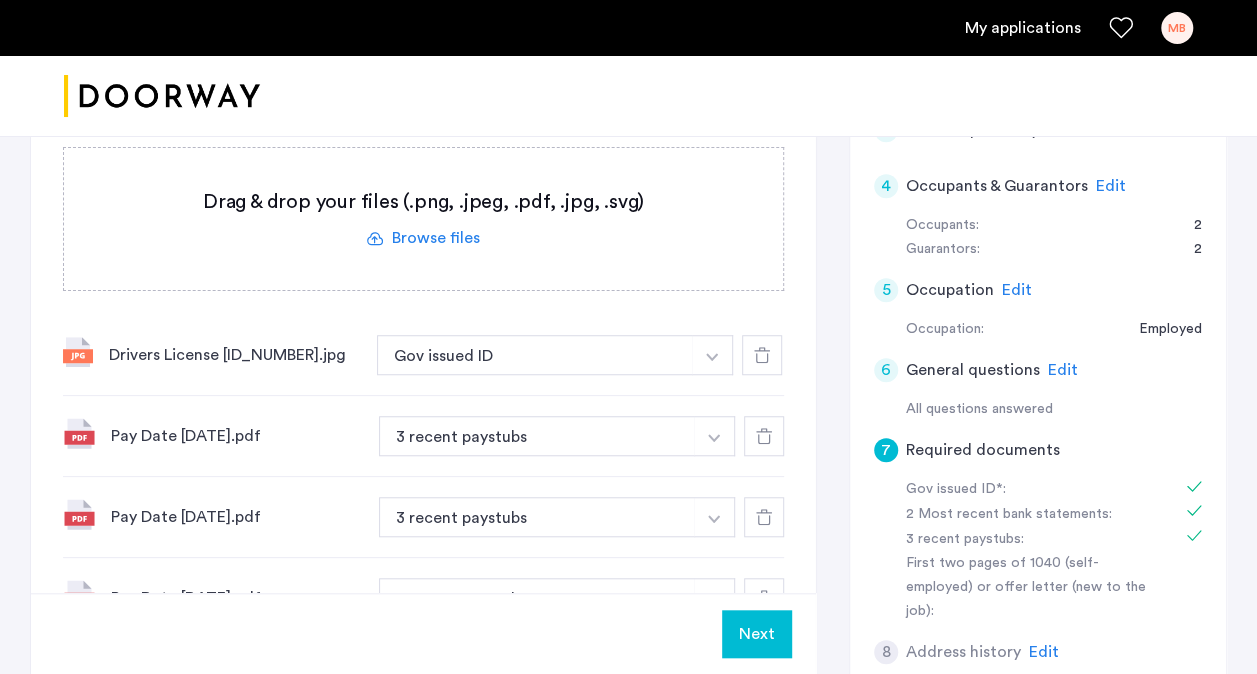 click 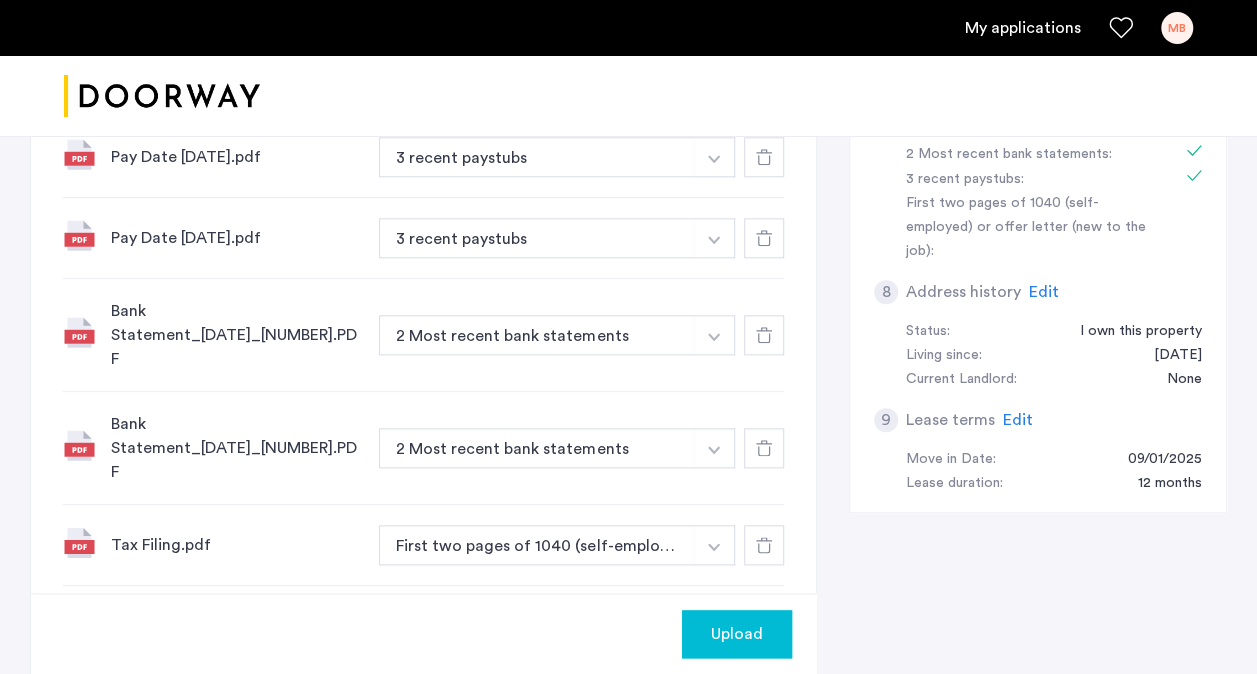scroll, scrollTop: 978, scrollLeft: 0, axis: vertical 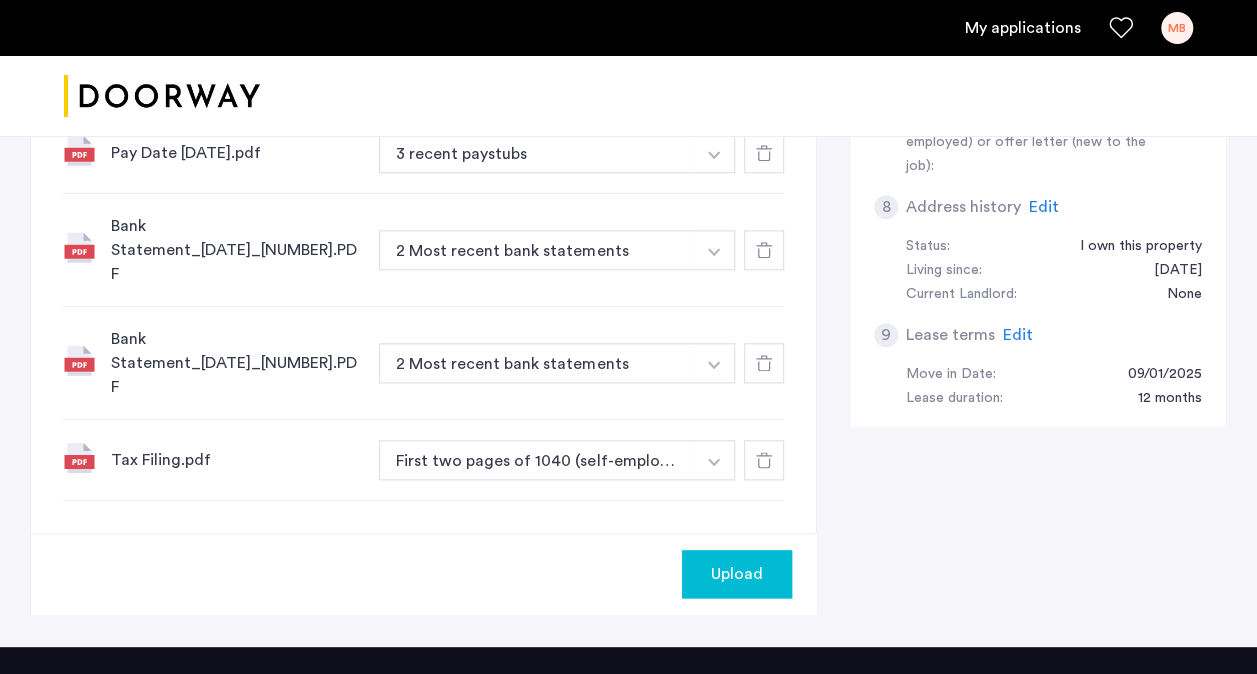 click 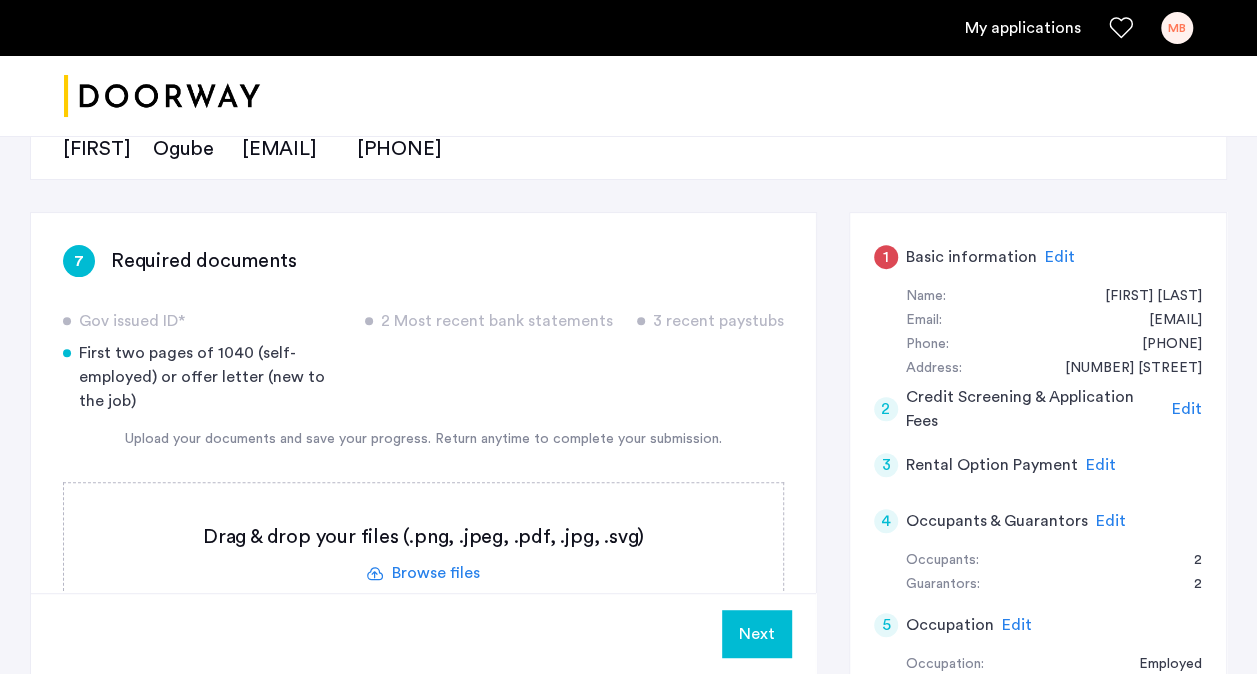 scroll, scrollTop: 242, scrollLeft: 0, axis: vertical 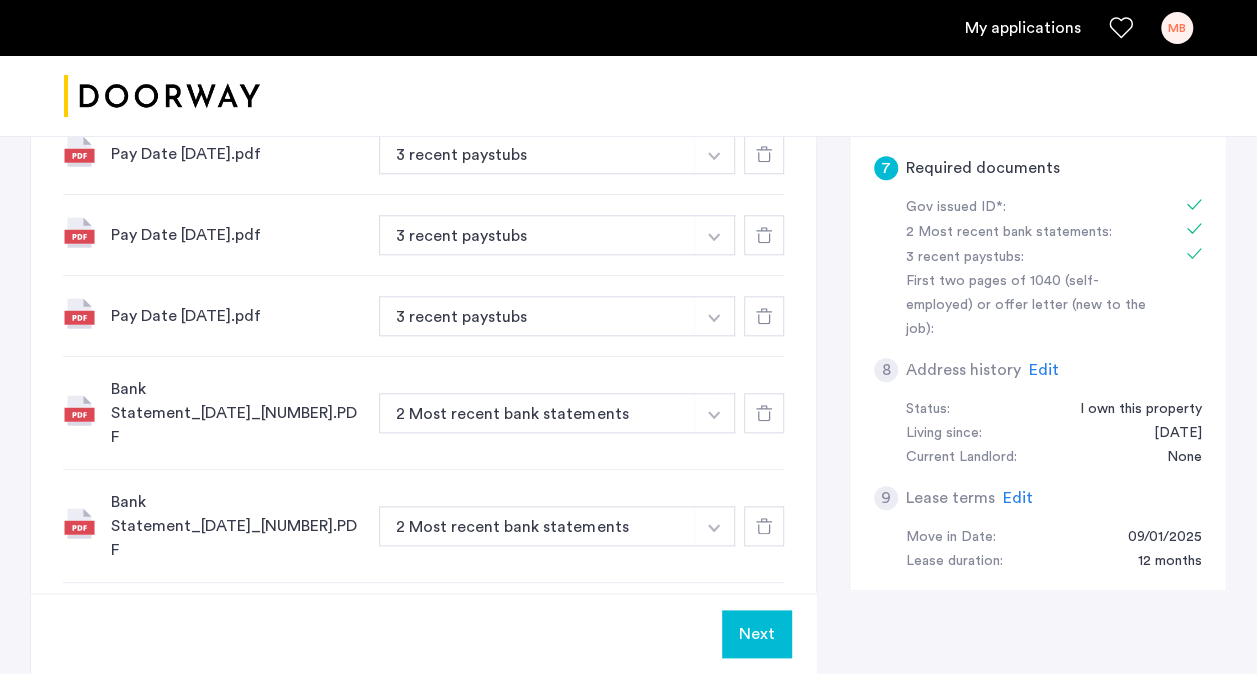 click on "Next" 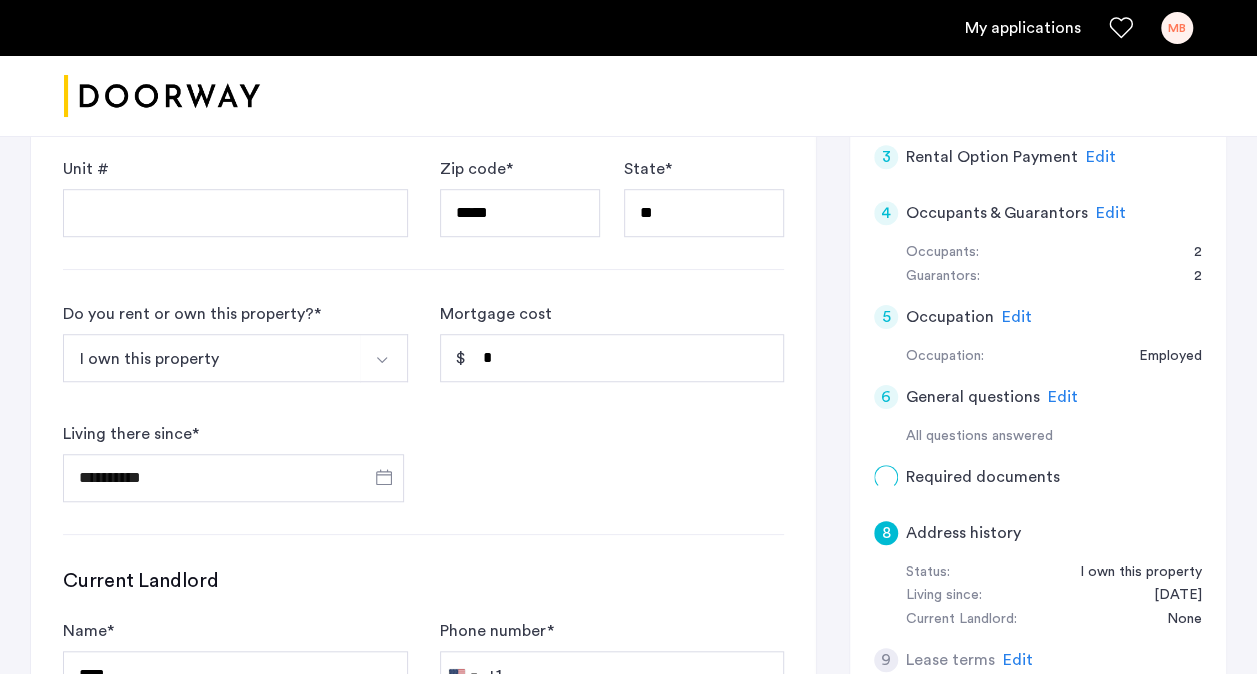 scroll, scrollTop: 552, scrollLeft: 0, axis: vertical 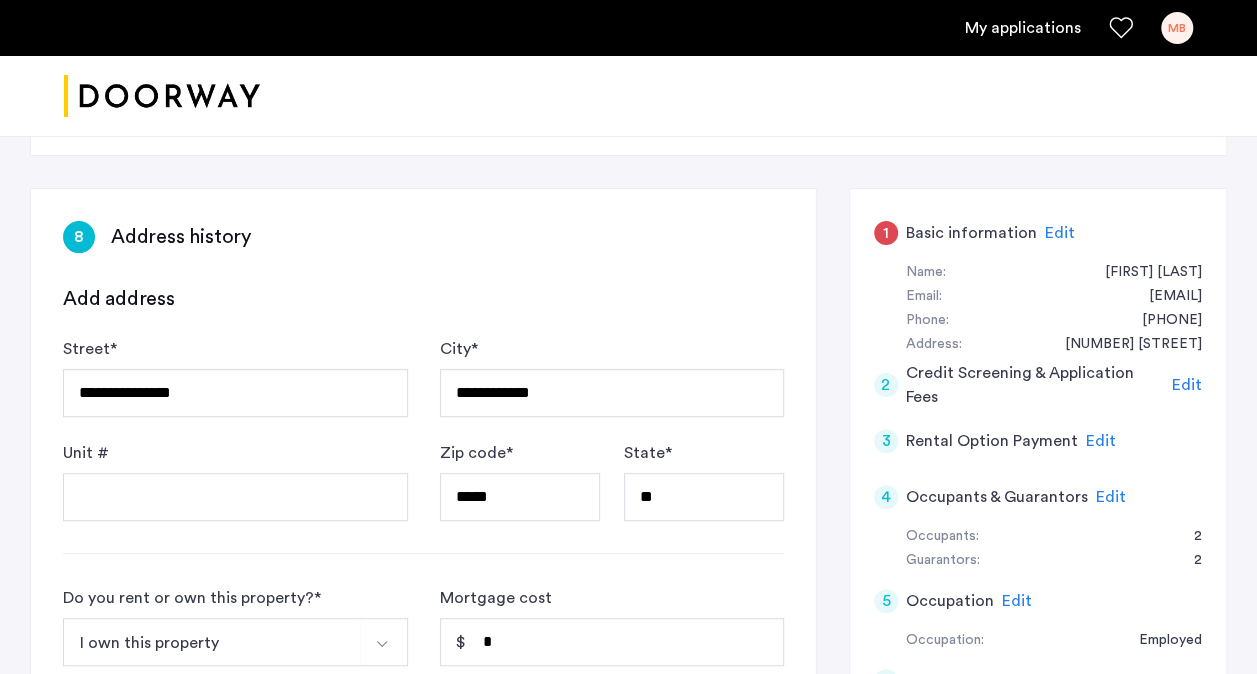 click on "Edit" 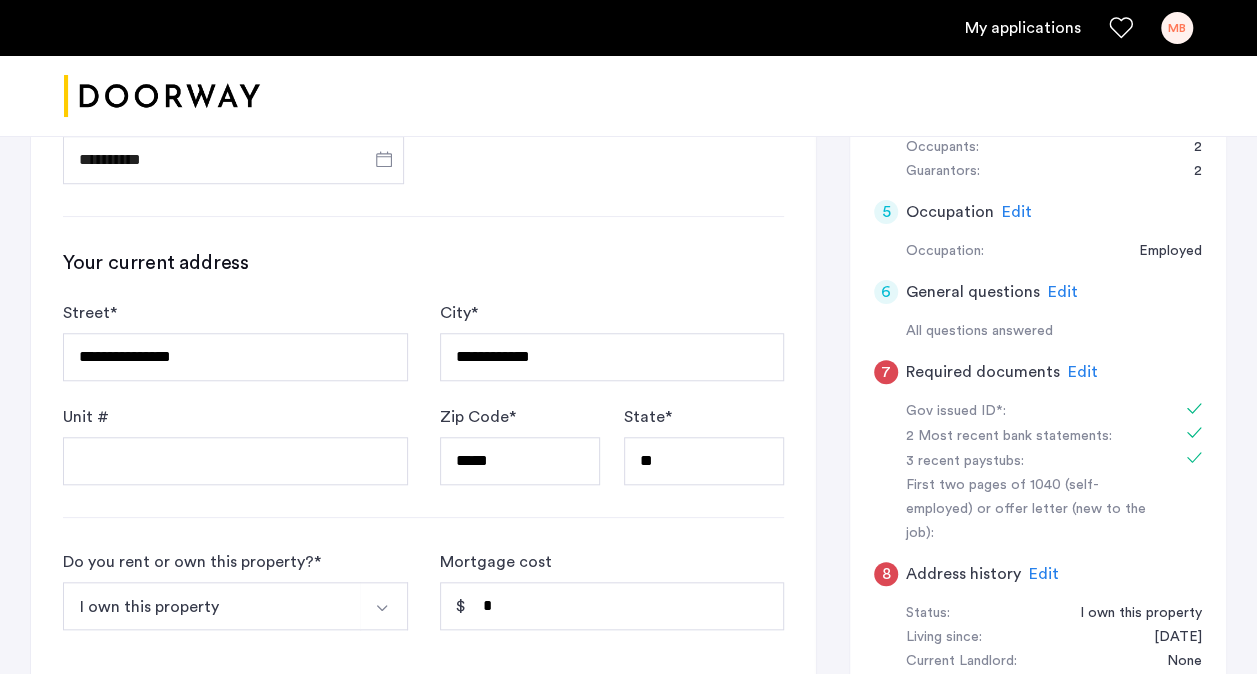 scroll, scrollTop: 667, scrollLeft: 0, axis: vertical 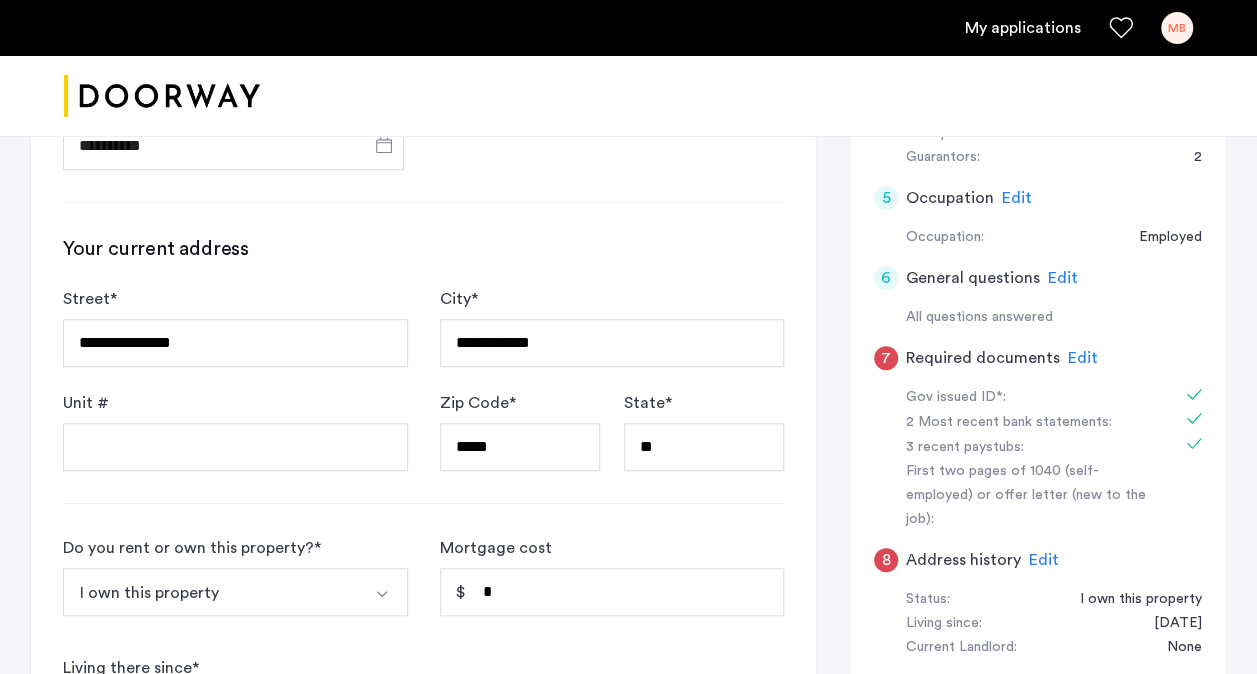 click on "Edit" 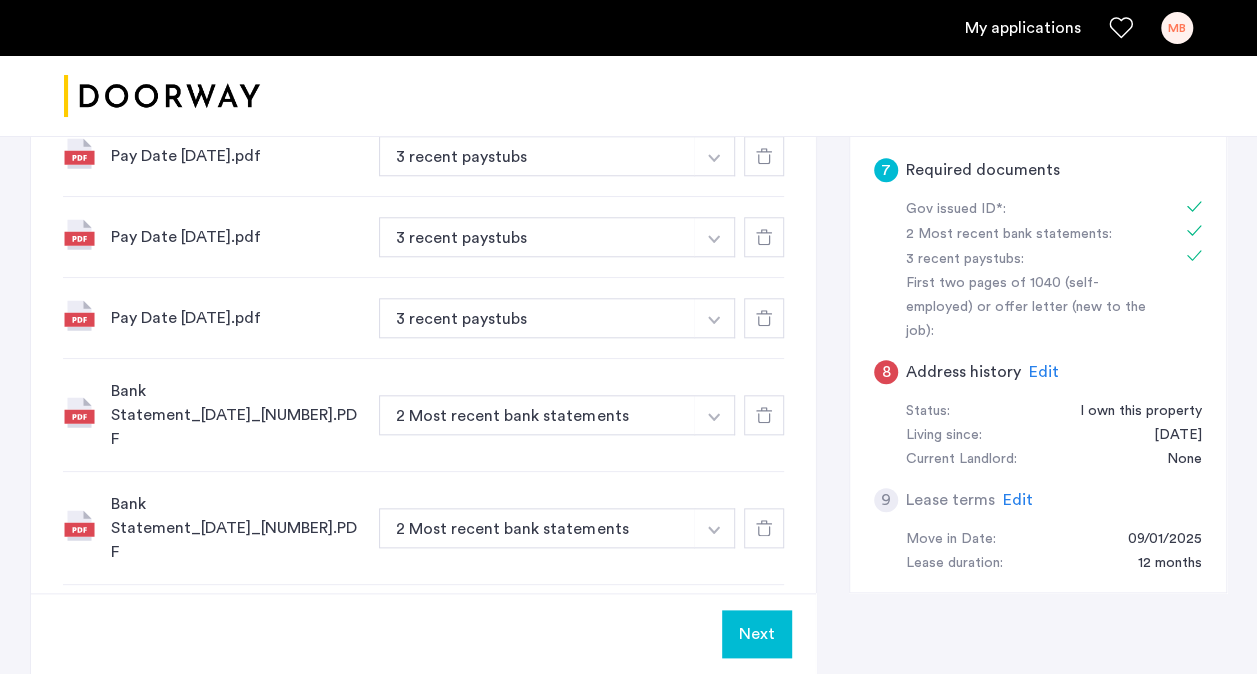 scroll, scrollTop: 842, scrollLeft: 0, axis: vertical 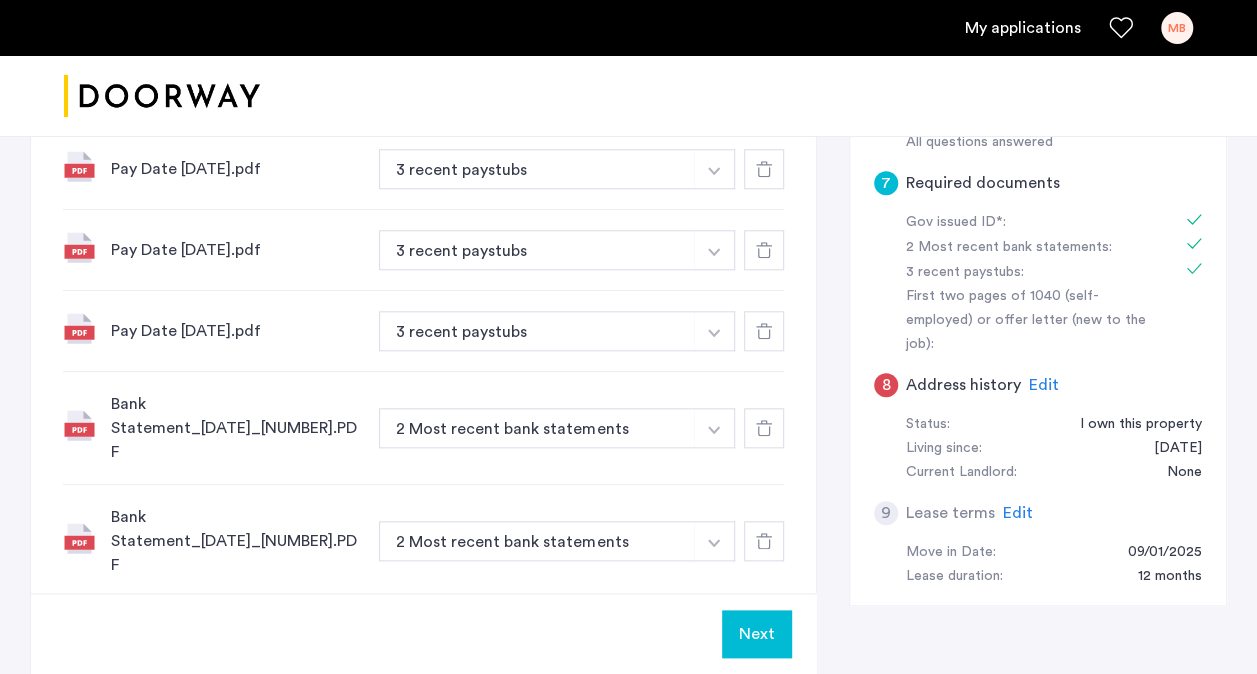 click on "Next" 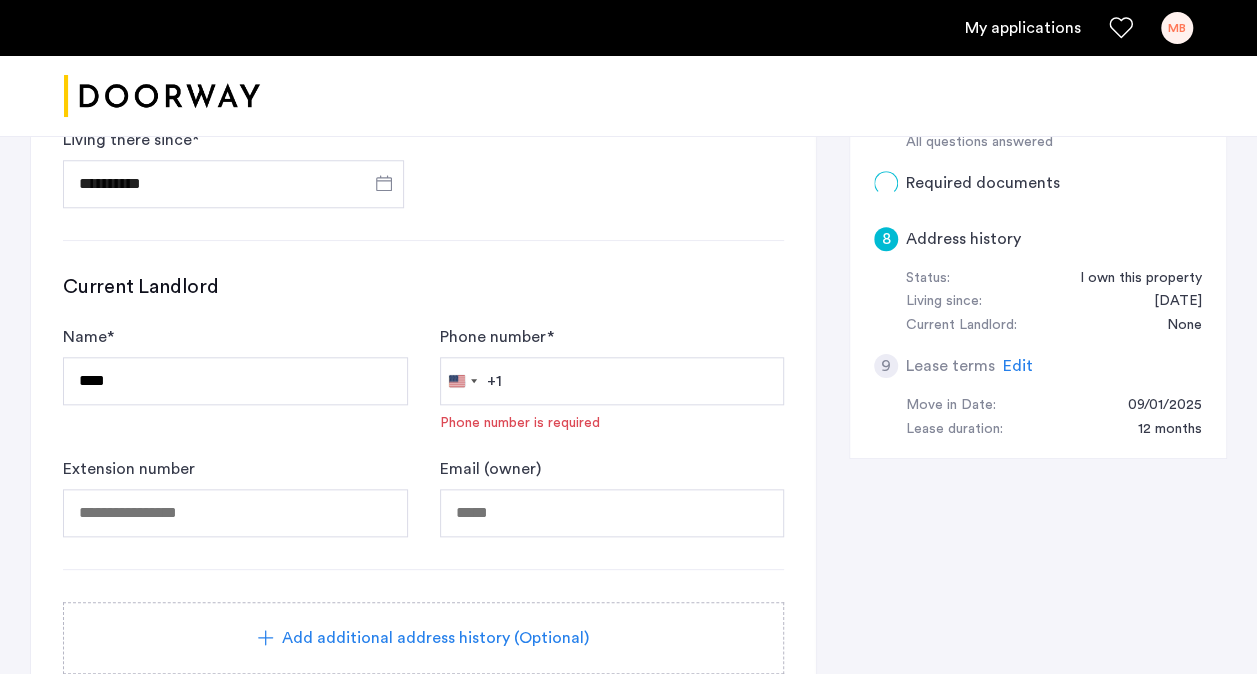 scroll, scrollTop: 0, scrollLeft: 0, axis: both 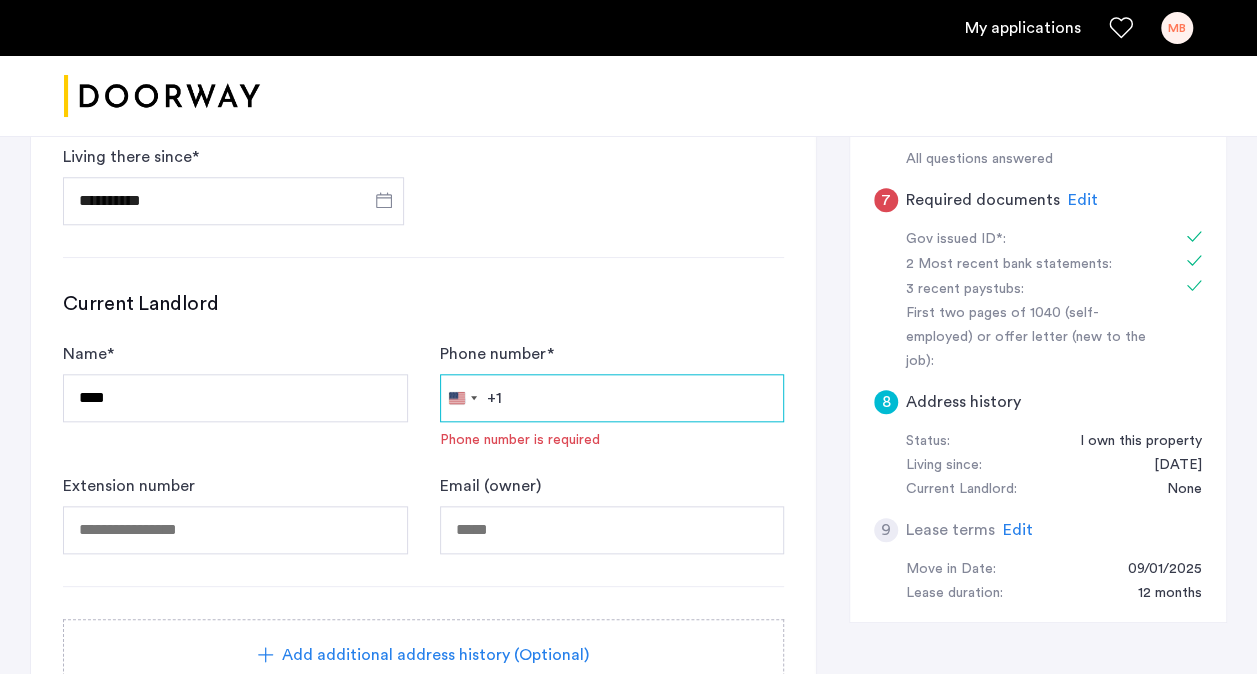 click on "Phone number  *" at bounding box center [612, 398] 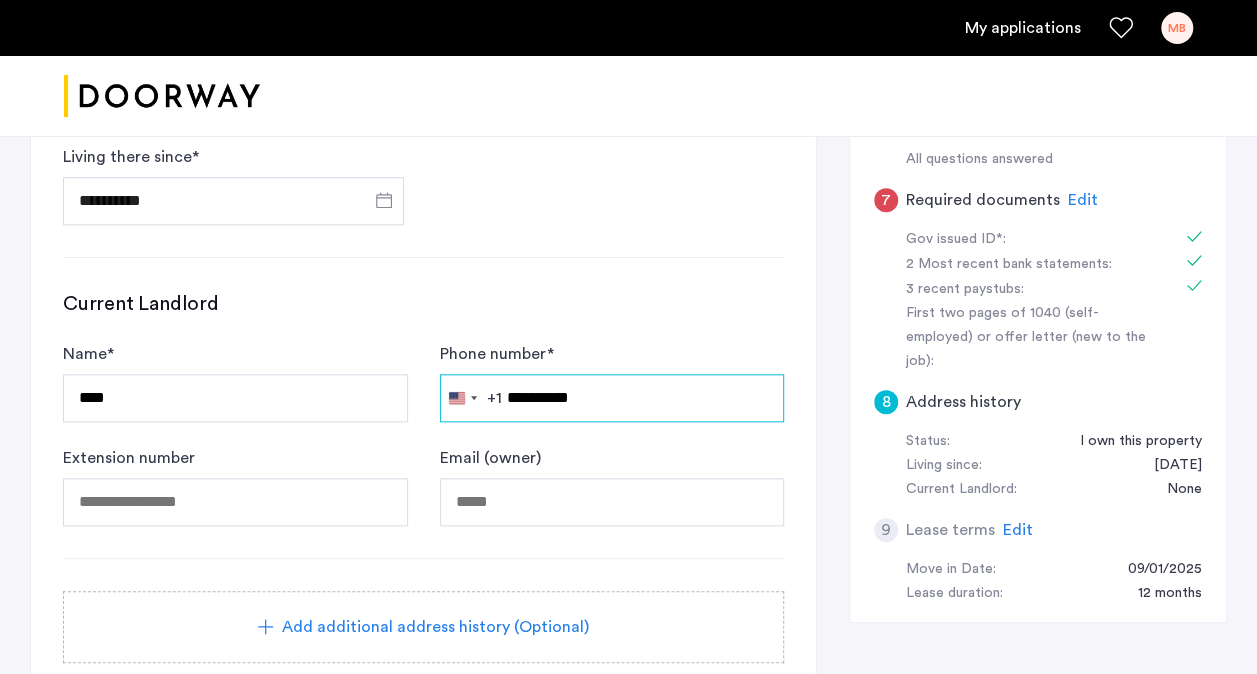 type on "**********" 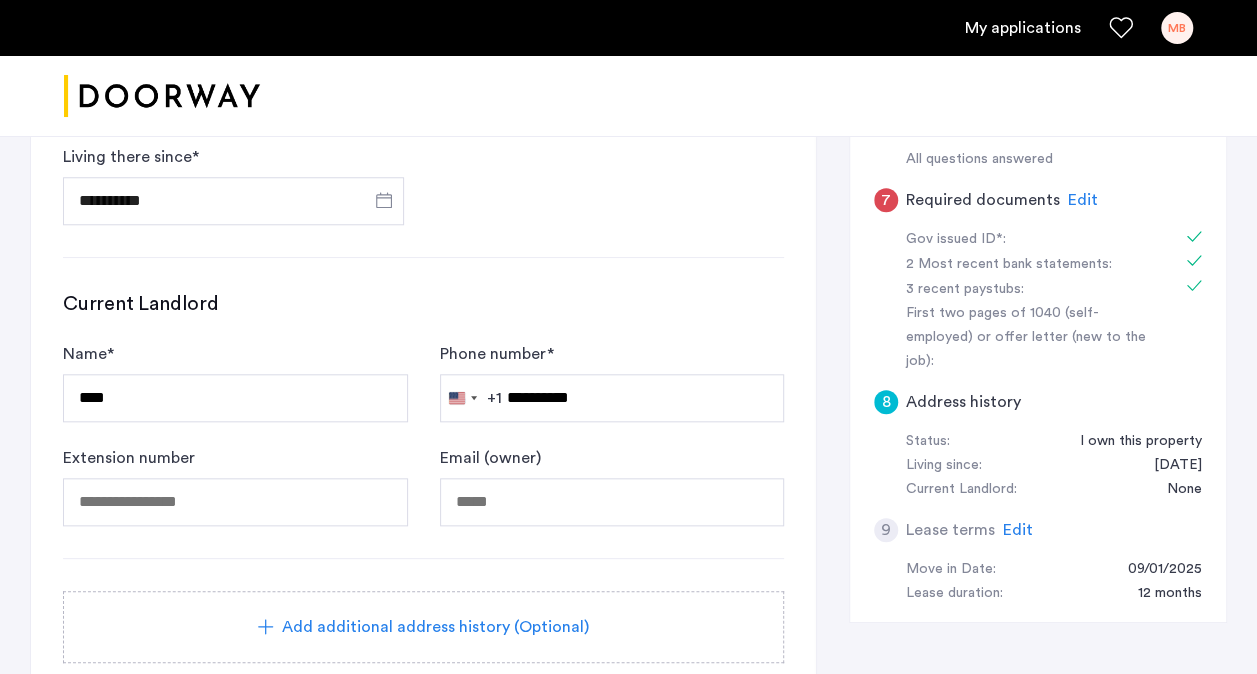click on "Current Landlord Name  * **** Phone number  *  United States +1 +1 244 results found Afghanistan +93 Åland Islands +358 Albania +355 Algeria +213 American Samoa +1 Andorra +376 Angola +244 Anguilla +1 Antigua & Barbuda +1 Argentina +54 Armenia +374 Aruba +297 Ascension Island +247 Australia +61 Austria +43 Azerbaijan +994 Bahamas +1 Bahrain +973 Bangladesh +880 Barbados +1 Belarus +375 Belgium +32 Belize +501 Benin +229 Bermuda +1 Bhutan +975 Bolivia +591 Bosnia & Herzegovina +387 Botswana +267 Brazil +55 British Indian Ocean Territory +246 British Virgin Islands +1 Brunei +673 Bulgaria +359 Burkina Faso +226 Burundi +257 Cambodia +855 Cameroon +237 Canada +1 Cape Verde +238 Caribbean Netherlands +599 Cayman Islands +1 Central African Republic +236 Chad +235 Chile +56 China +86 Christmas Island +61 Cocos (Keeling) Islands +61 Colombia +57 Comoros +269 Congo - Brazzaville +242 Congo - Kinshasa +243 Cook Islands +682 Costa Rica +506 Côte d’Ivoire +225 Croatia +385 Cuba +53 Curaçao +599 Cyprus +357 Czechia" 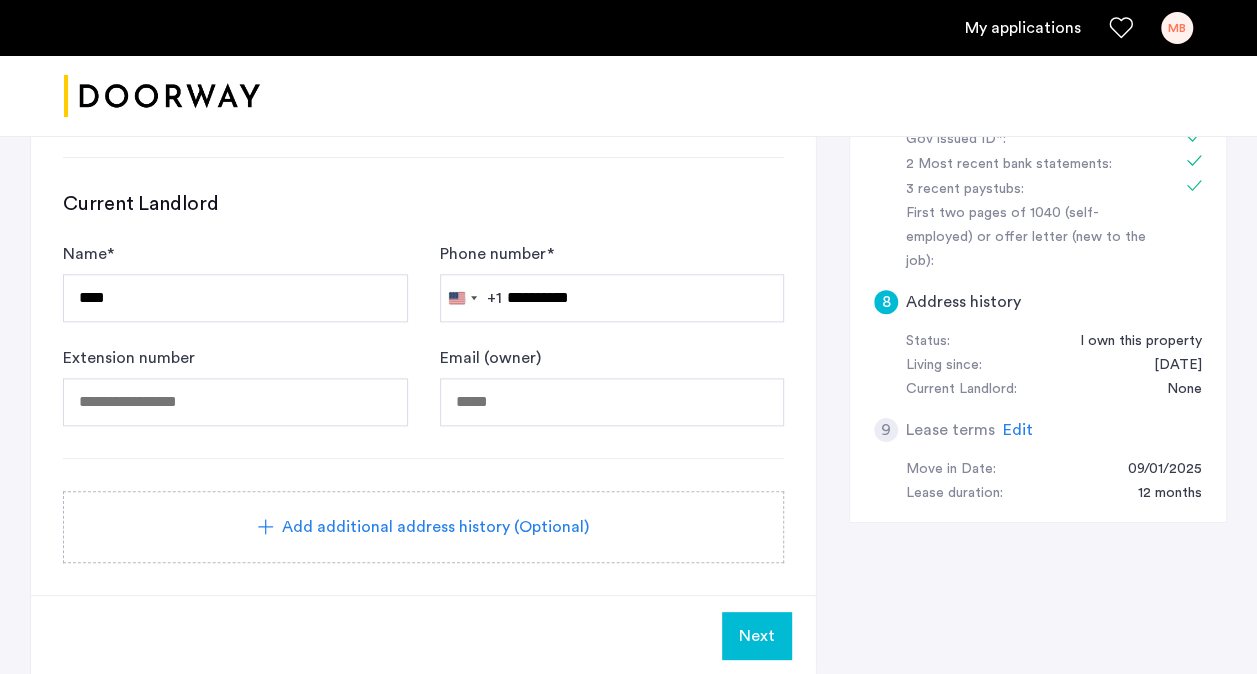 scroll, scrollTop: 927, scrollLeft: 0, axis: vertical 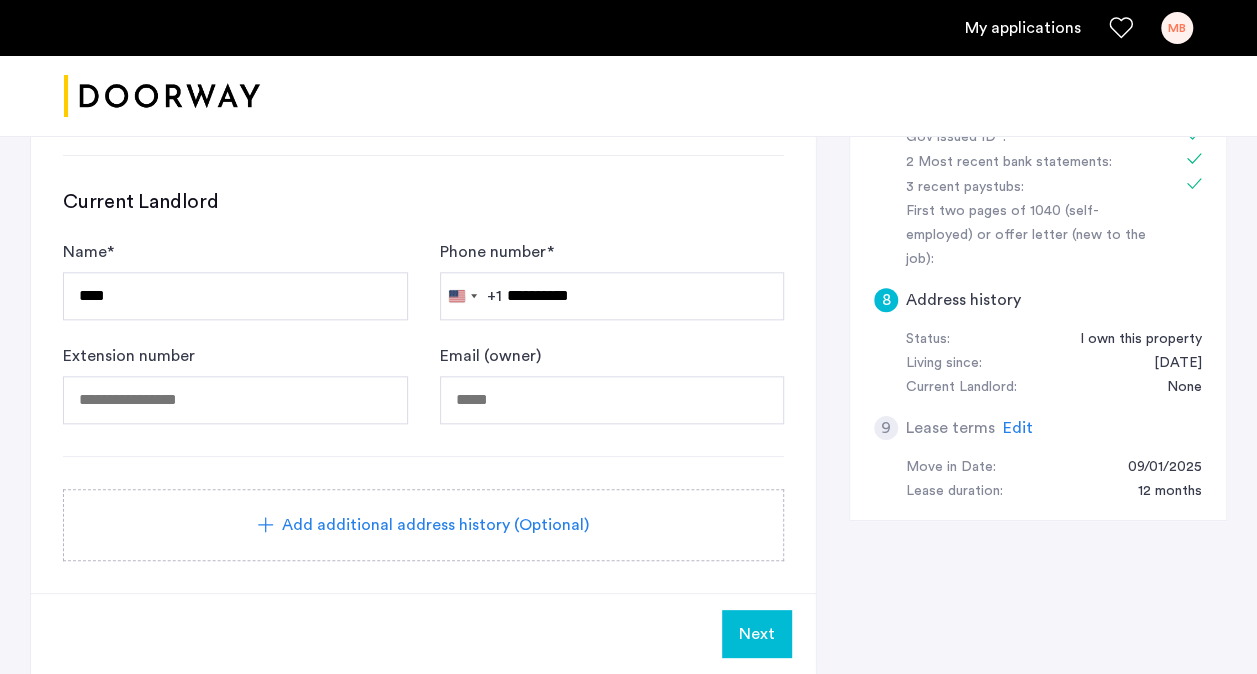 click on "Next" 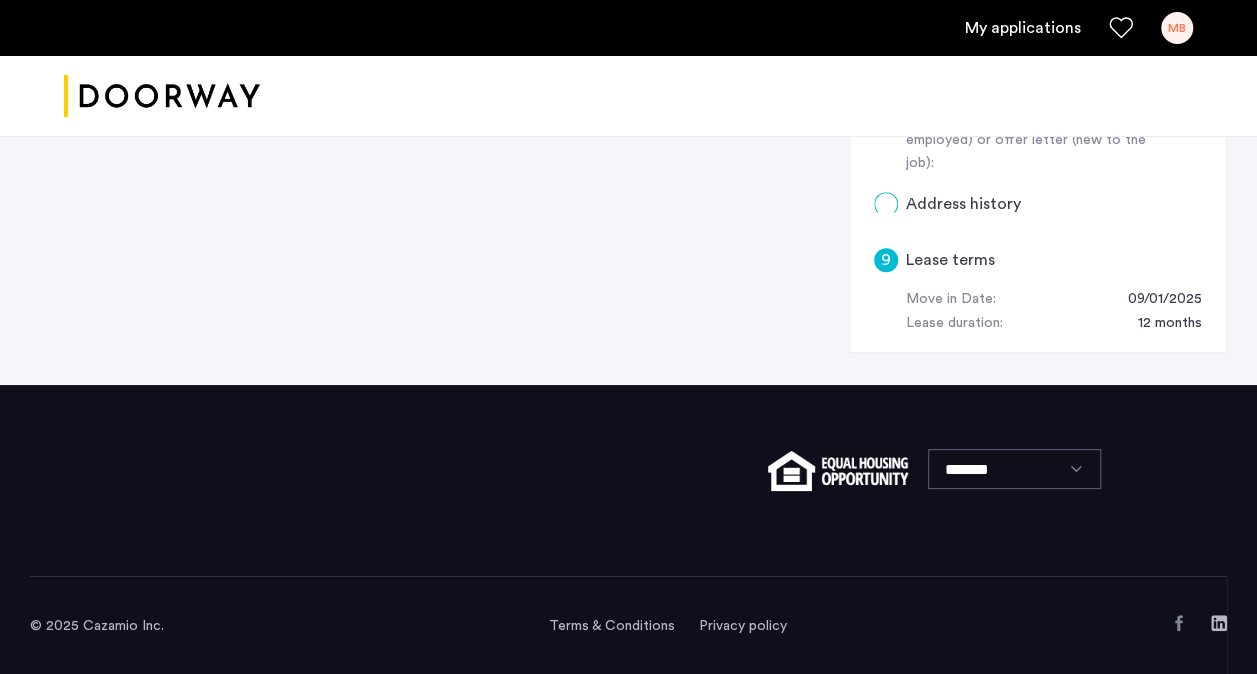 scroll, scrollTop: 0, scrollLeft: 0, axis: both 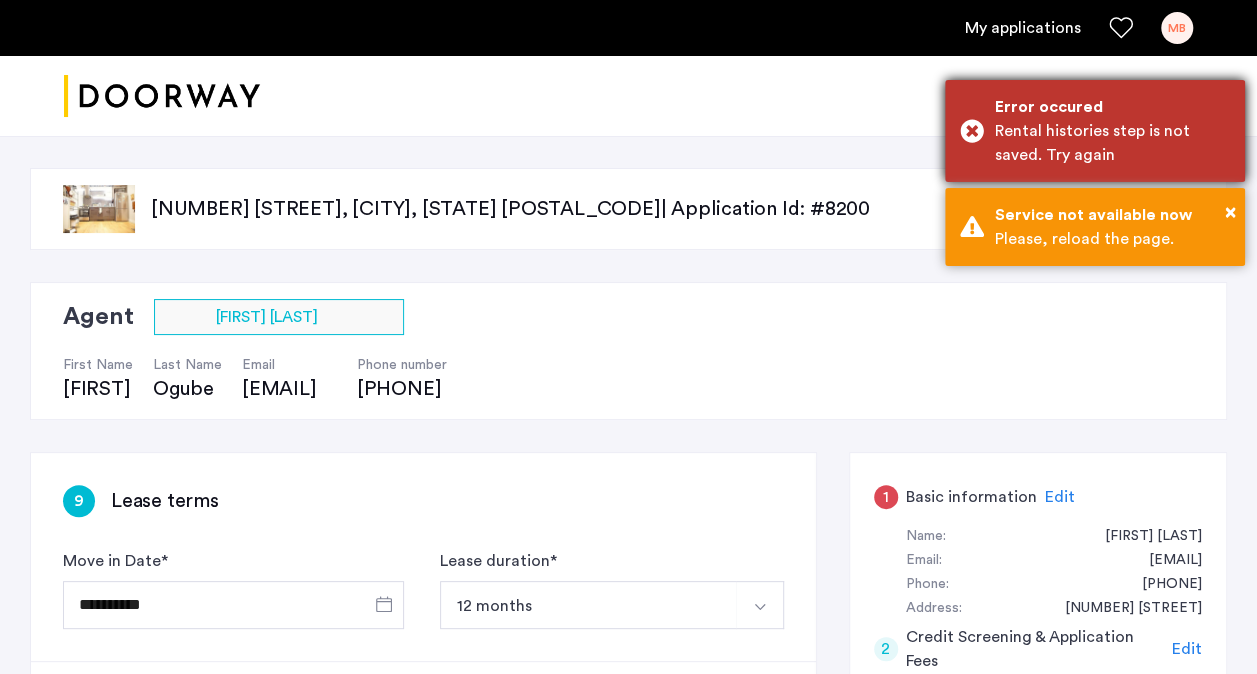 click on "Rental histories step is not saved. Try again" at bounding box center [1112, 143] 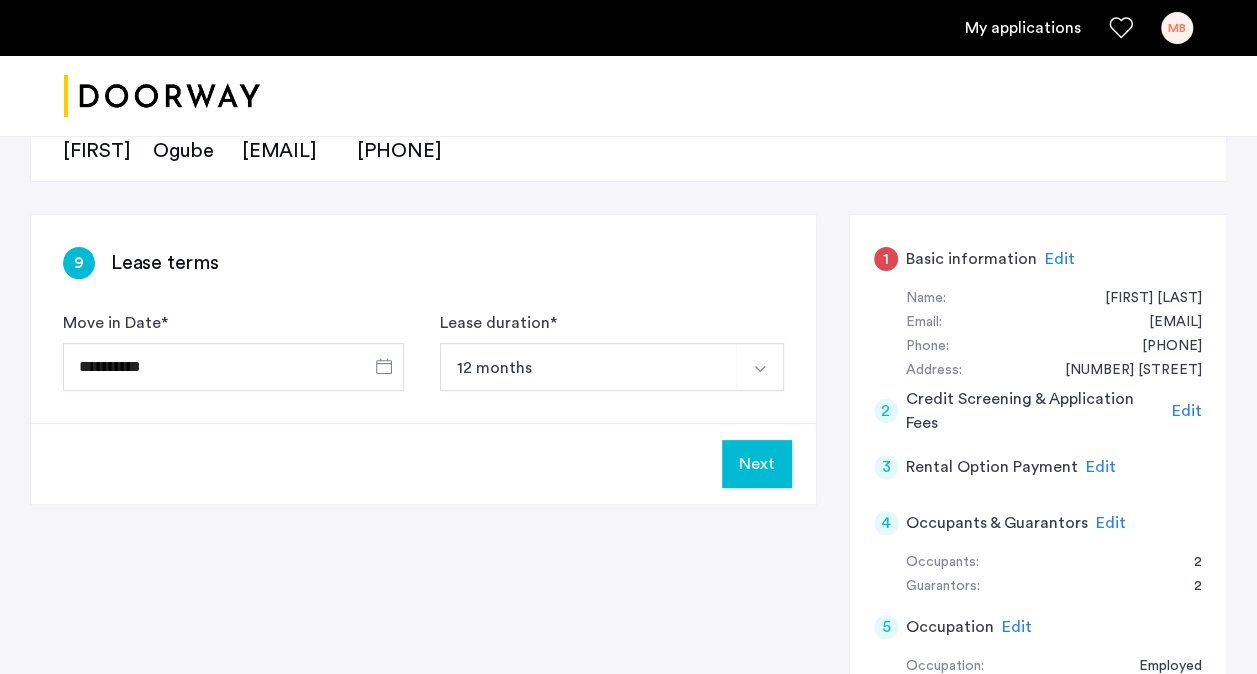 scroll, scrollTop: 248, scrollLeft: 0, axis: vertical 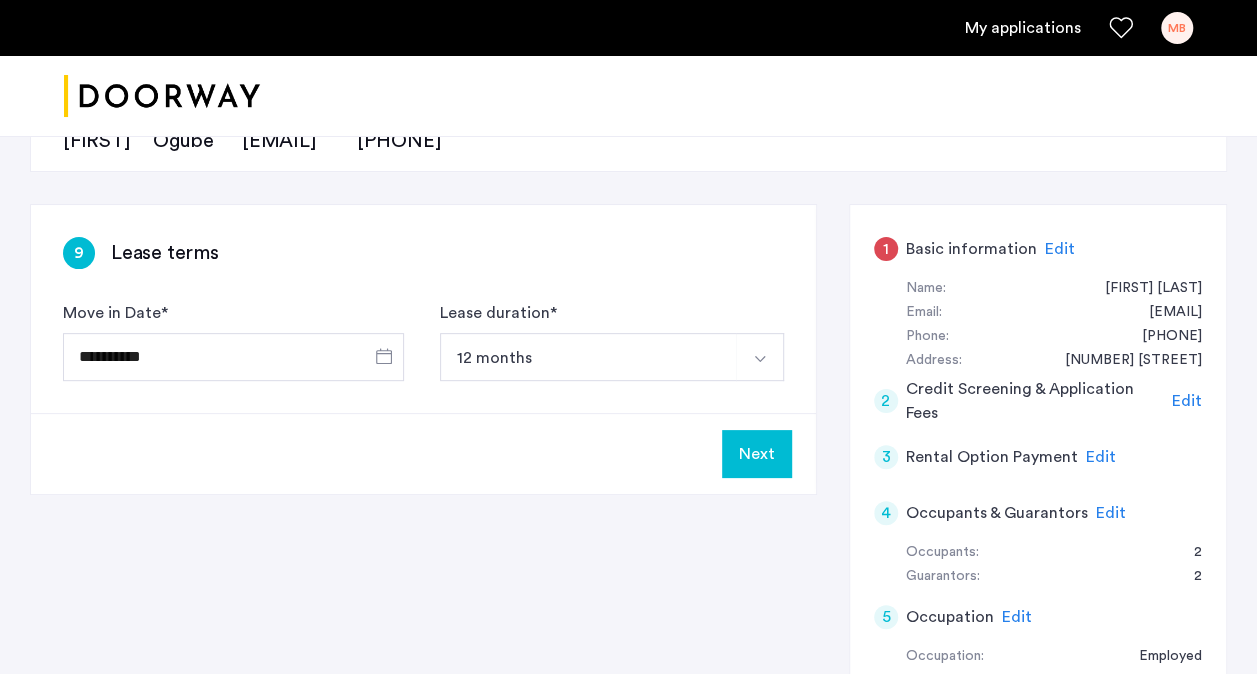 click on "Edit" 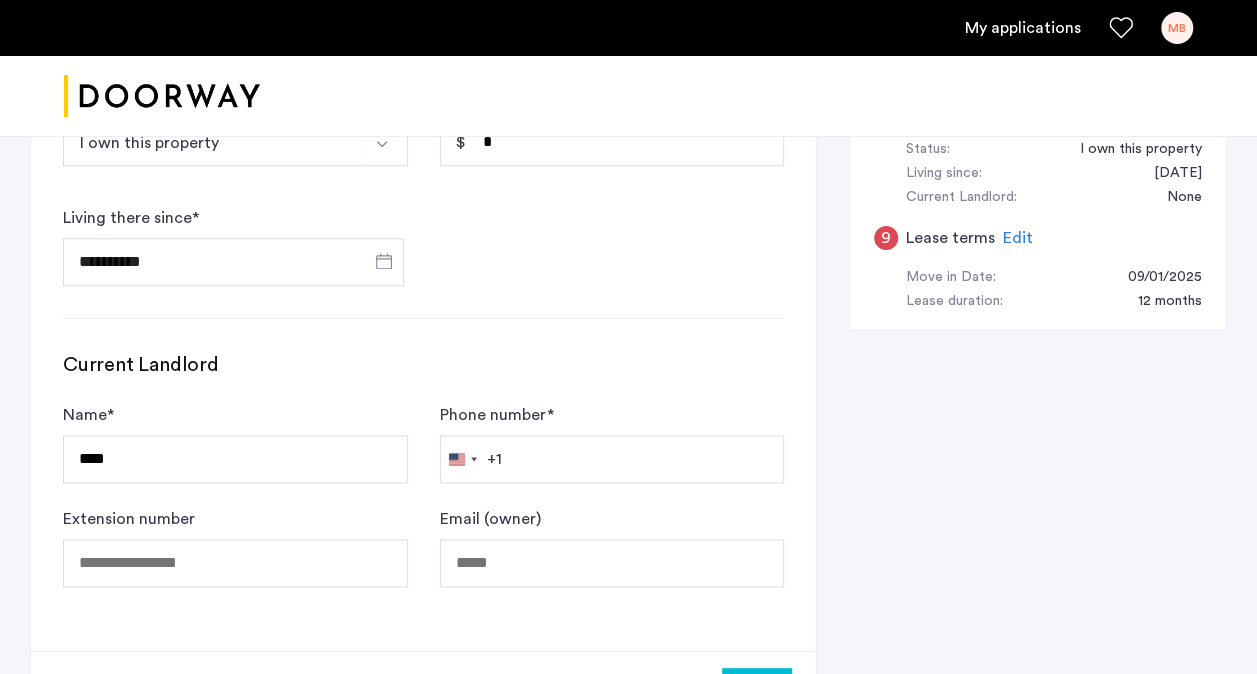 scroll, scrollTop: 1120, scrollLeft: 0, axis: vertical 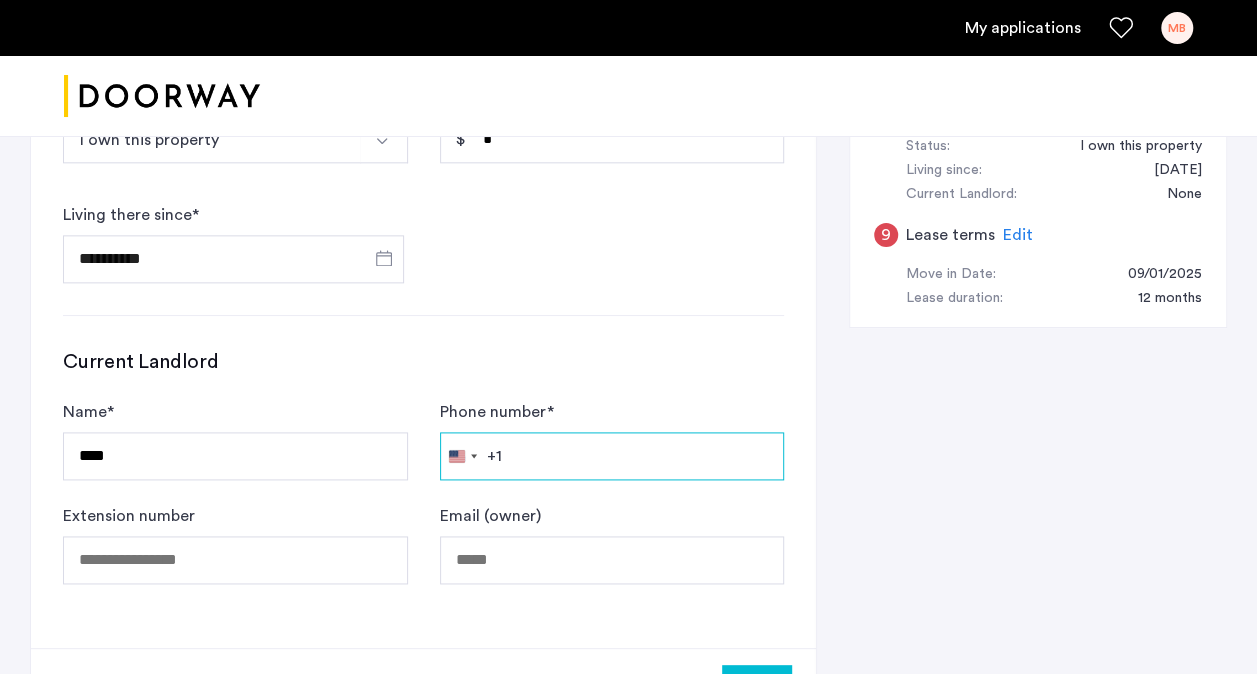 click on "Phone number  *" at bounding box center [612, 456] 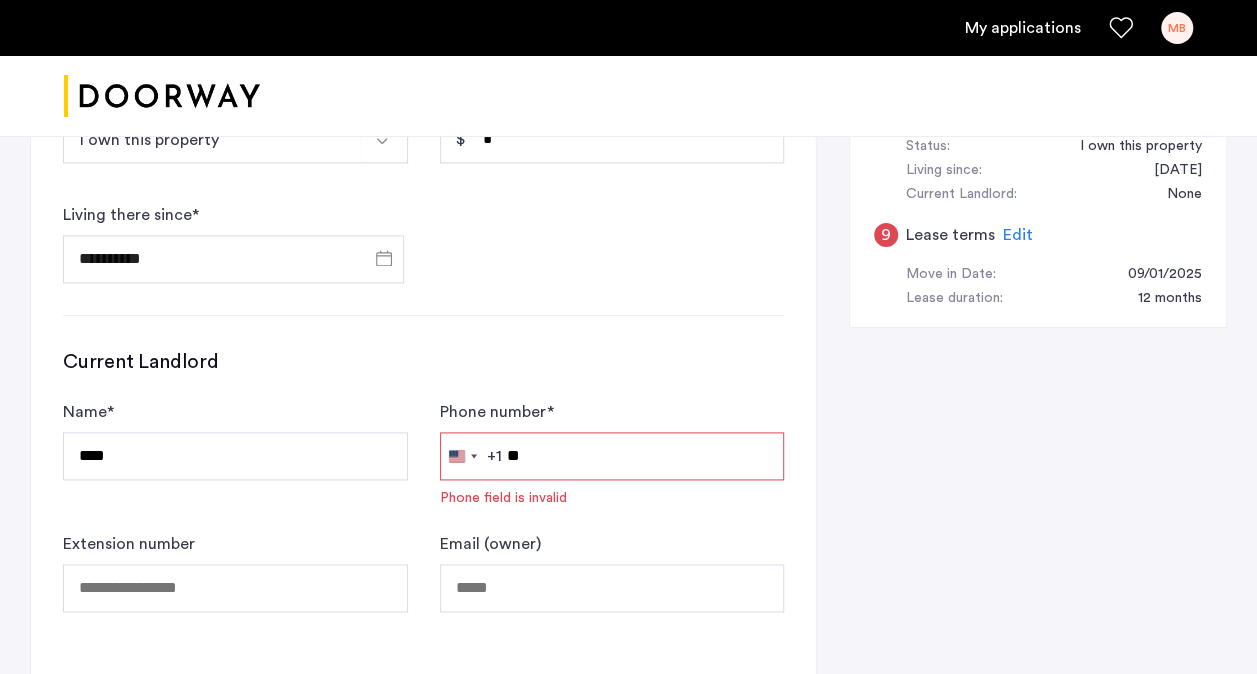type on "**" 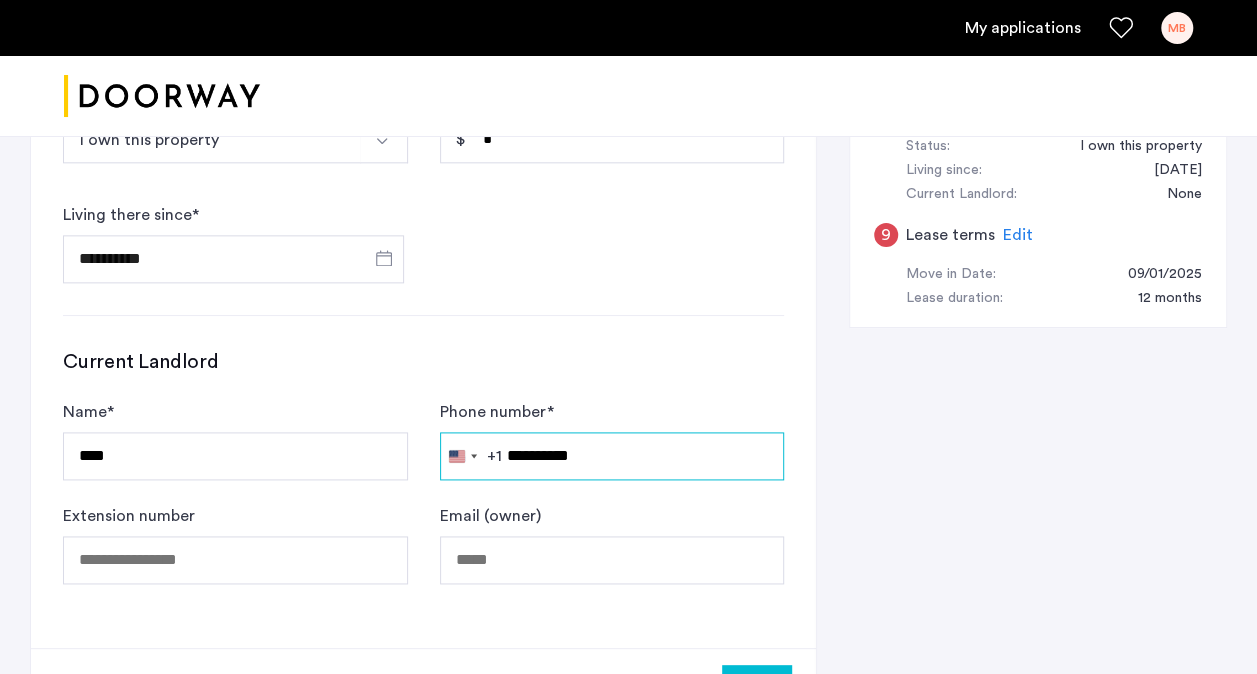 type on "**********" 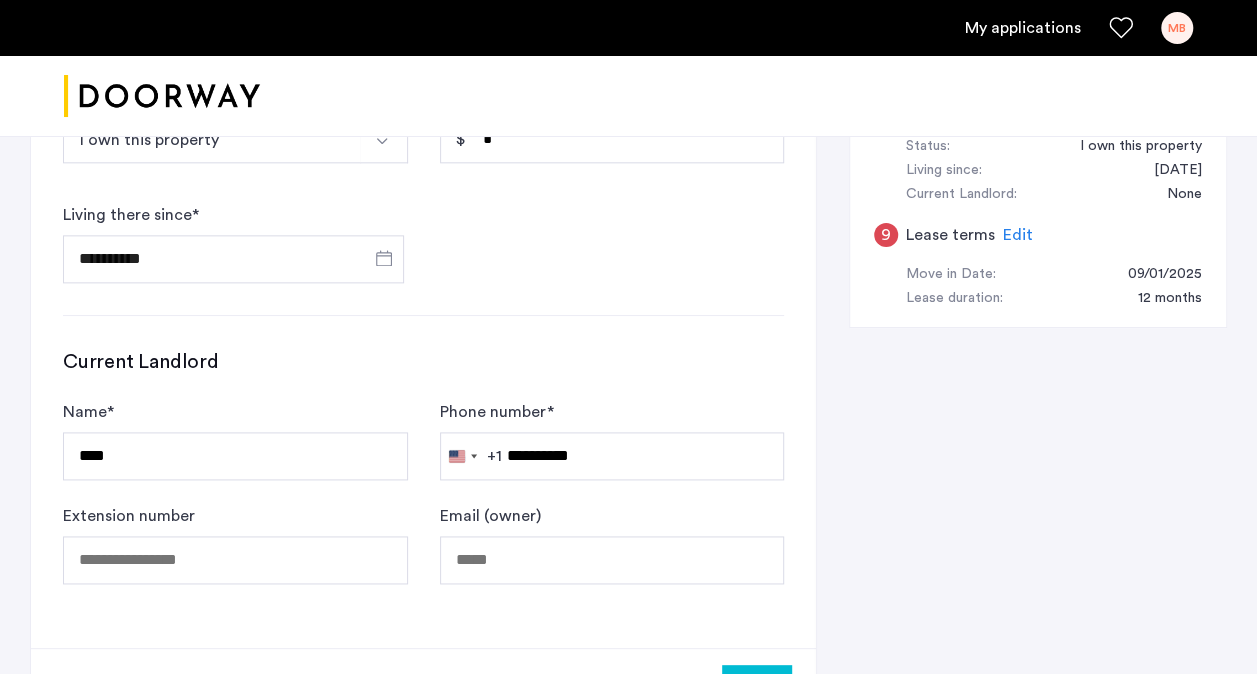 click on "Email (owner)" 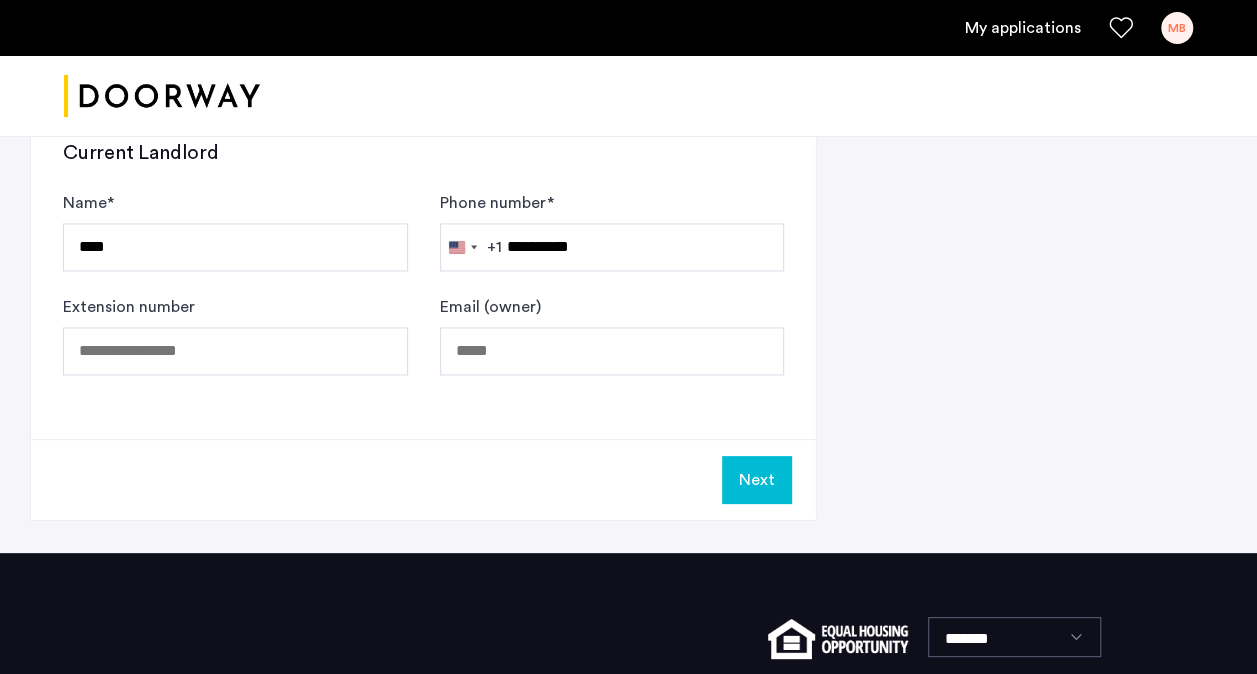 scroll, scrollTop: 1326, scrollLeft: 0, axis: vertical 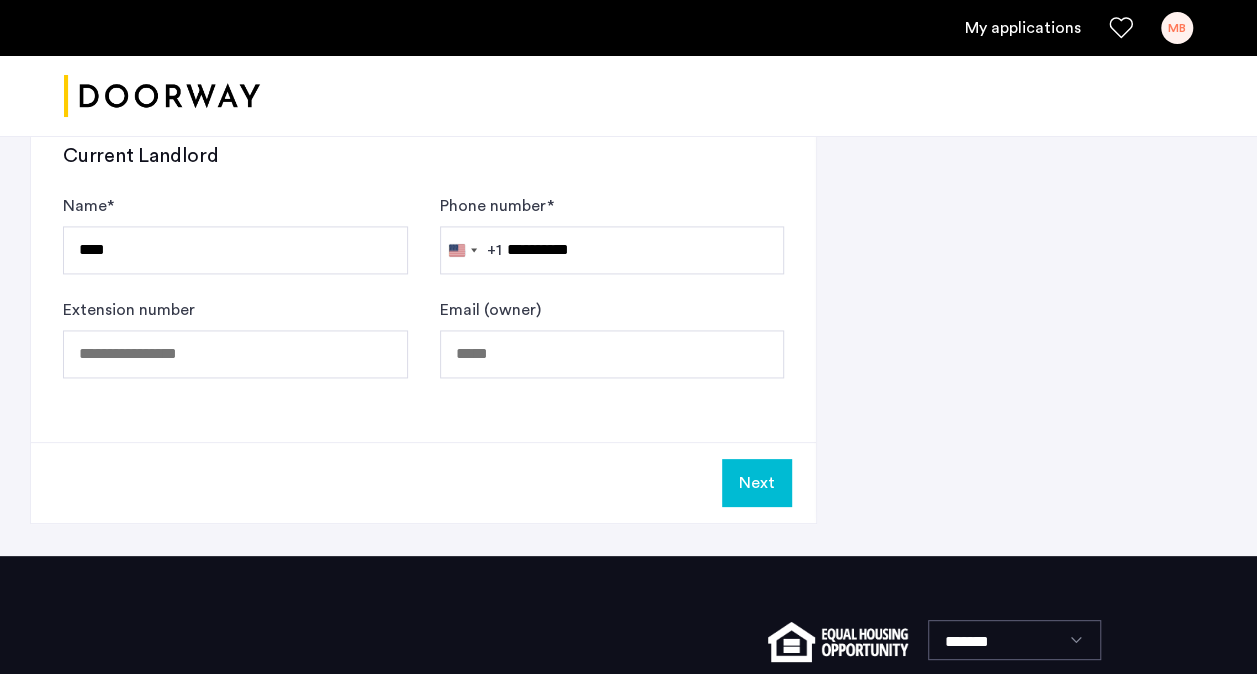 click on "Next" 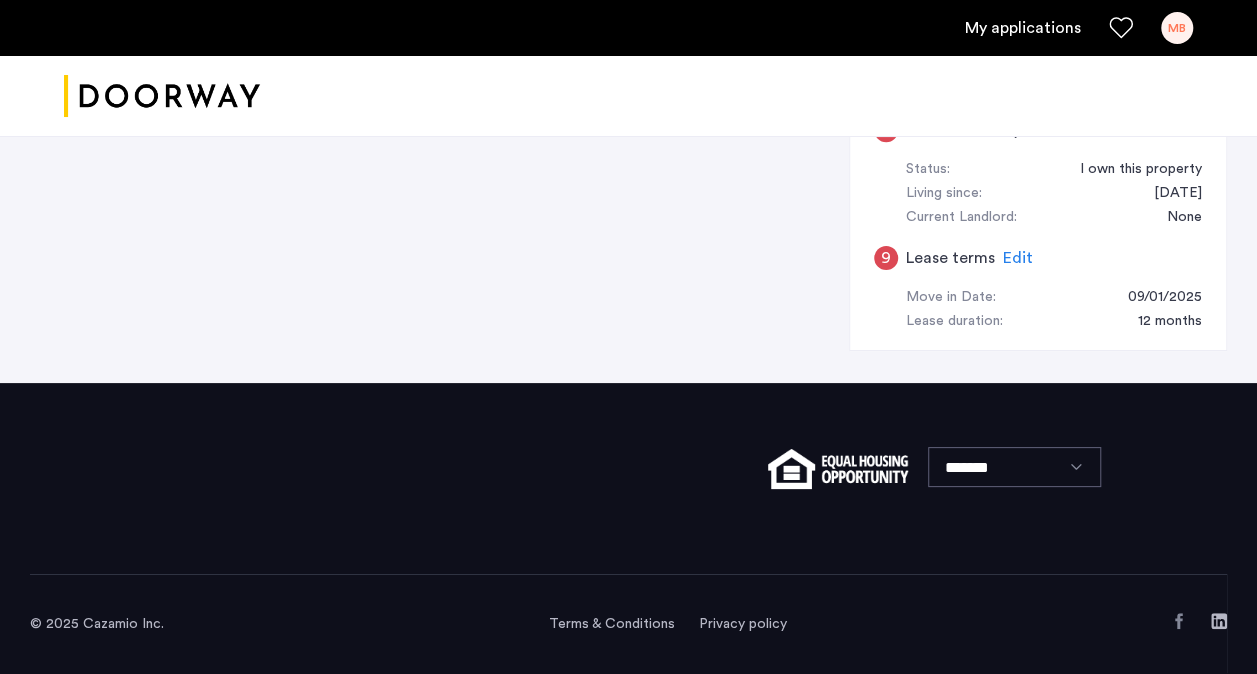 scroll, scrollTop: 0, scrollLeft: 0, axis: both 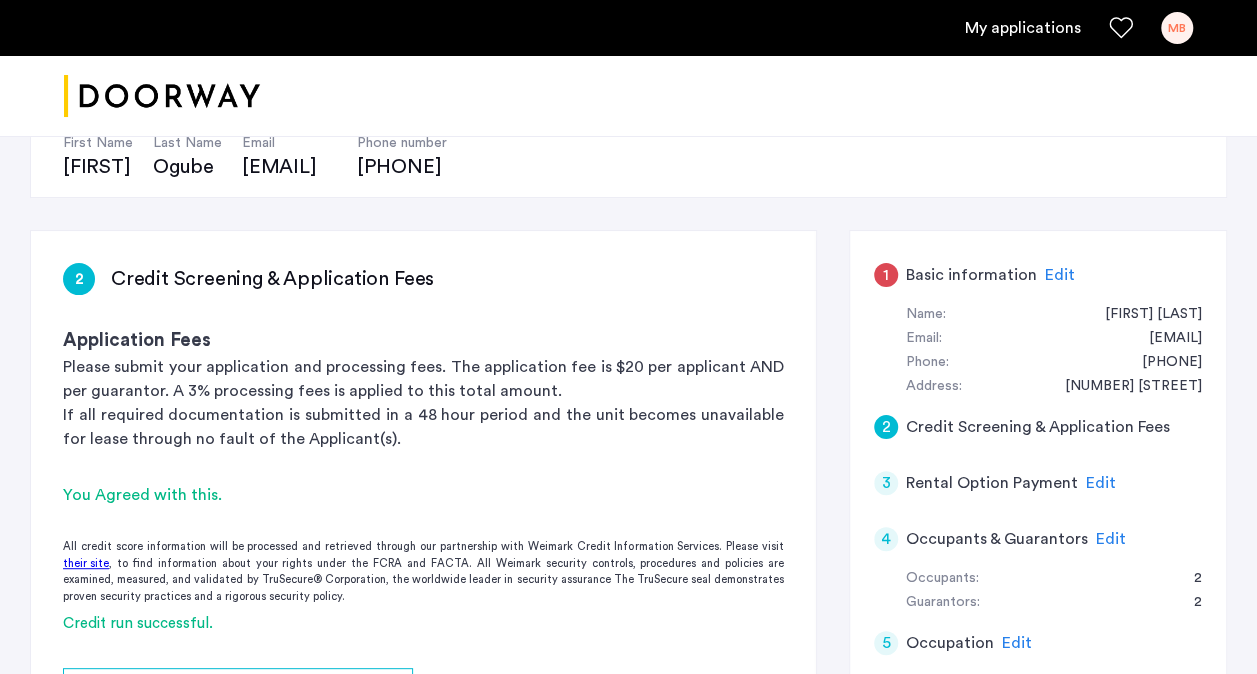 click on "Edit" 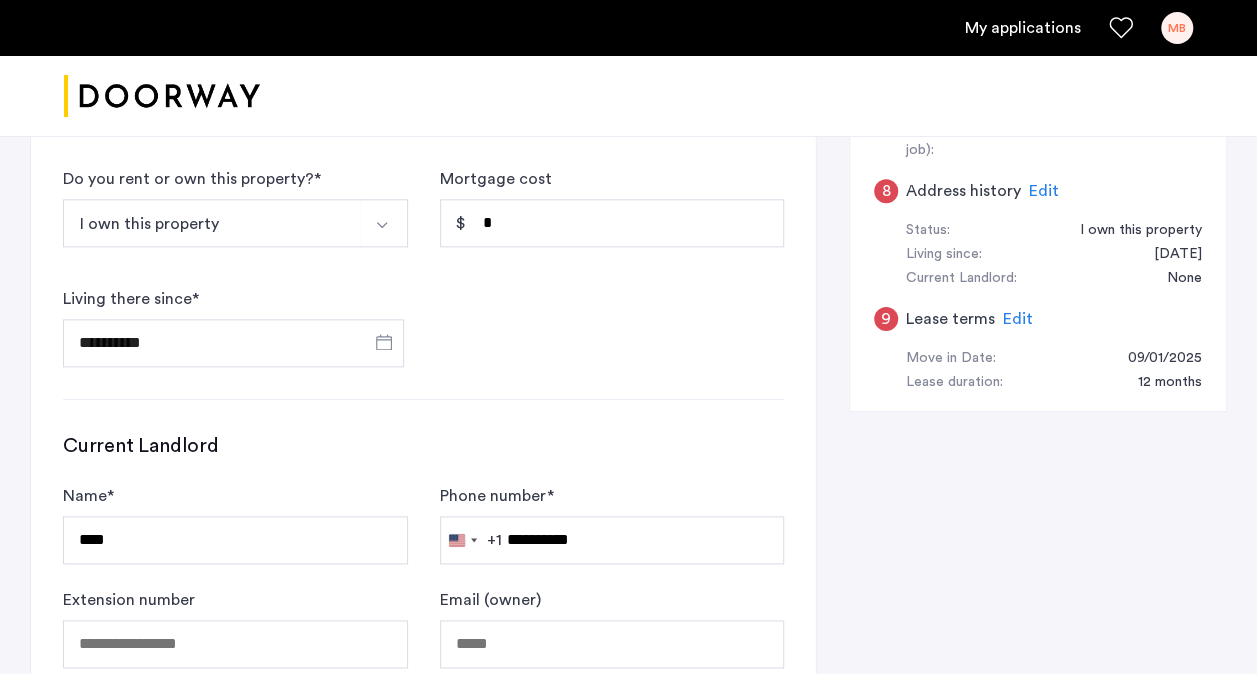 scroll, scrollTop: 1052, scrollLeft: 0, axis: vertical 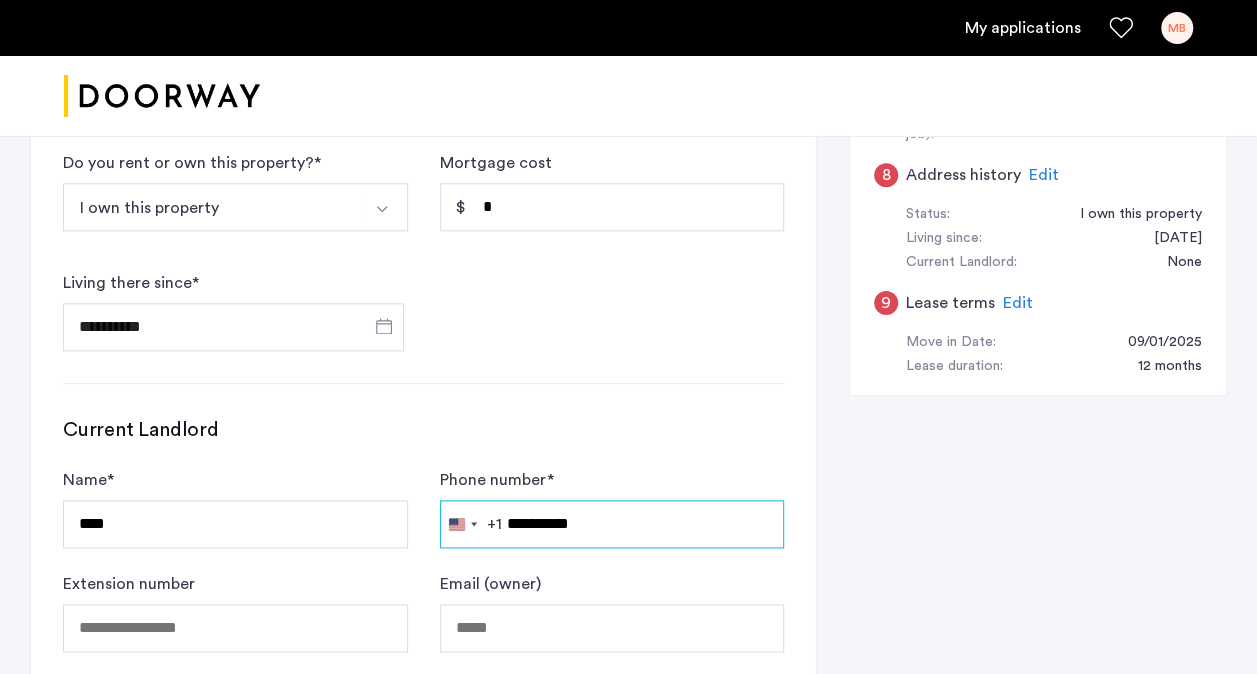 click on "**********" at bounding box center (612, 524) 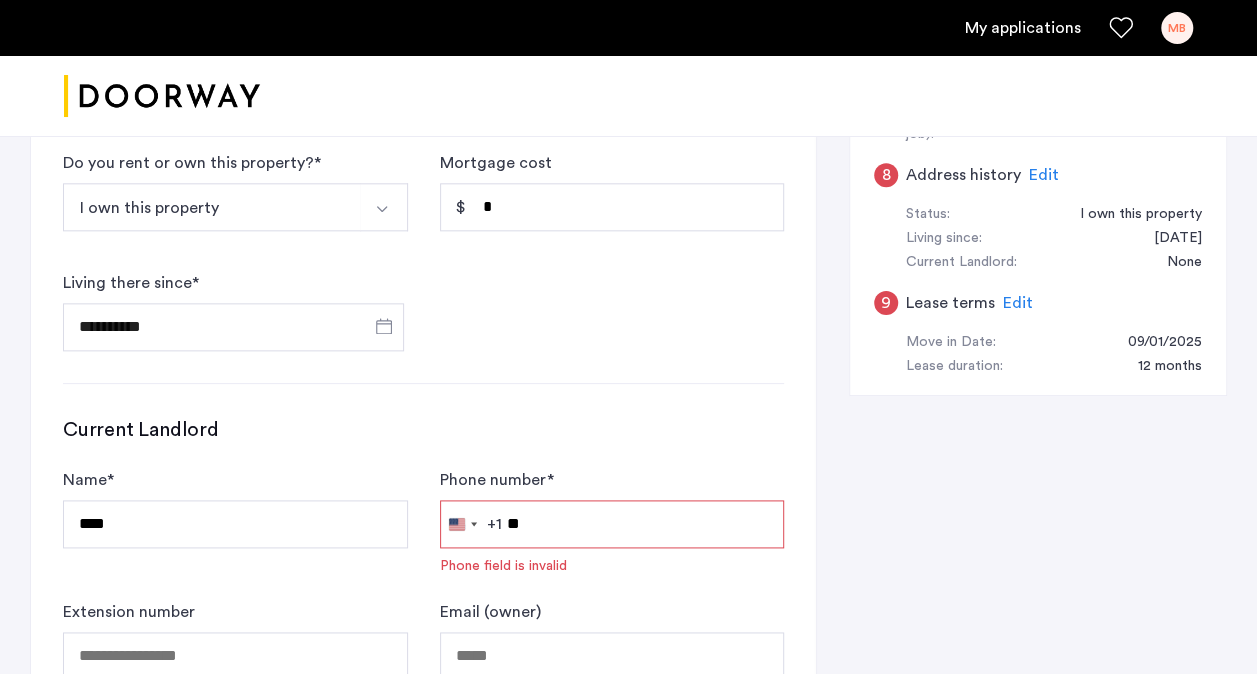 type on "*" 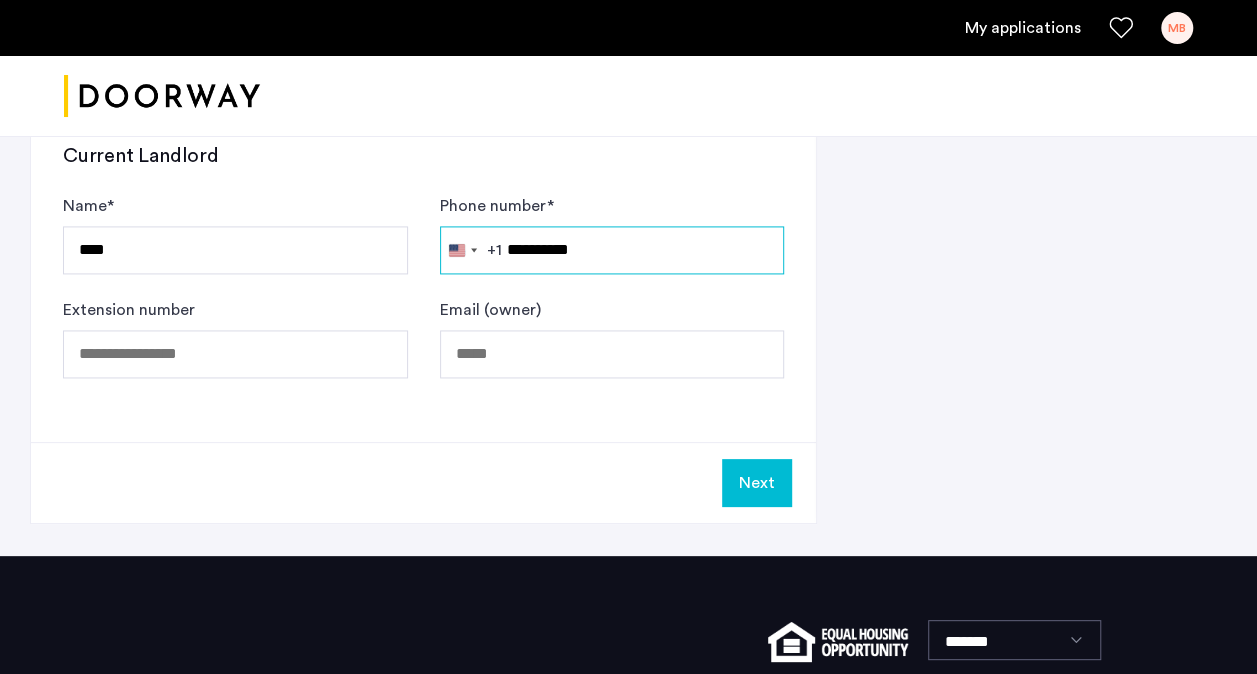 scroll, scrollTop: 1330, scrollLeft: 0, axis: vertical 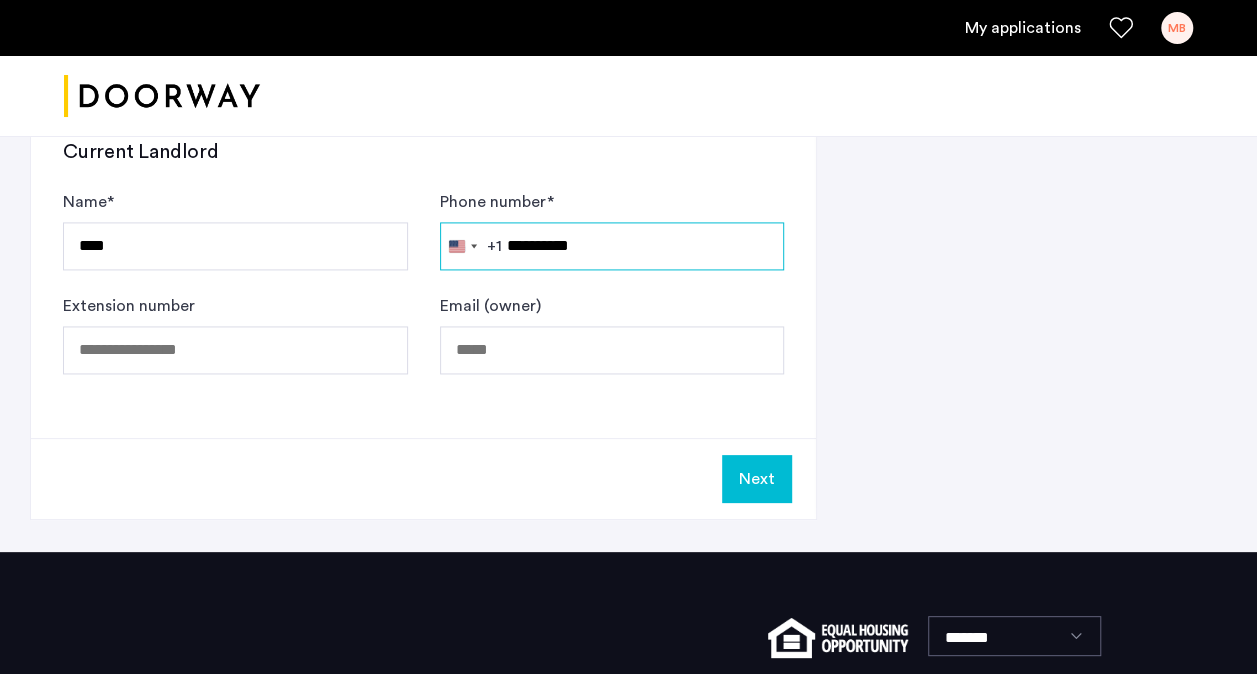 type on "**********" 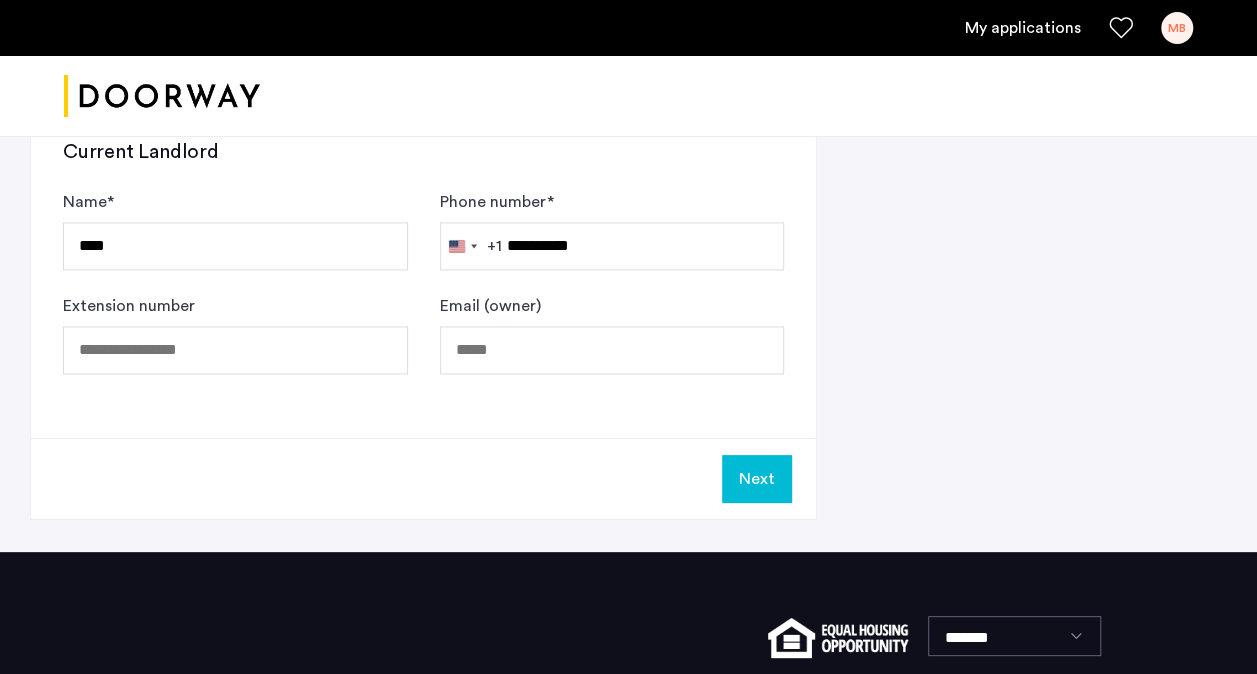 click on "Next" 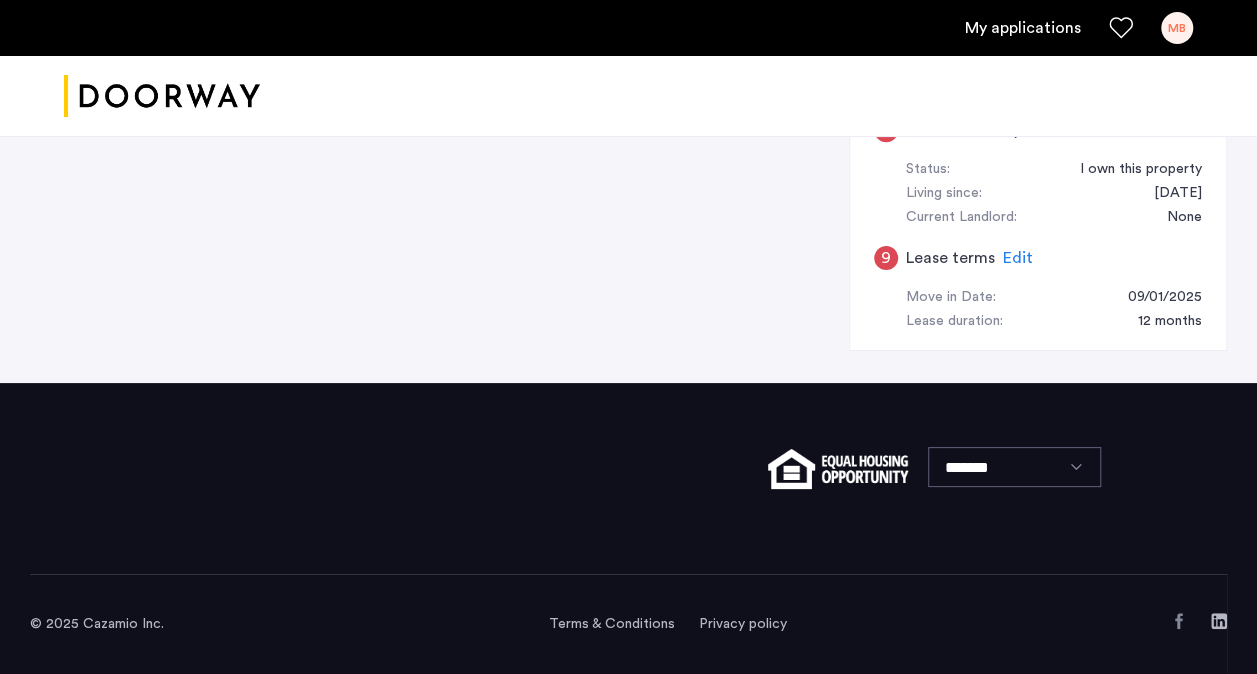 scroll, scrollTop: 0, scrollLeft: 0, axis: both 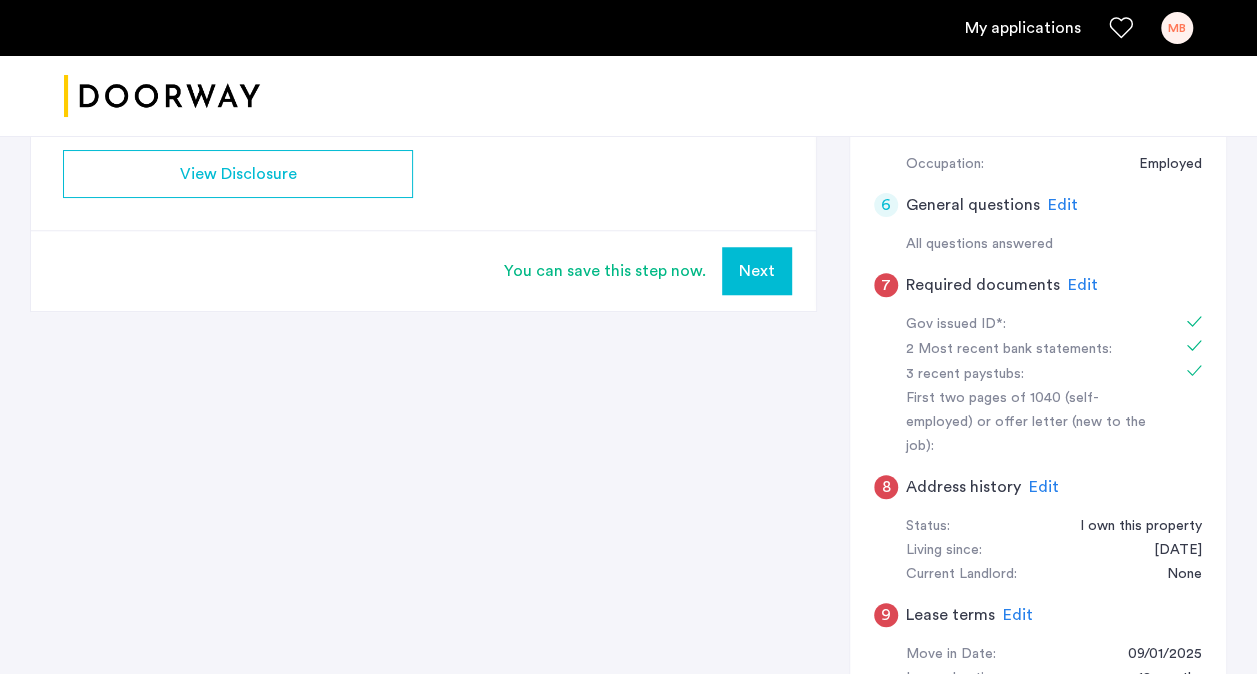 click on "Edit" 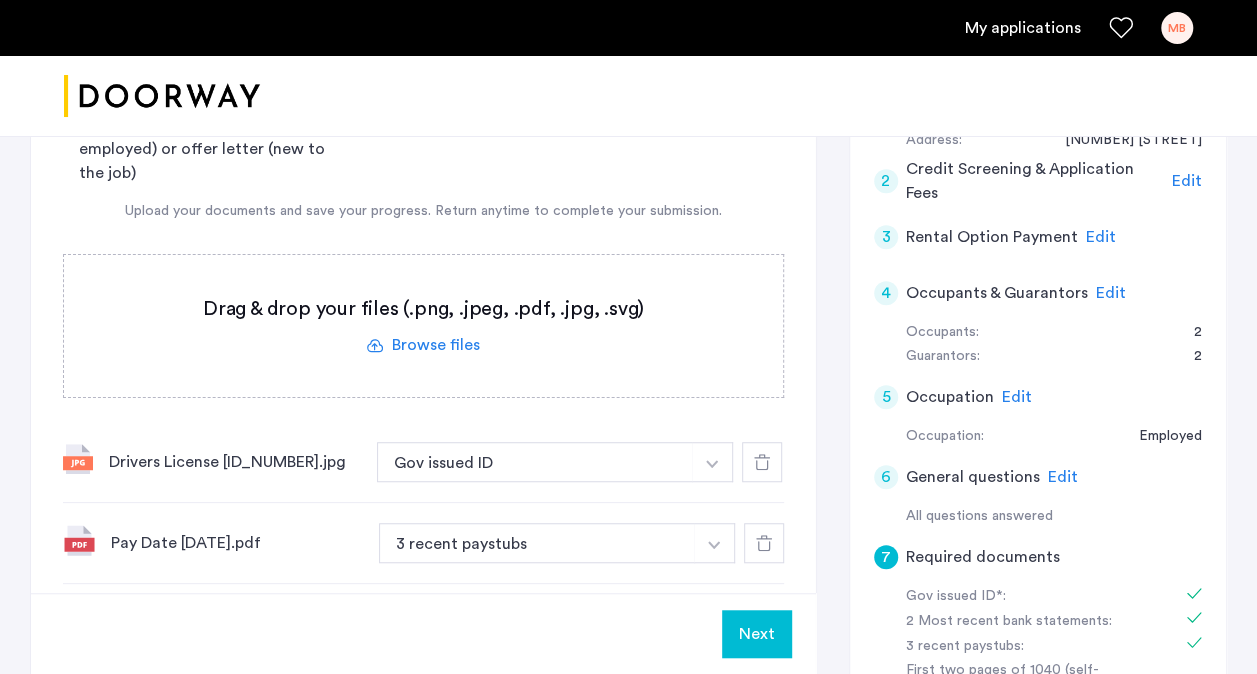 scroll, scrollTop: 464, scrollLeft: 0, axis: vertical 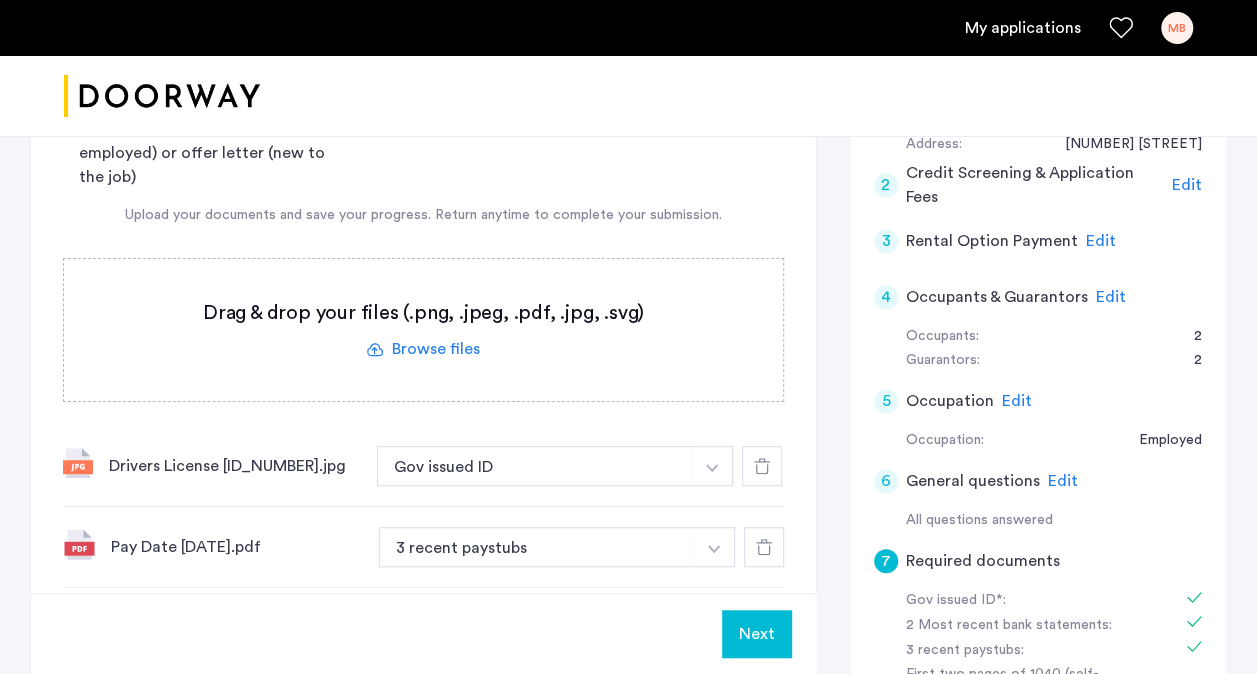 click 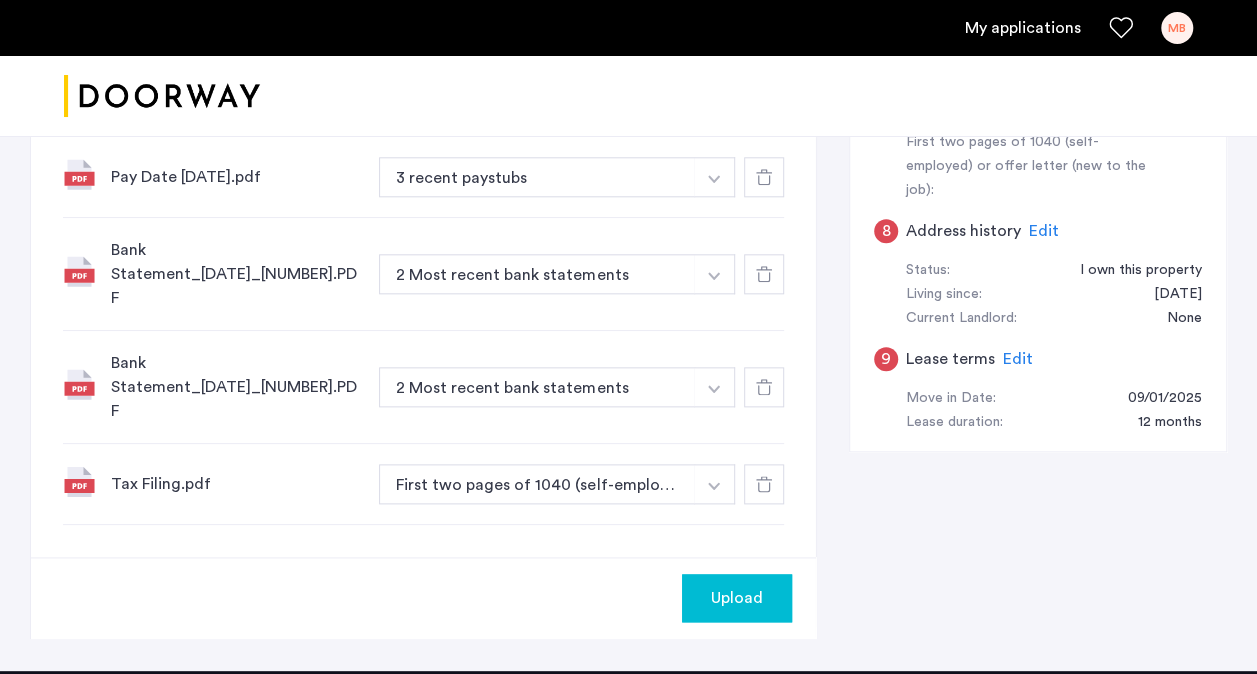 scroll, scrollTop: 998, scrollLeft: 0, axis: vertical 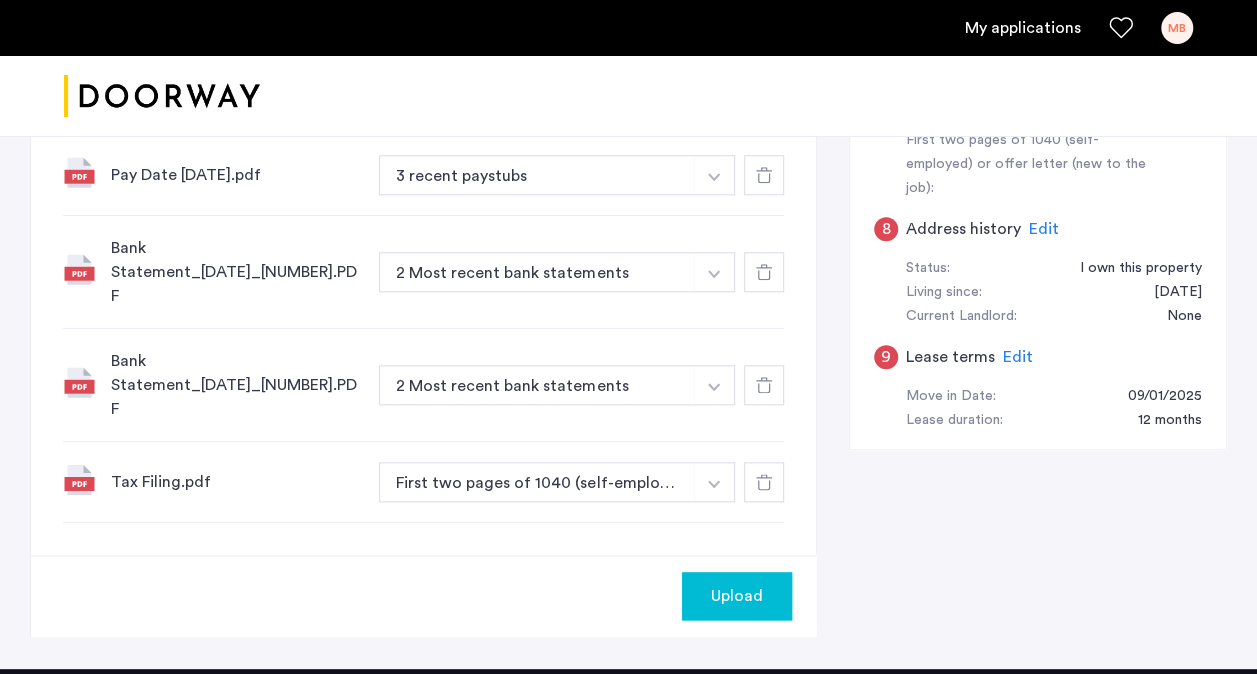click on "Upload" 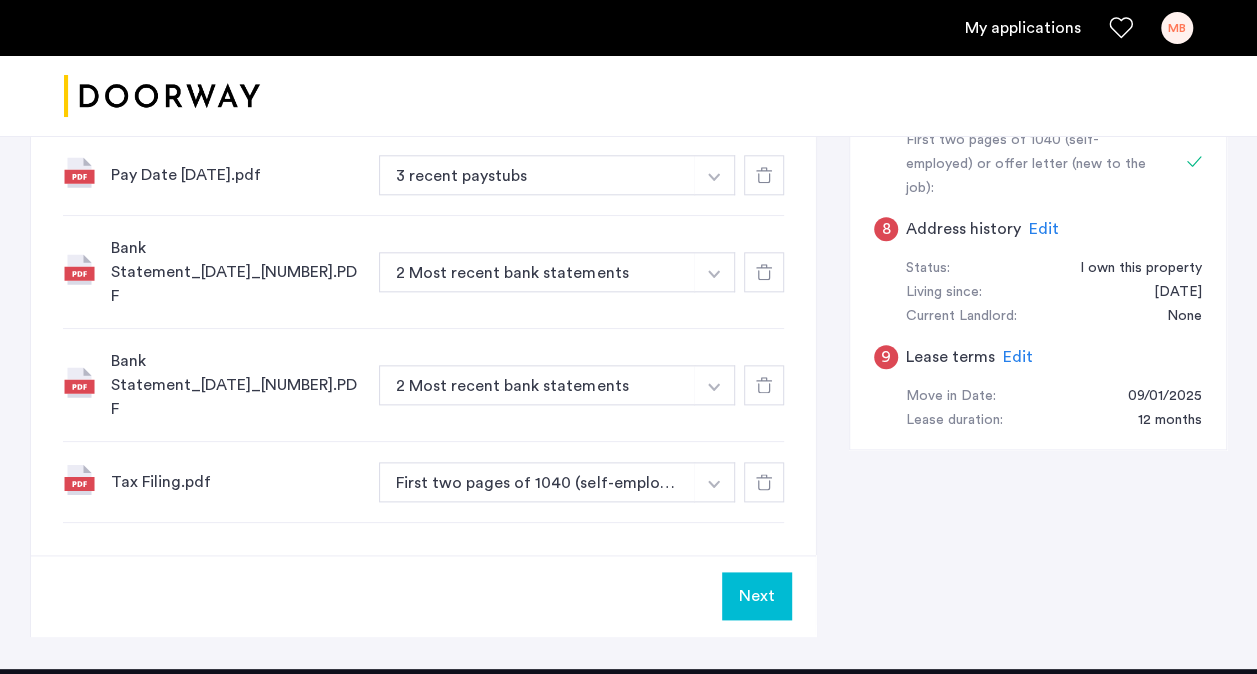 scroll, scrollTop: 498, scrollLeft: 0, axis: vertical 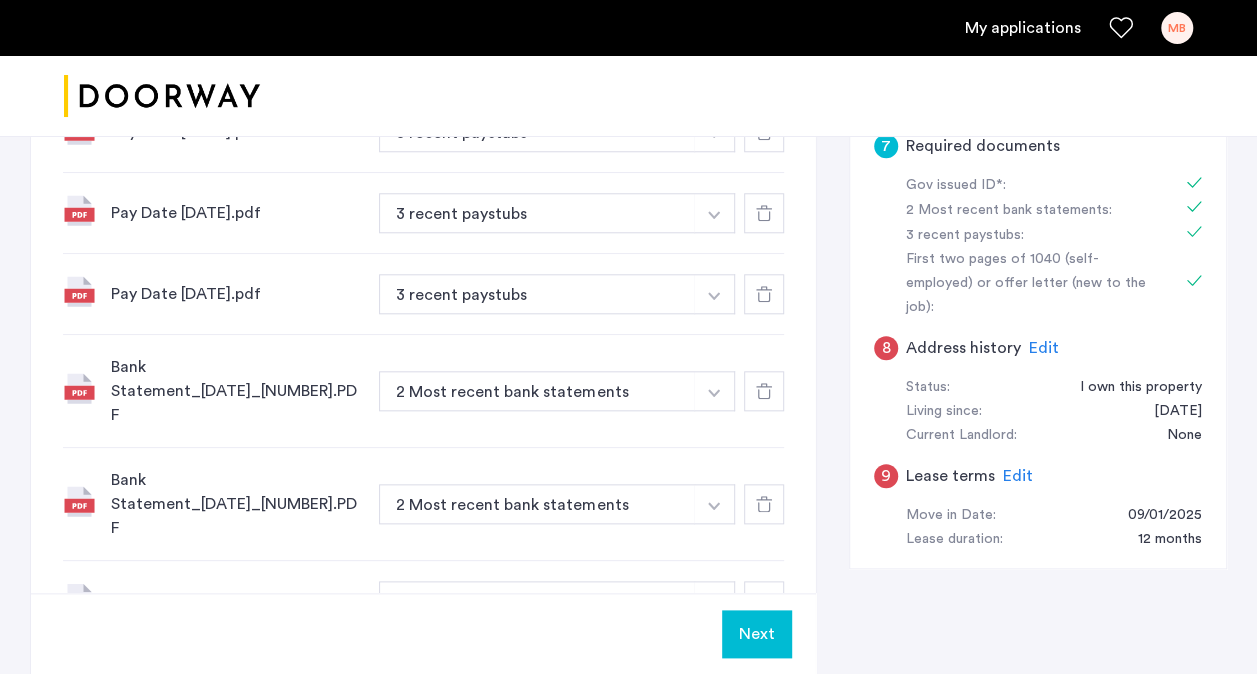 click on "Next" 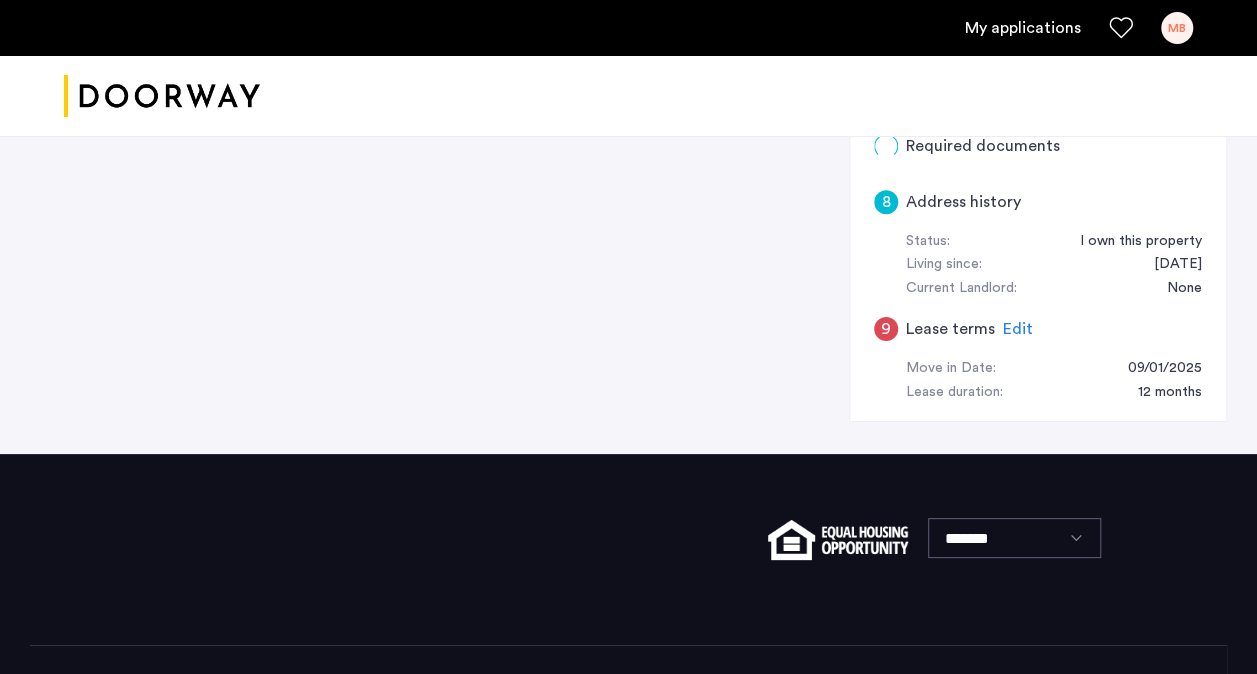 scroll, scrollTop: 0, scrollLeft: 0, axis: both 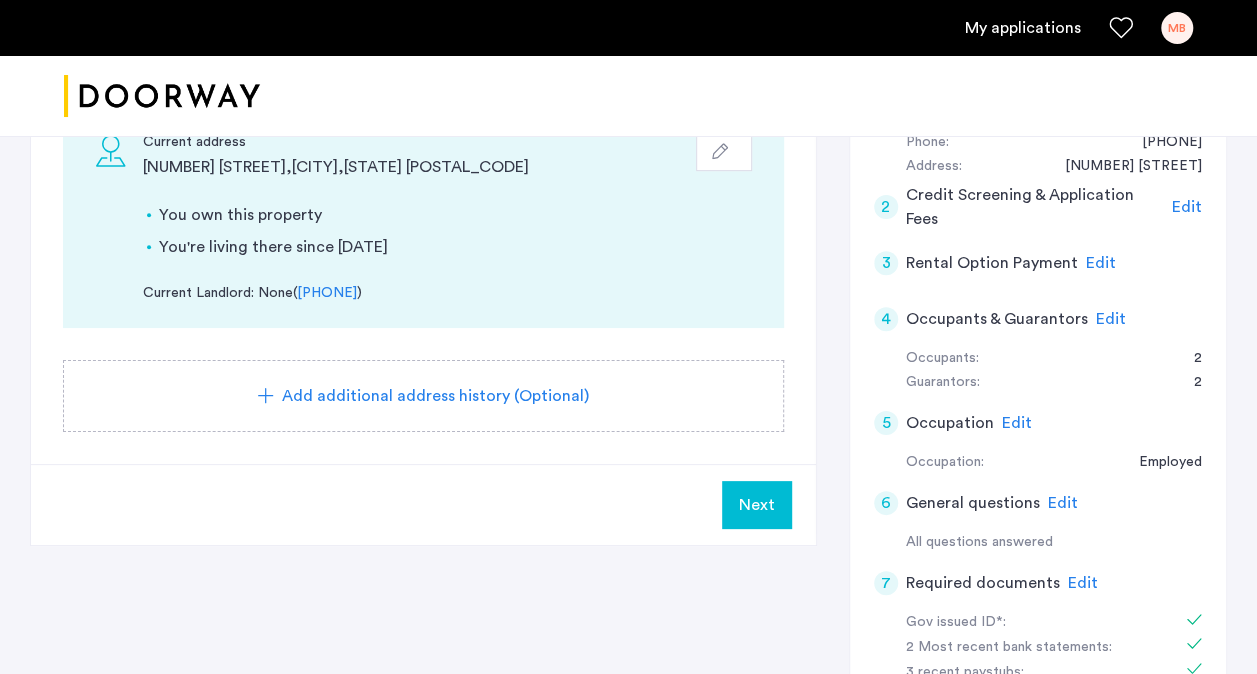 click on "Next" 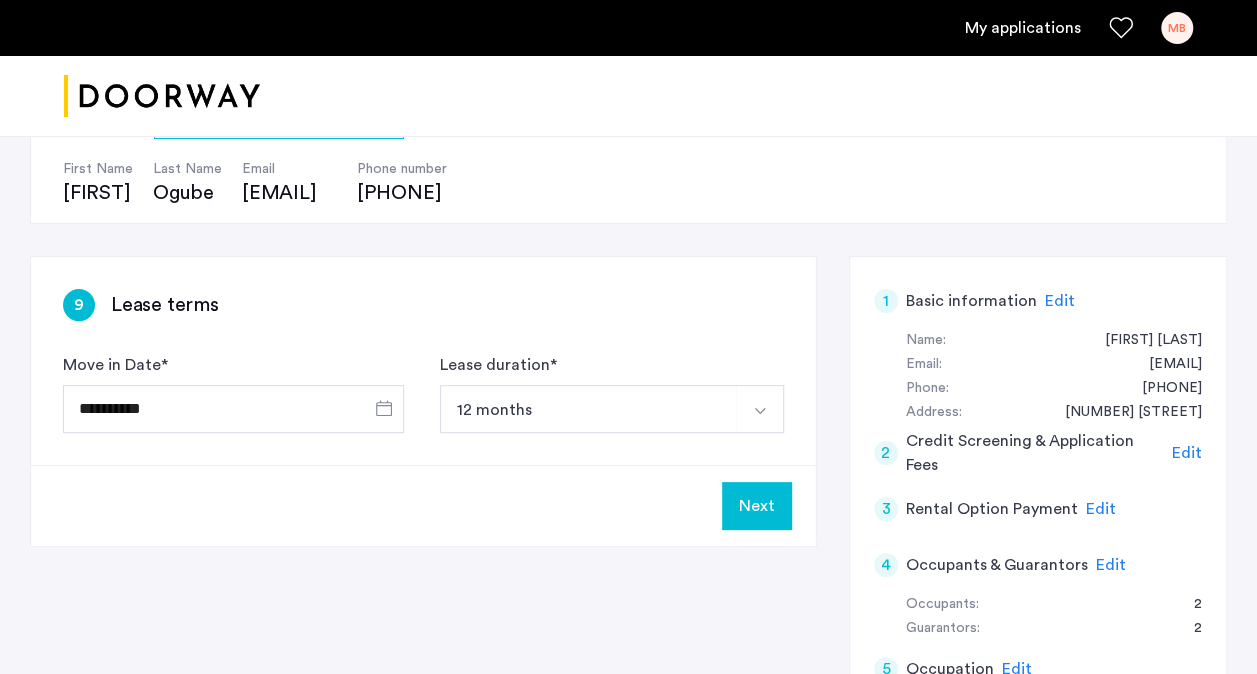 scroll, scrollTop: 194, scrollLeft: 0, axis: vertical 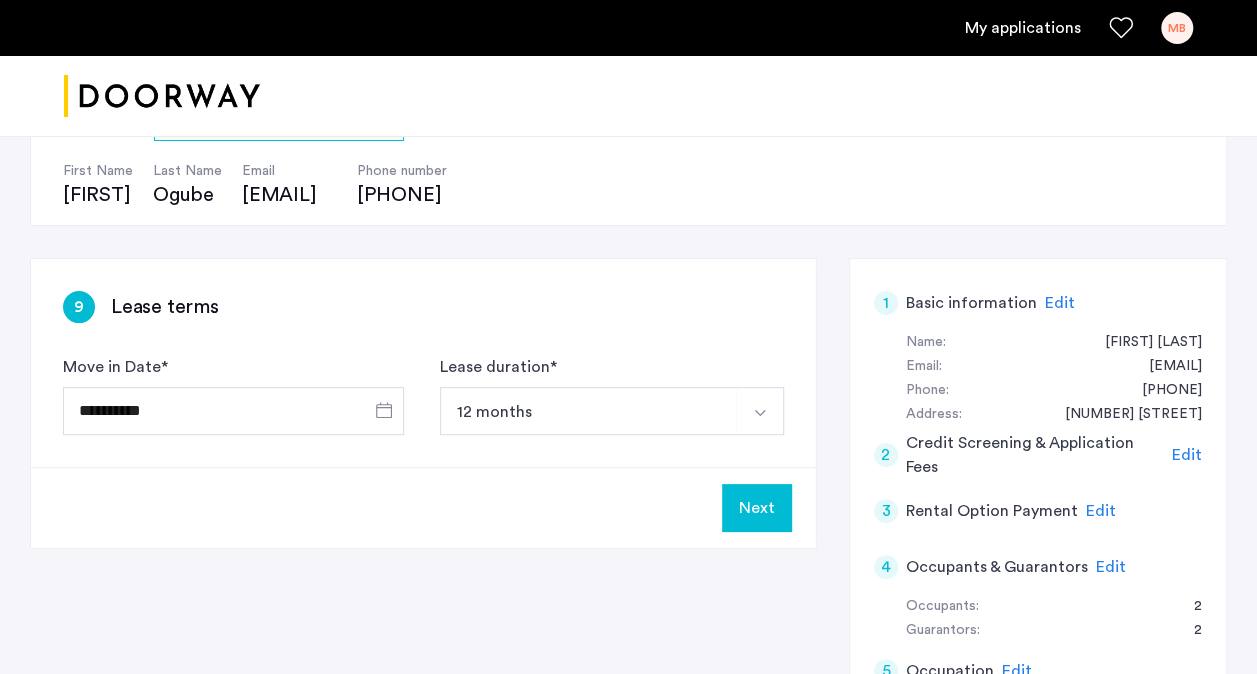 click on "Next" 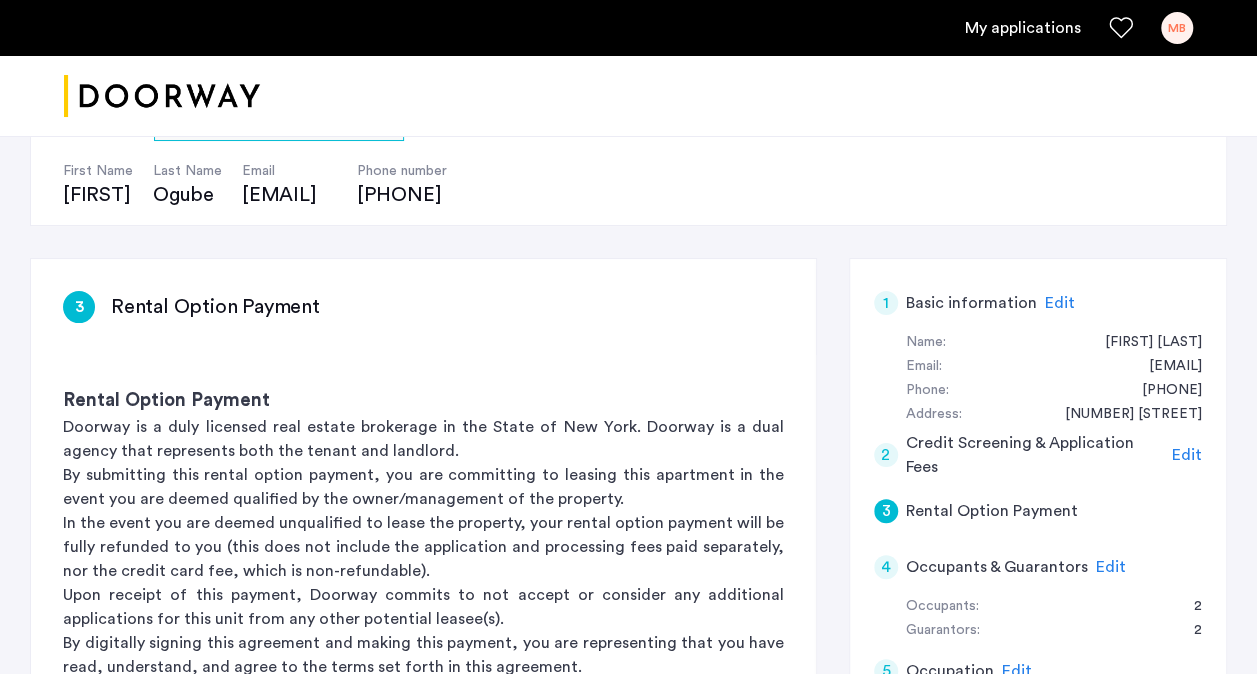 scroll, scrollTop: 0, scrollLeft: 0, axis: both 